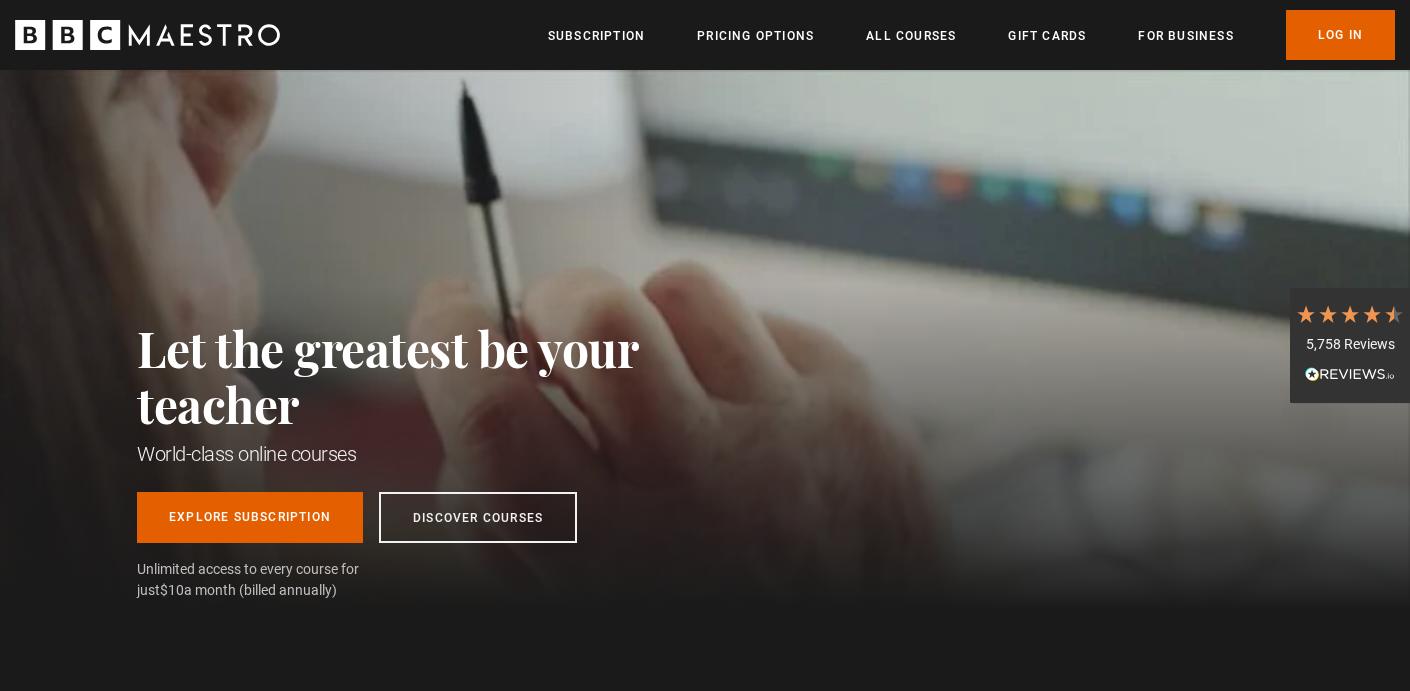 scroll, scrollTop: 0, scrollLeft: 0, axis: both 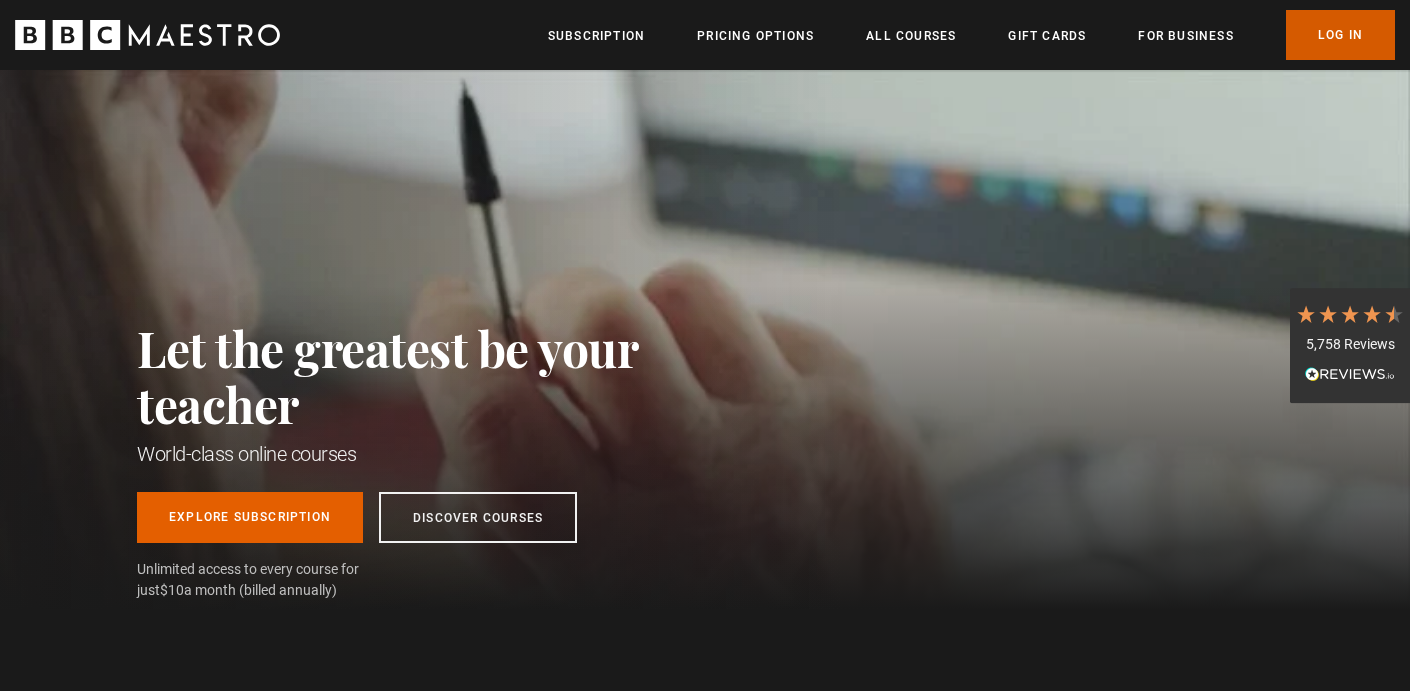 click on "Log In" at bounding box center [1340, 35] 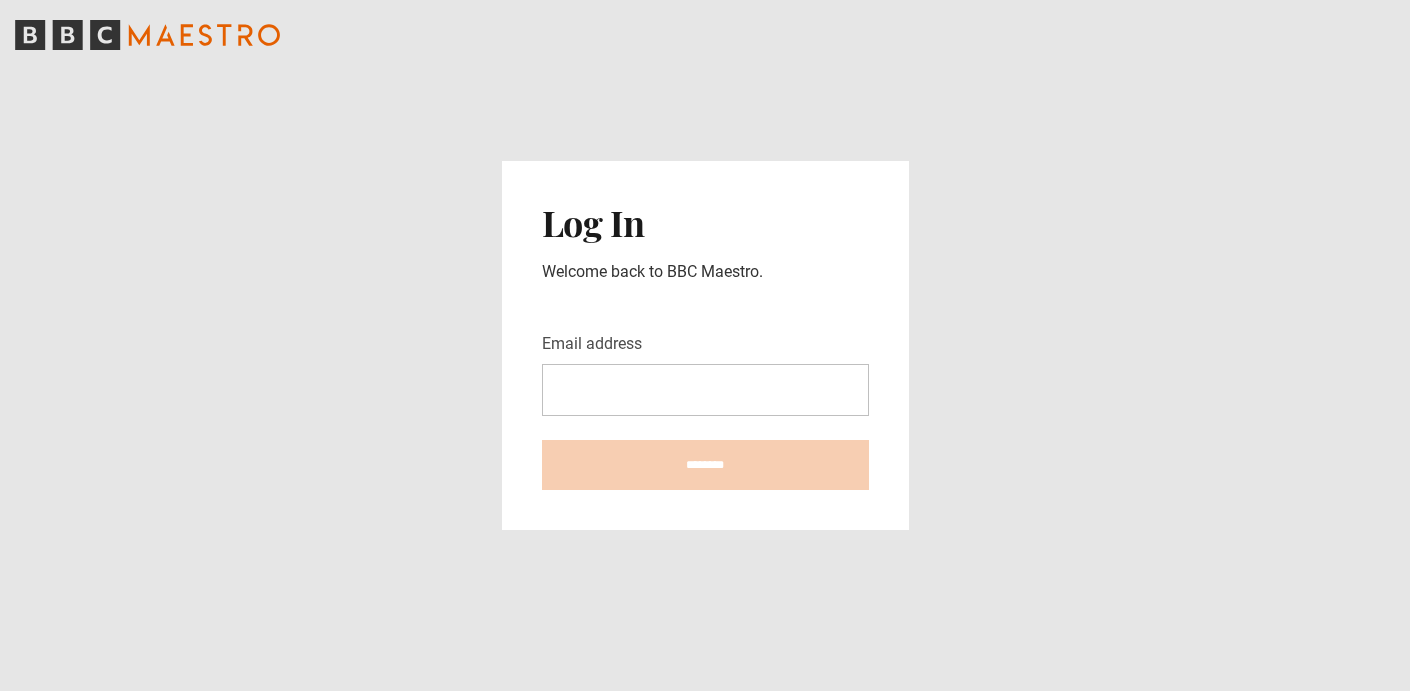 scroll, scrollTop: 0, scrollLeft: 0, axis: both 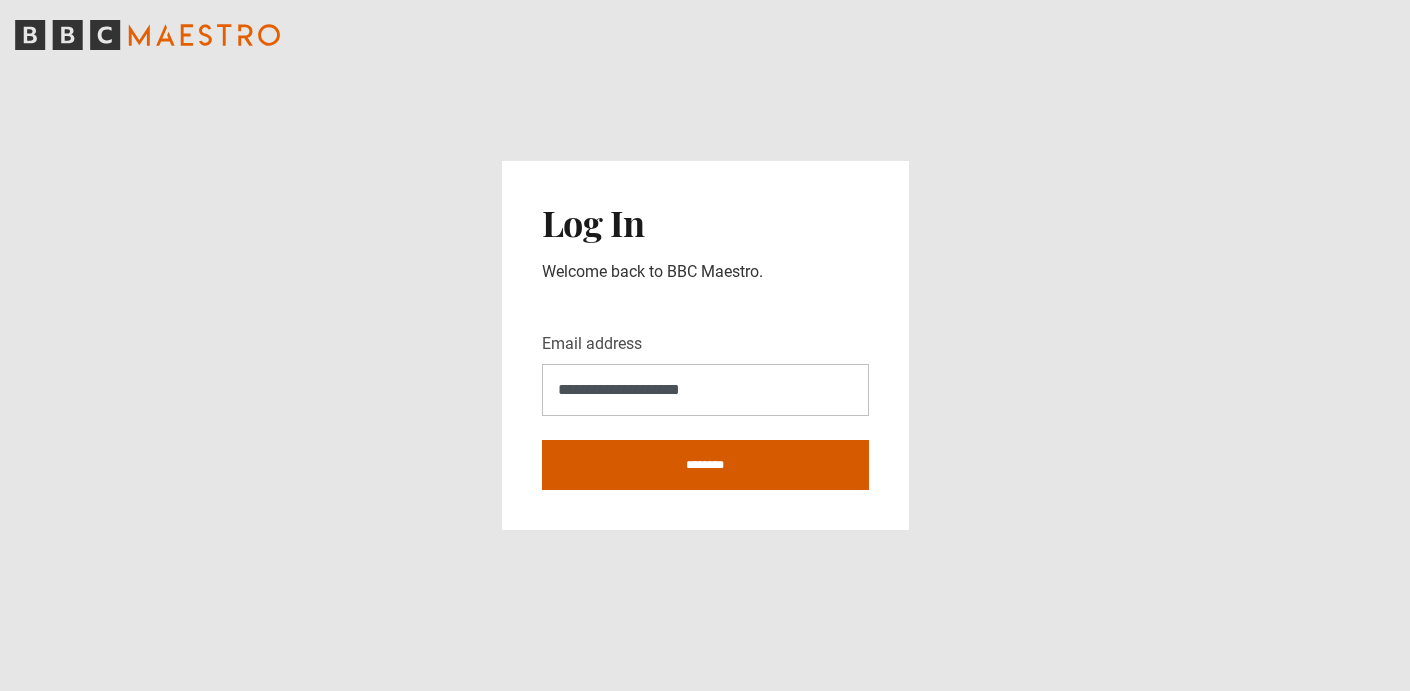 type on "**********" 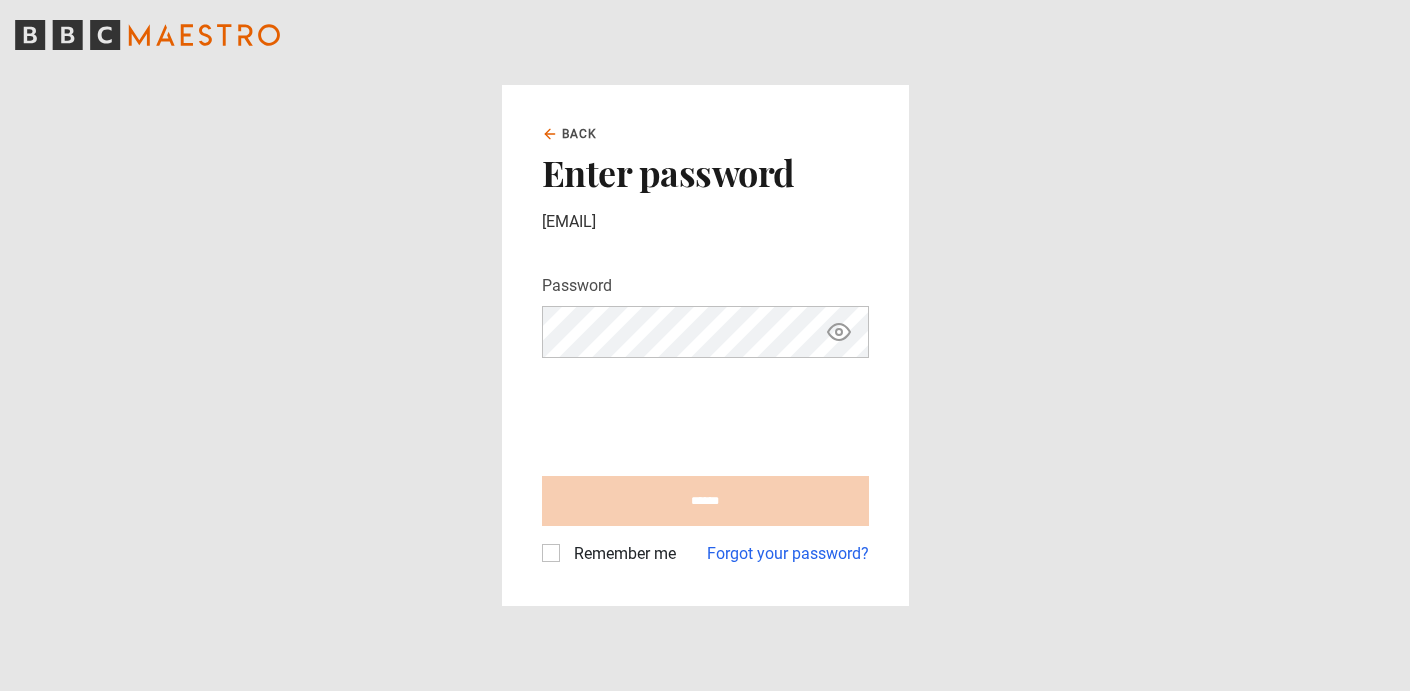 scroll, scrollTop: 0, scrollLeft: 0, axis: both 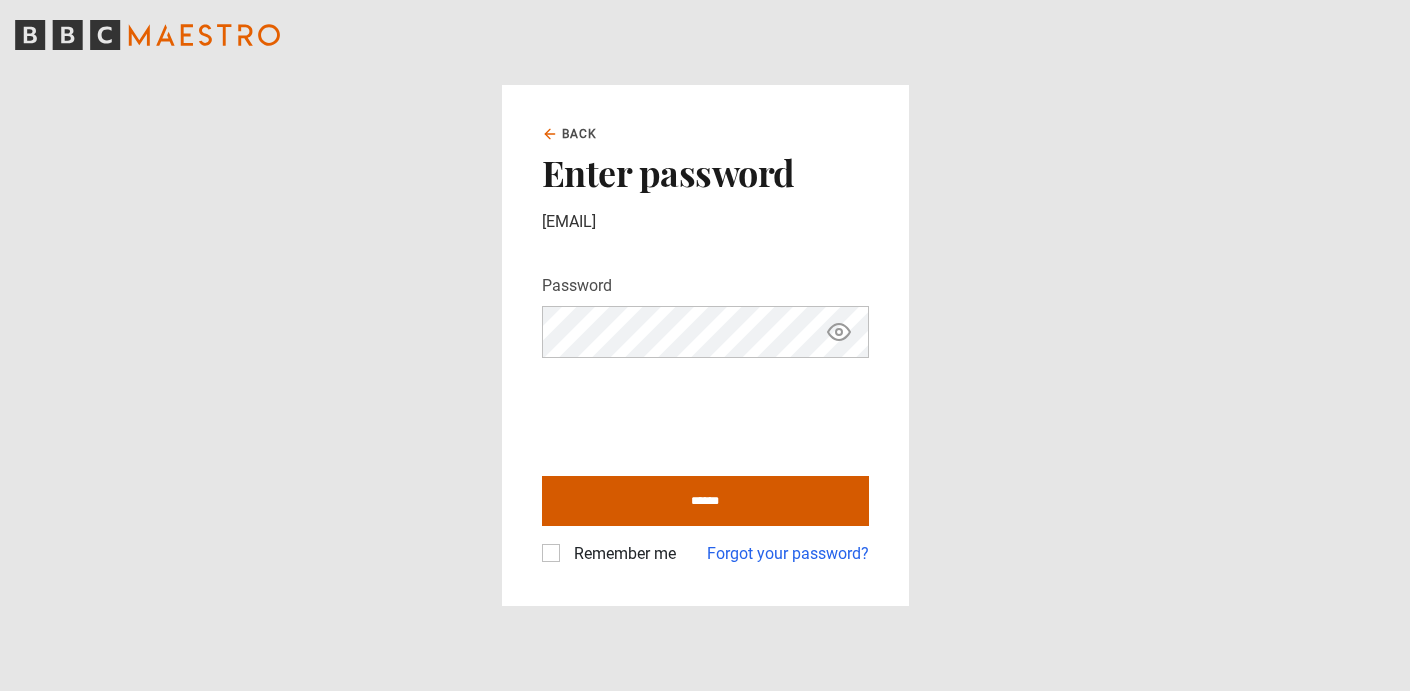 click on "******" at bounding box center (705, 501) 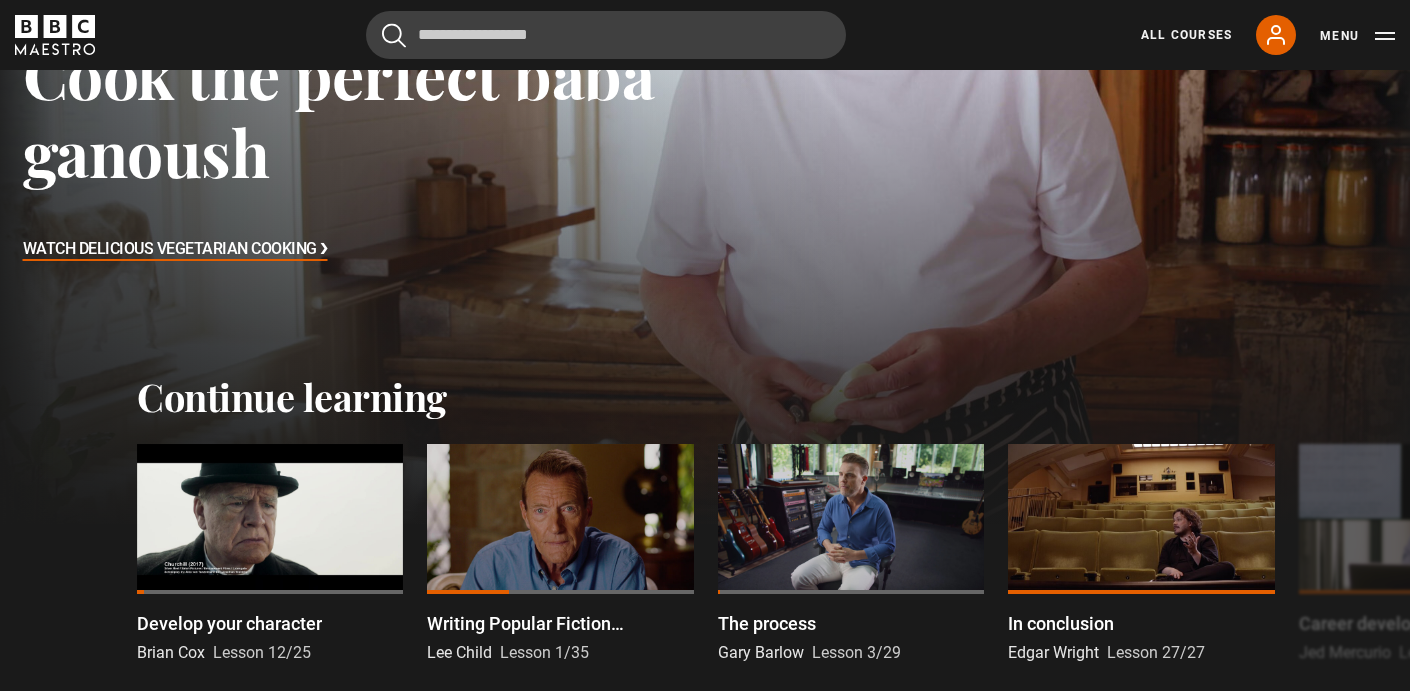 scroll, scrollTop: 366, scrollLeft: 0, axis: vertical 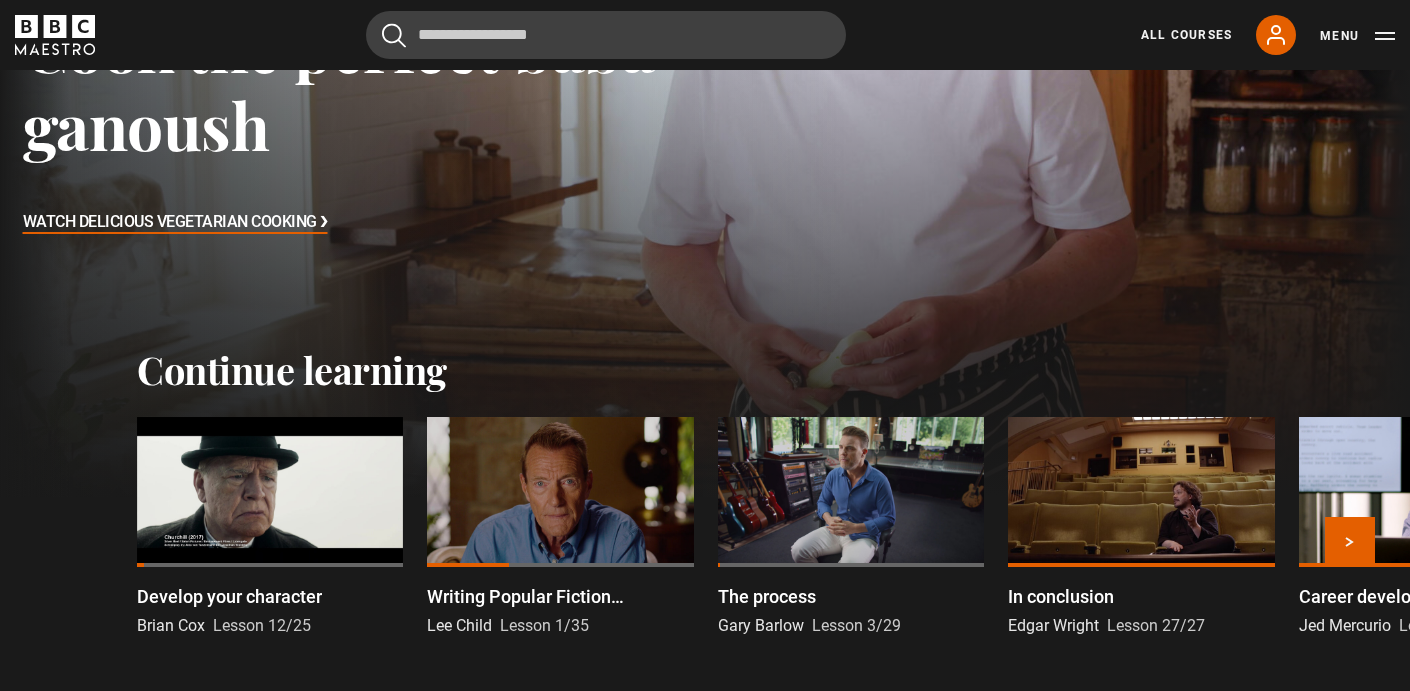 click at bounding box center [270, 492] 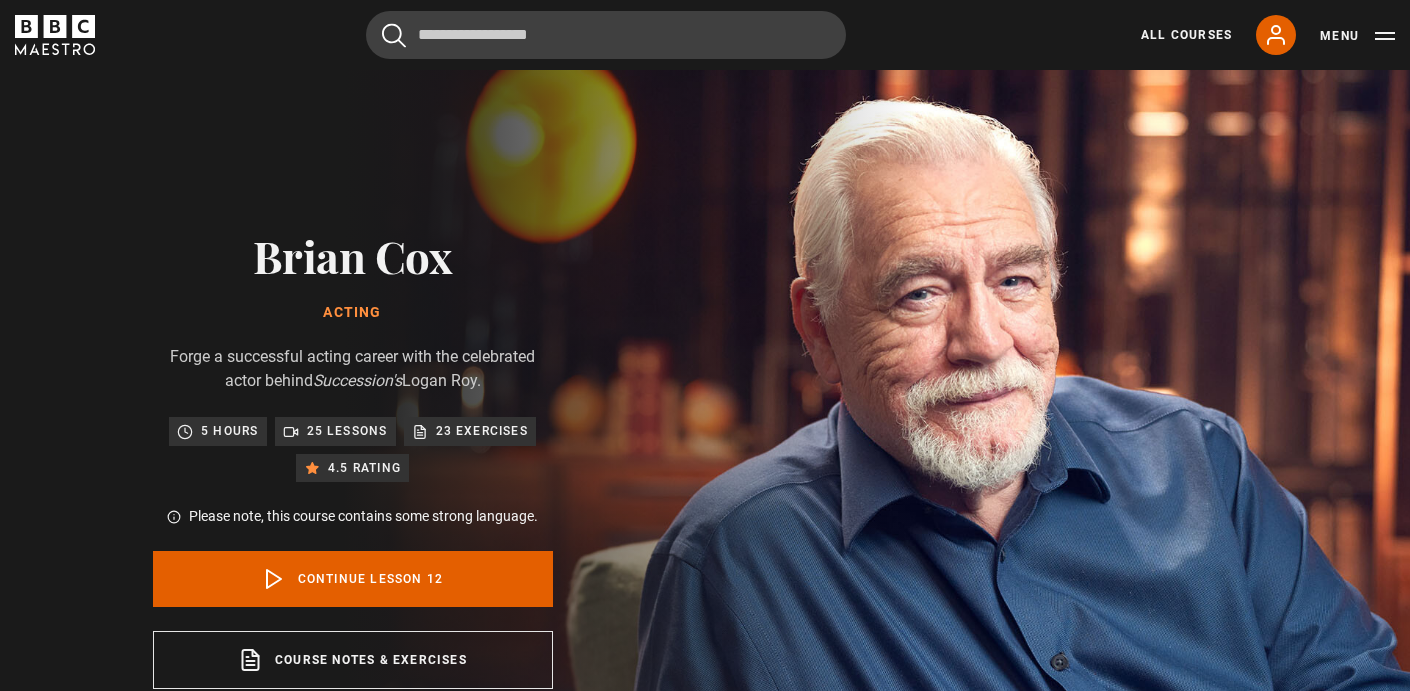 scroll, scrollTop: 849, scrollLeft: 0, axis: vertical 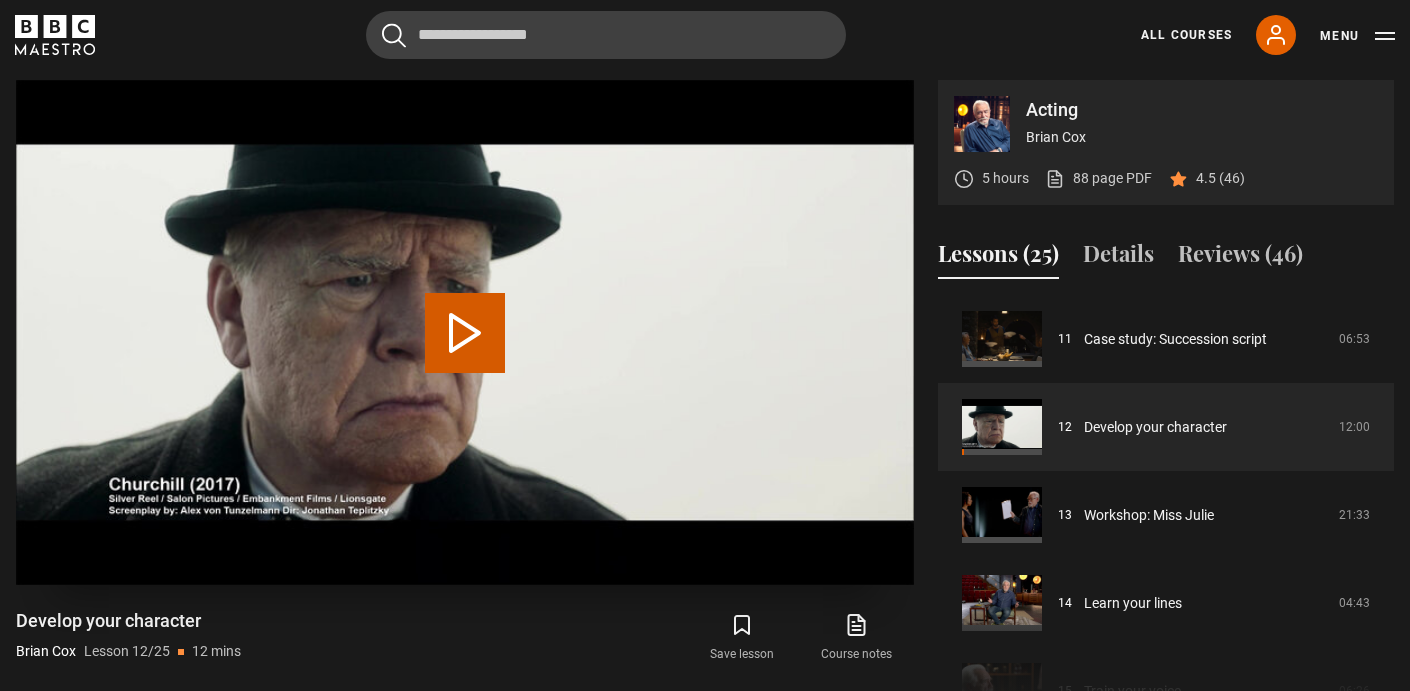 click on "Play Lesson Develop your character" at bounding box center [465, 333] 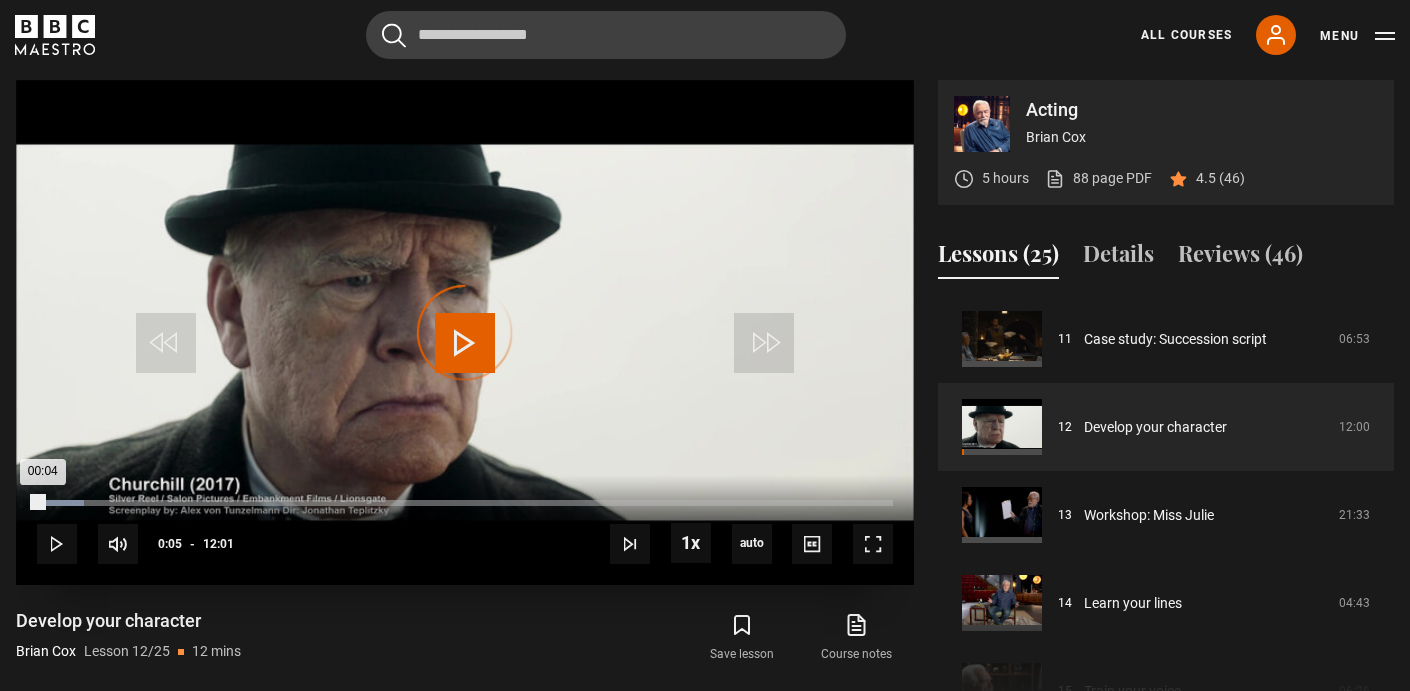 drag, startPoint x: 59, startPoint y: 502, endPoint x: 41, endPoint y: 501, distance: 18.027756 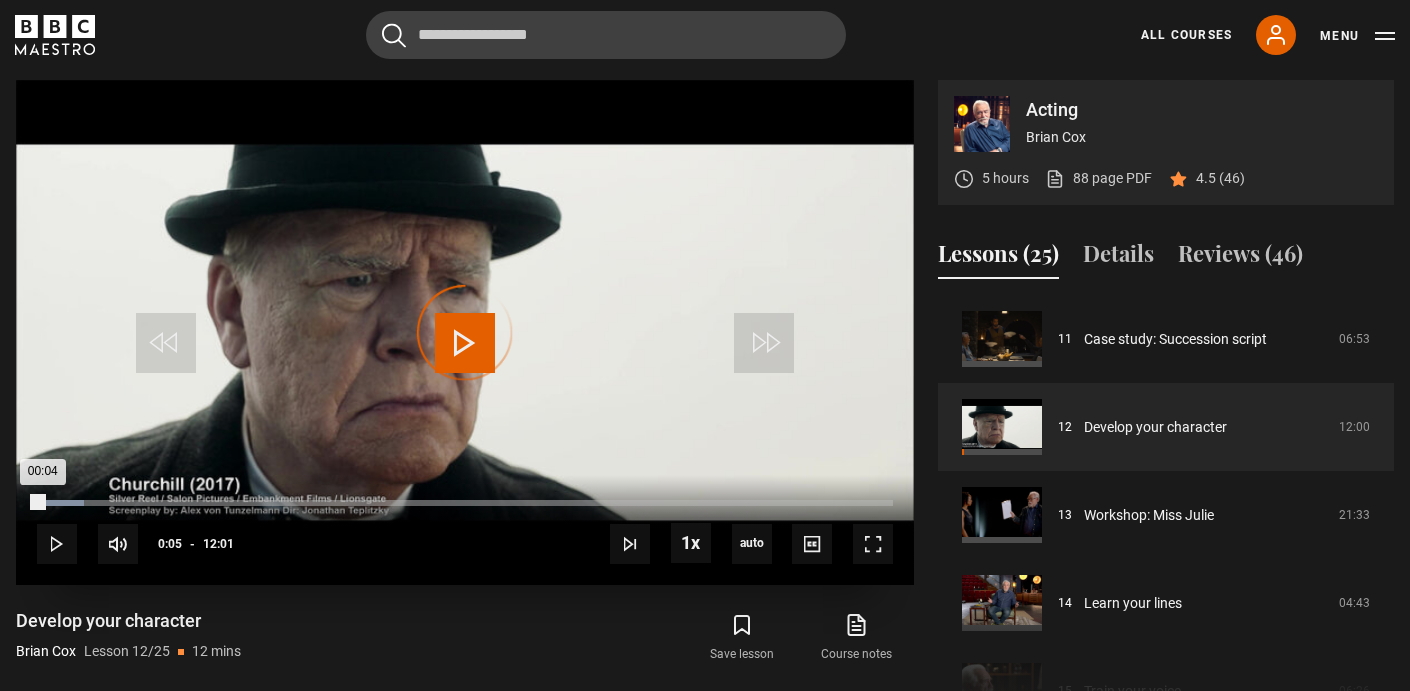 click on "00:04" at bounding box center (40, 503) 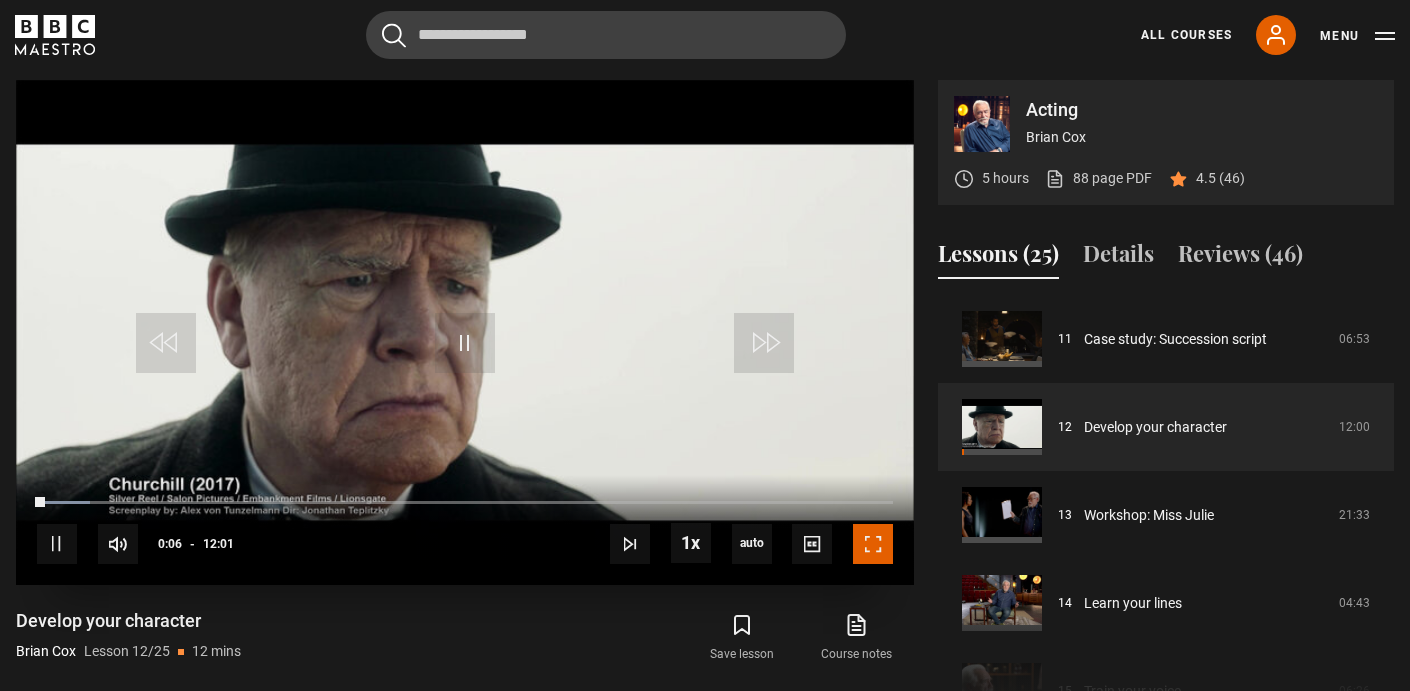 click at bounding box center (873, 544) 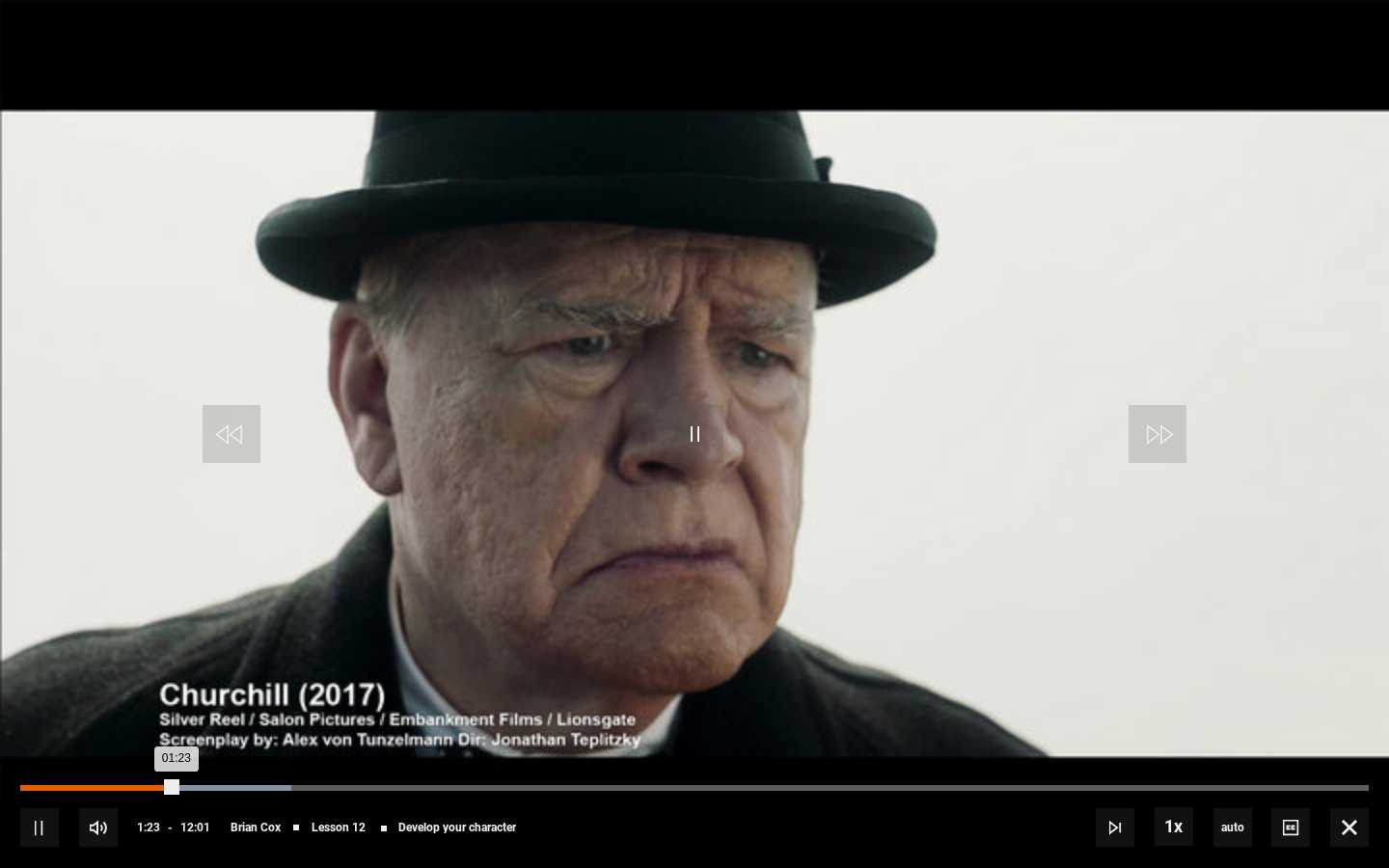 click on "Loaded :  20.11% 01:01 01:23" at bounding box center [694, 788] 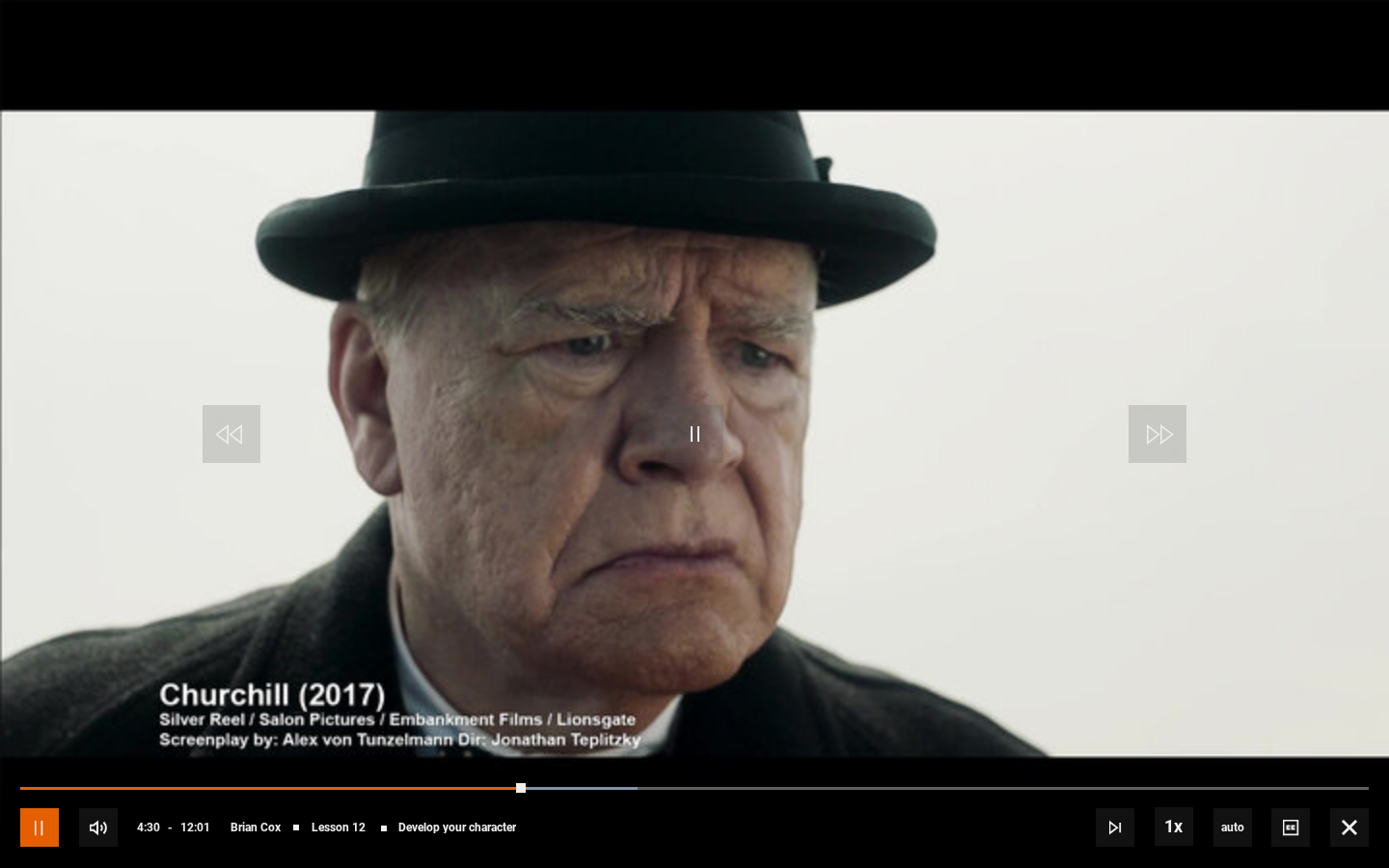 click at bounding box center (40, 827) 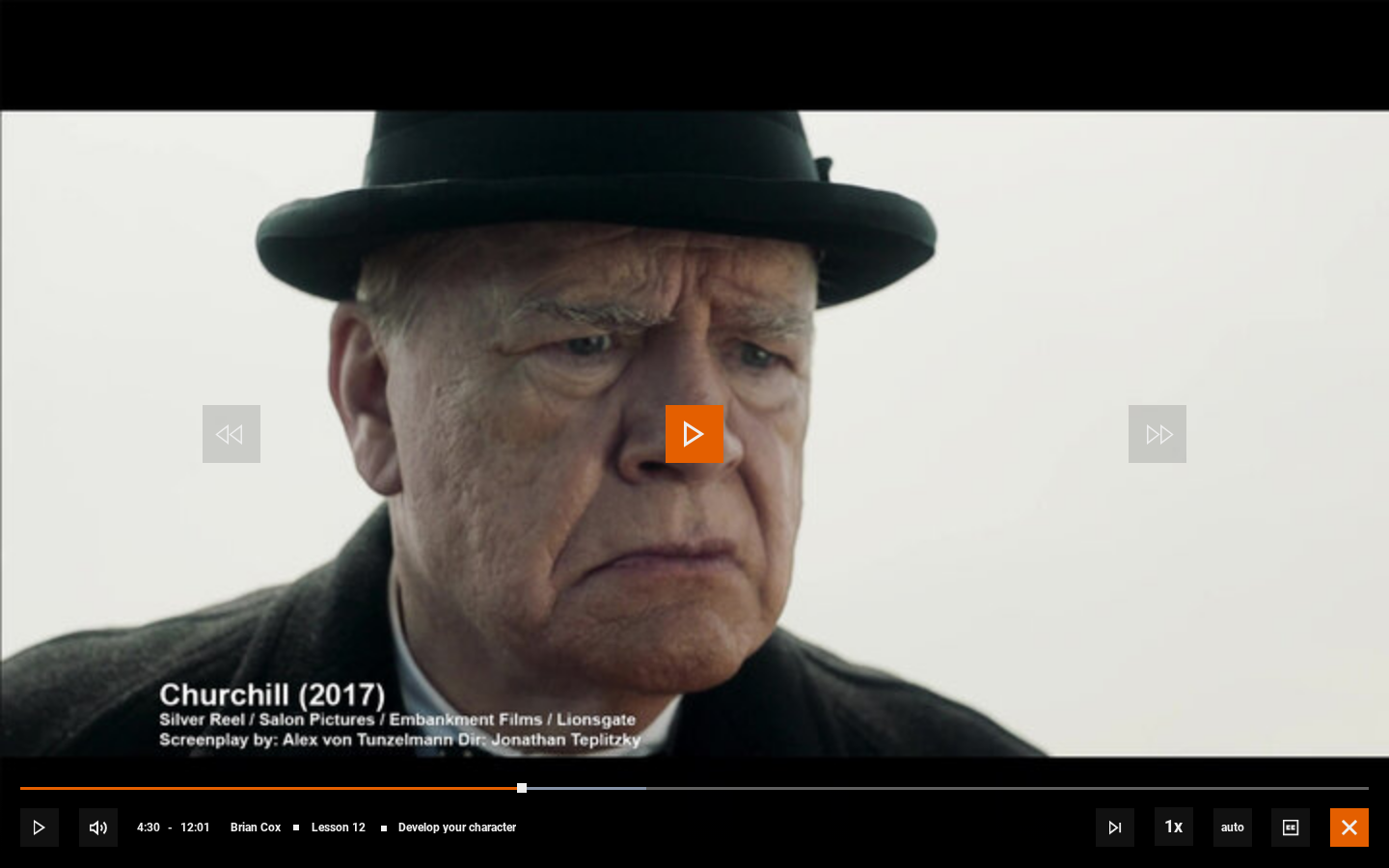 click at bounding box center [1349, 827] 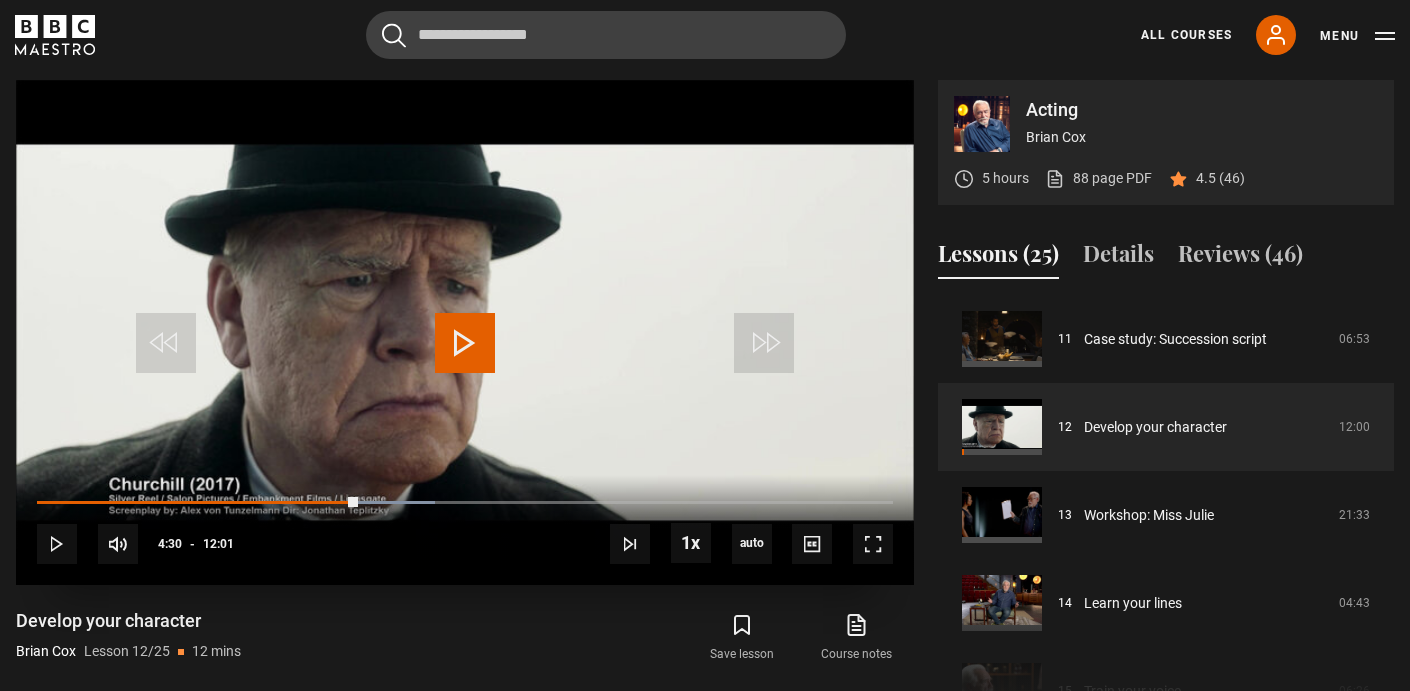 click at bounding box center (465, 343) 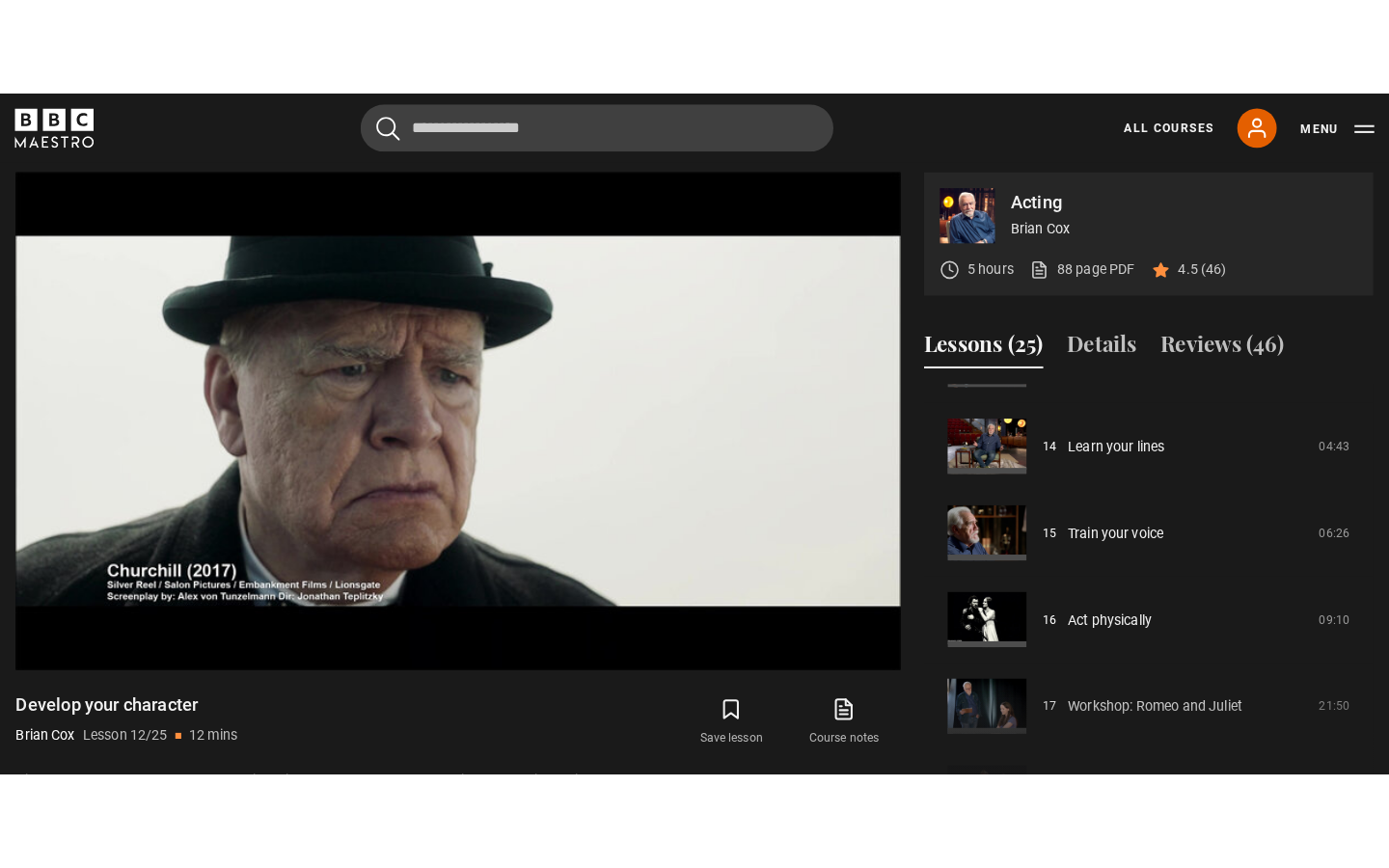 scroll, scrollTop: 1173, scrollLeft: 0, axis: vertical 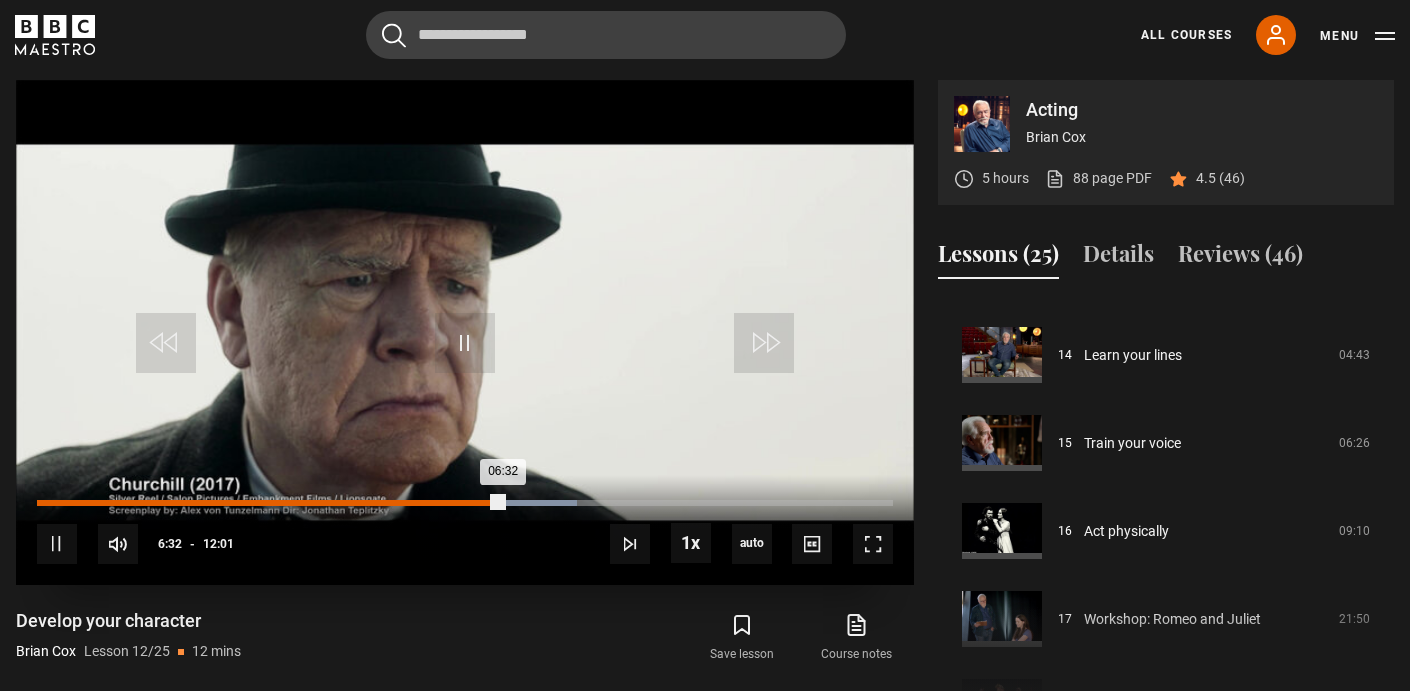 click on "Loaded :  63.11% 05:48 06:32" at bounding box center [465, 503] 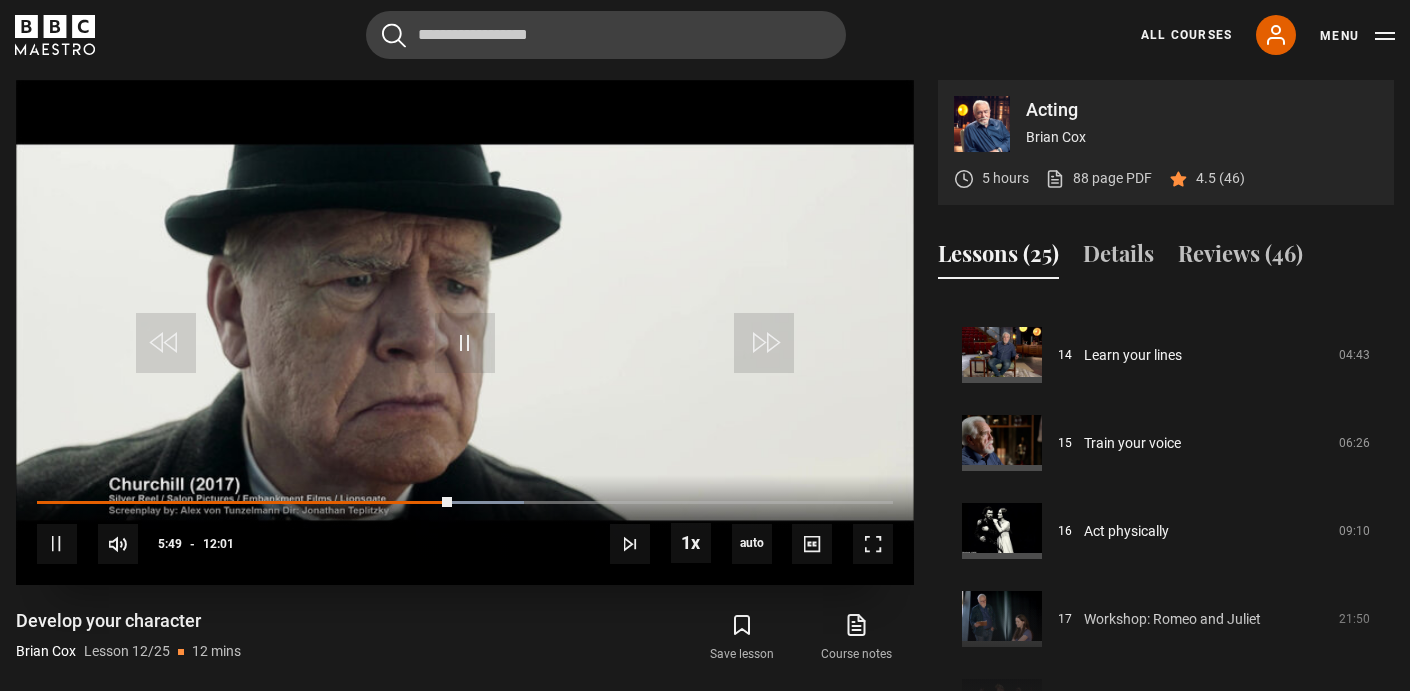 click on "10s Skip Back 10 seconds Pause 10s Skip Forward 10 seconds Loaded :  56.87% 05:23 05:49 Pause Mute Current Time  5:49 - Duration  12:01
[FIRST] [LAST]
Lesson 12
Develop your character
1x Playback Rate 2x 1.5x 1x , selected 0.5x auto Quality Captions captions off , selected English  Captions" at bounding box center (465, 530) 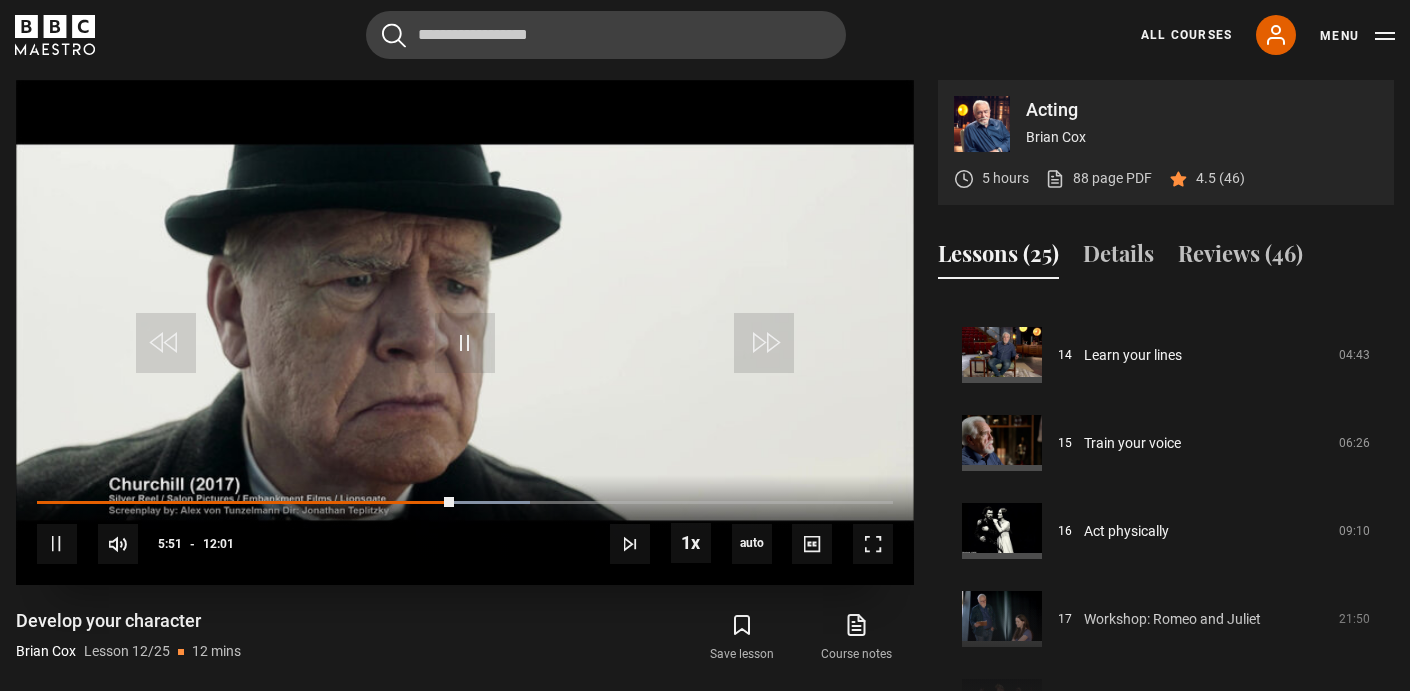 click on "10s Skip Back 10 seconds Pause 10s Skip Forward 10 seconds Loaded :  57.56% 05:16 05:51 Pause Mute Current Time  5:51 - Duration  12:01
[FIRST] [LAST]
Lesson 12
Develop your character
1x Playback Rate 2x 1.5x 1x , selected 0.5x auto Quality Captions captions off , selected English  Captions" at bounding box center [465, 530] 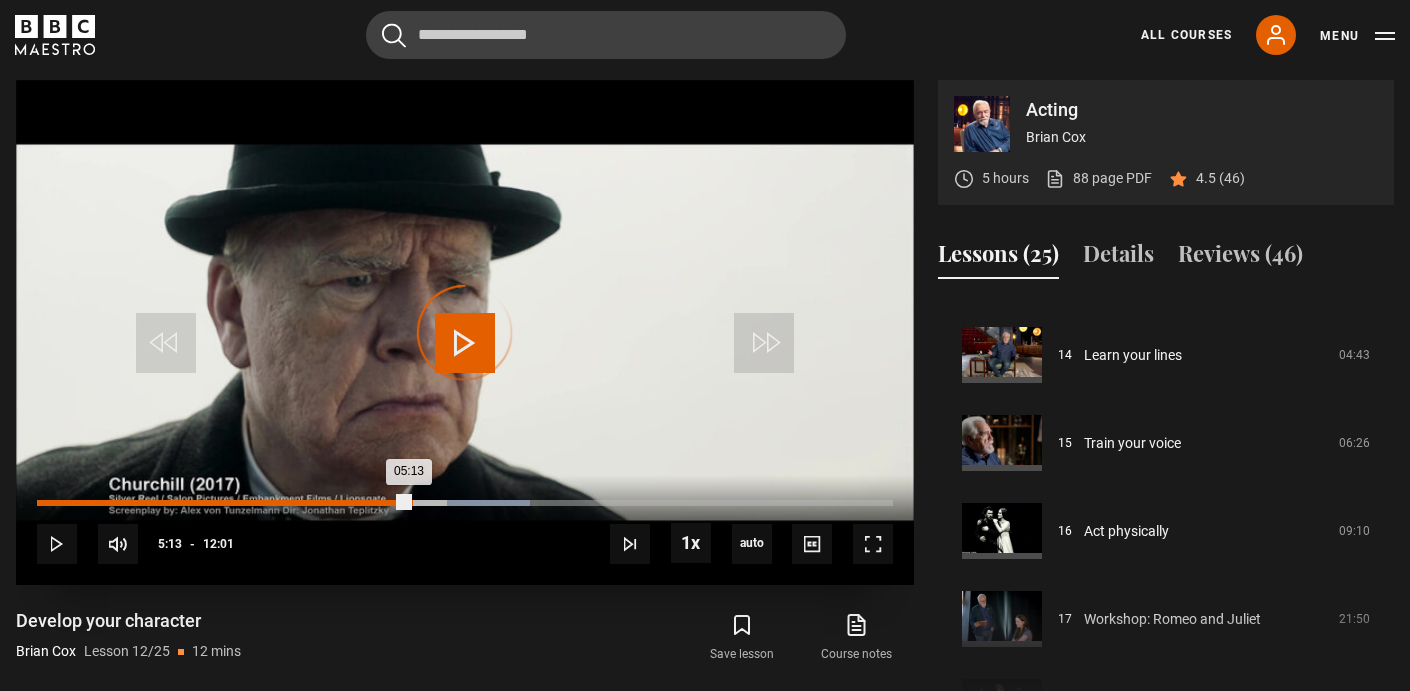 click on "05:13" at bounding box center [223, 503] 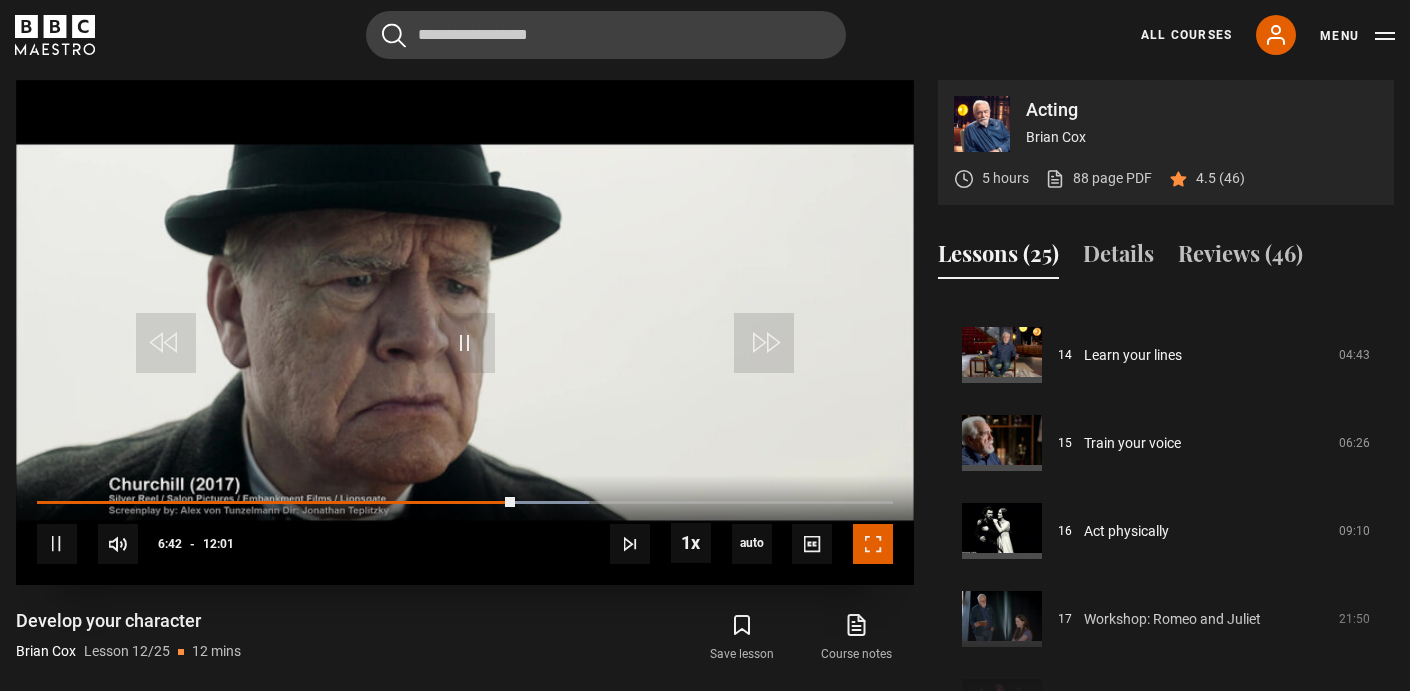 click at bounding box center (873, 544) 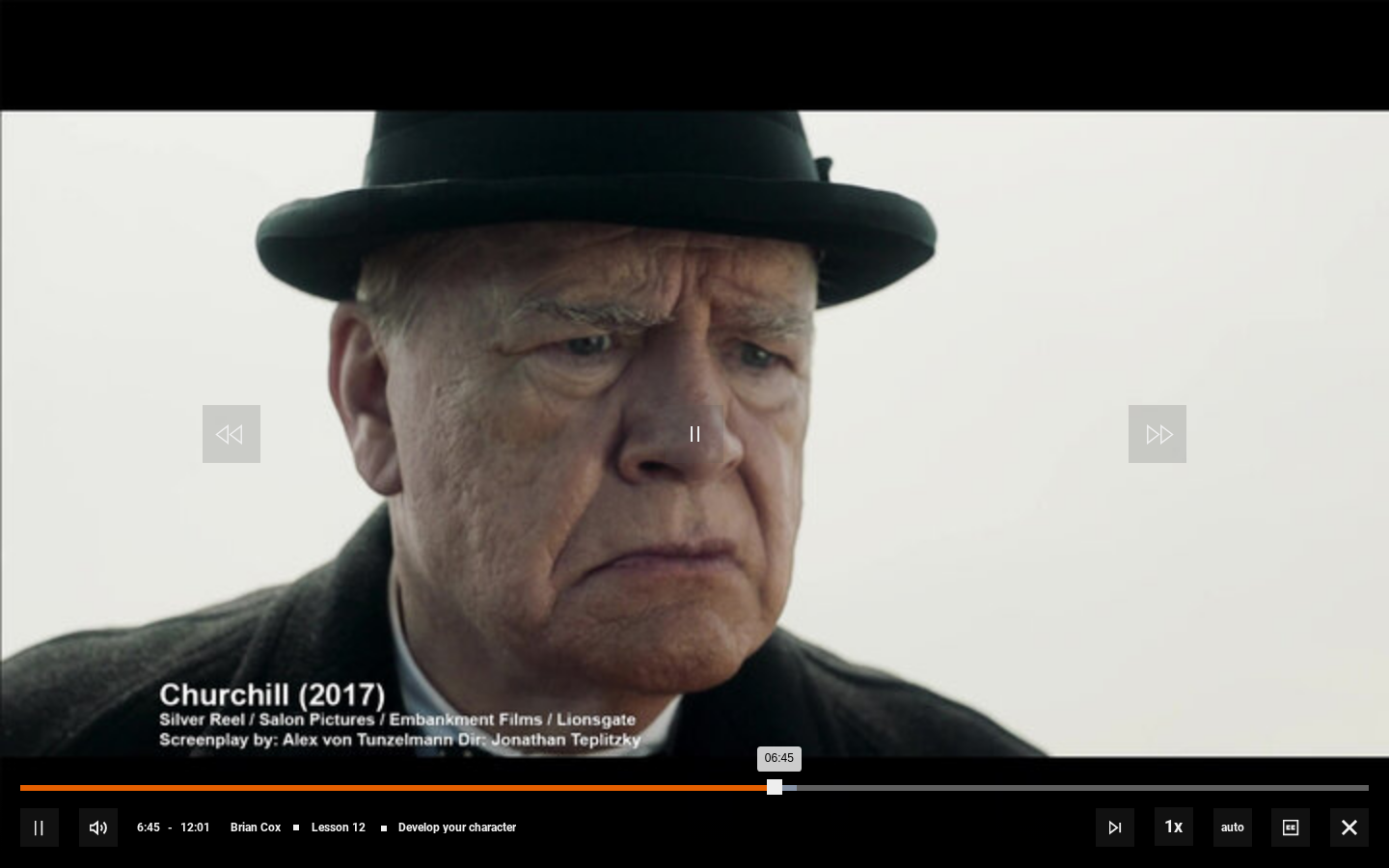 click on "06:45" at bounding box center [399, 788] 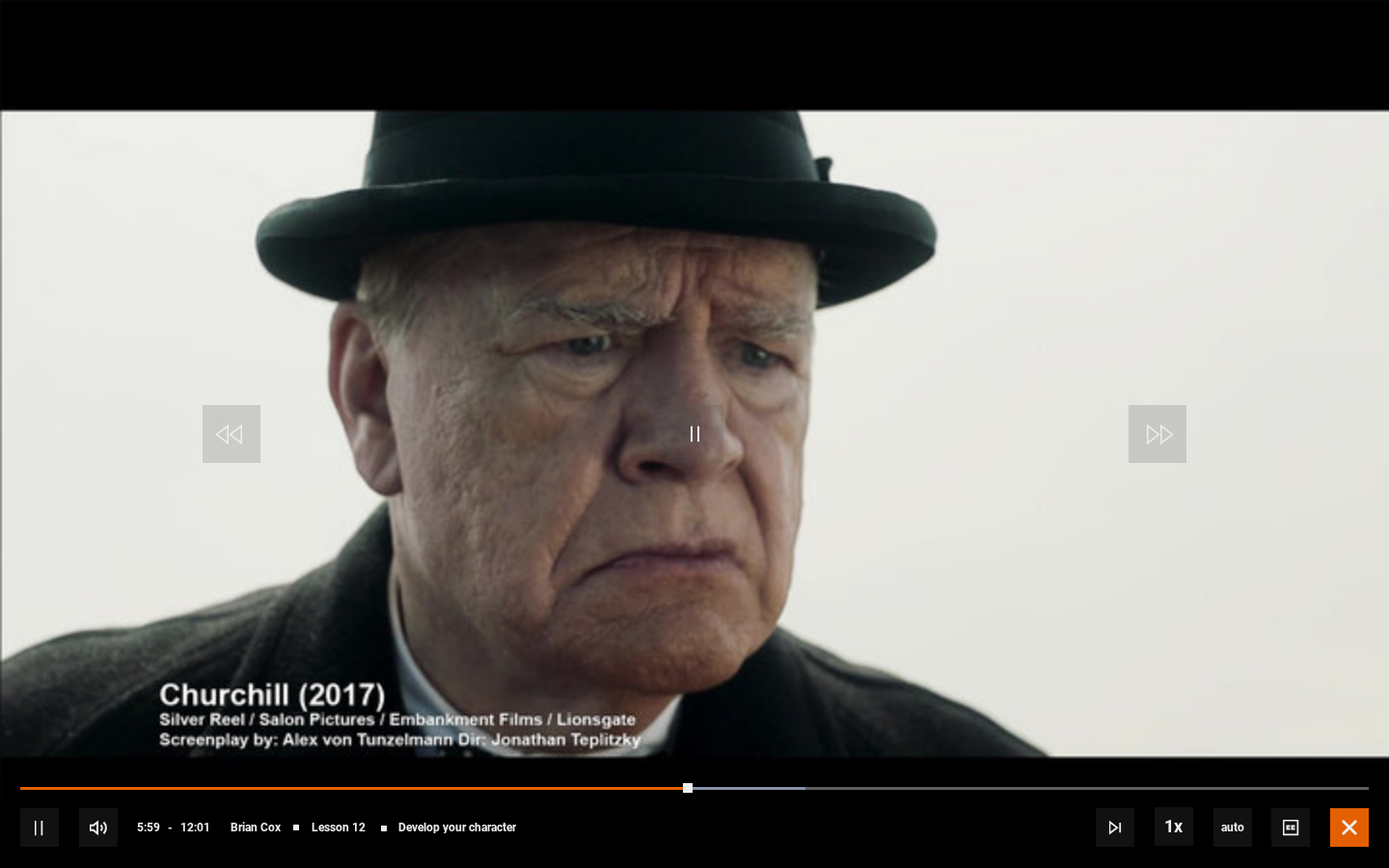 click at bounding box center (1349, 827) 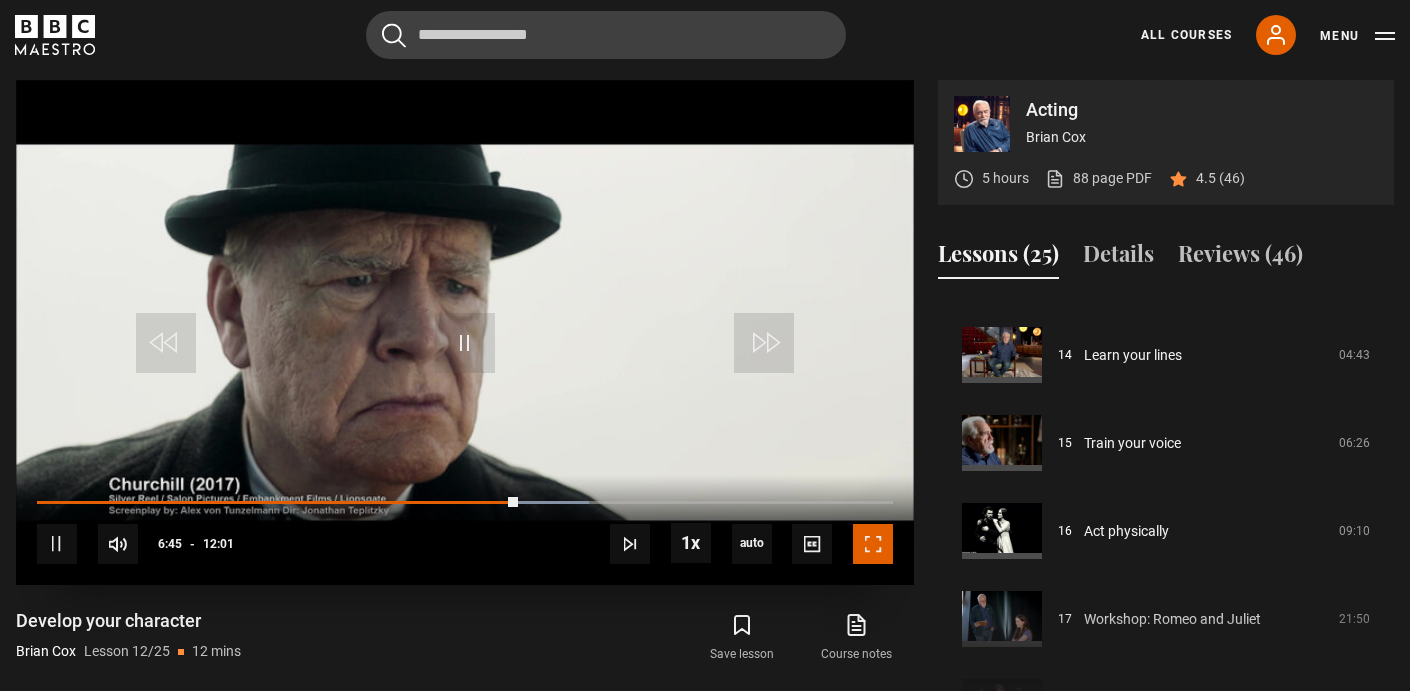 click at bounding box center (873, 544) 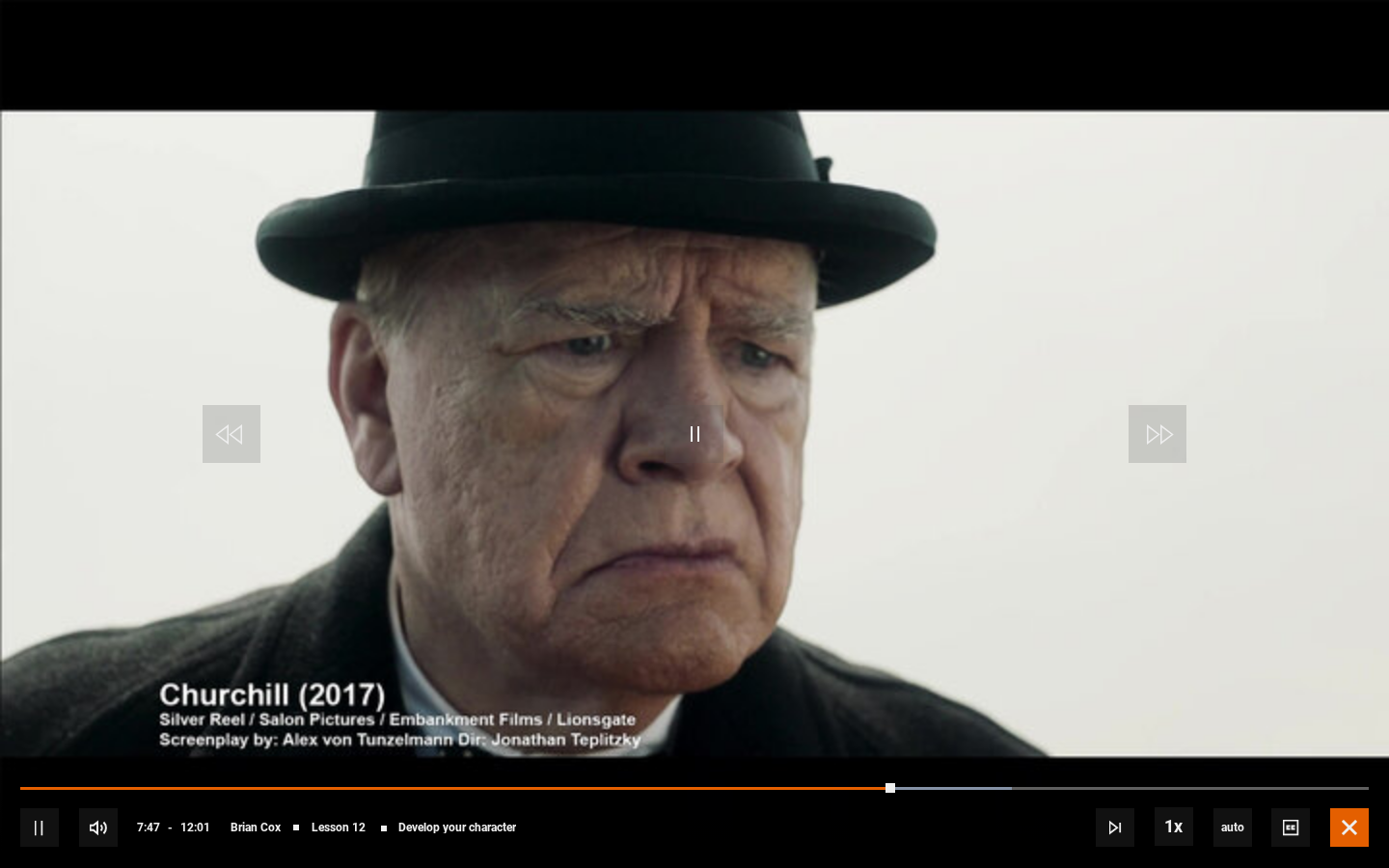 click at bounding box center (1349, 827) 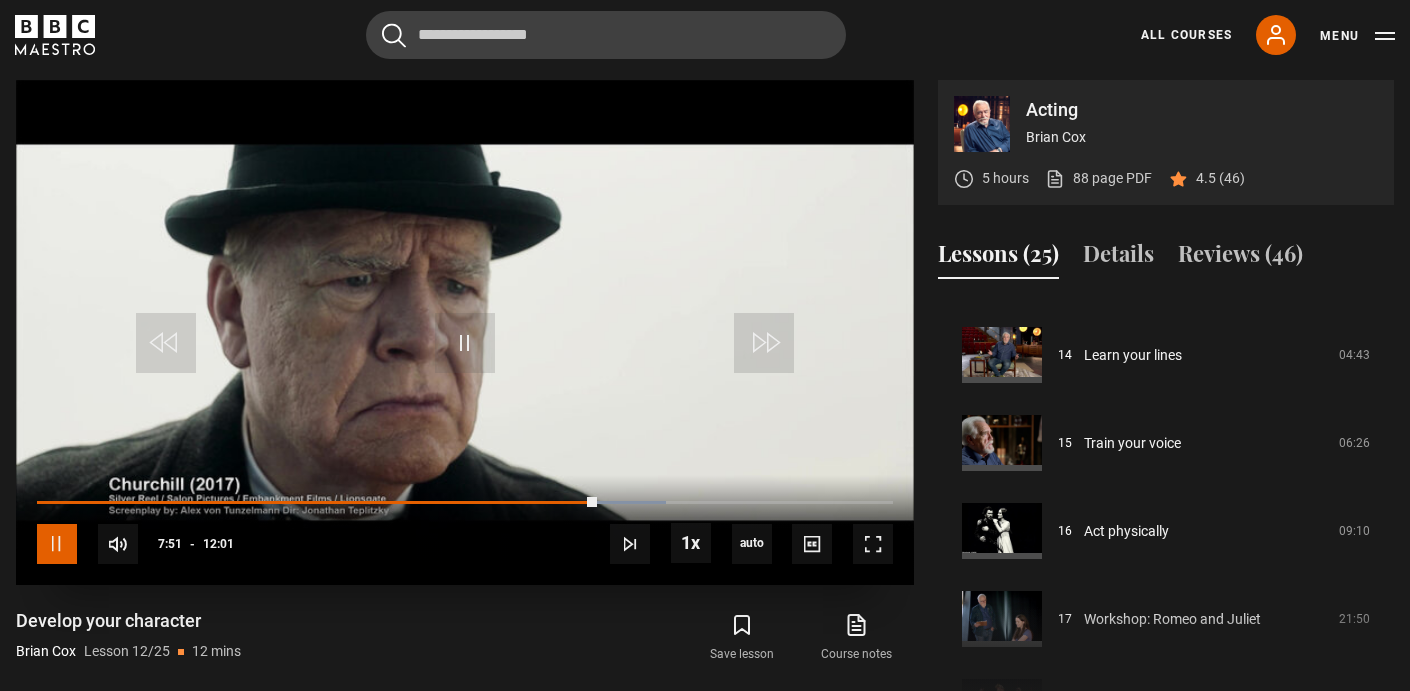 click at bounding box center [57, 544] 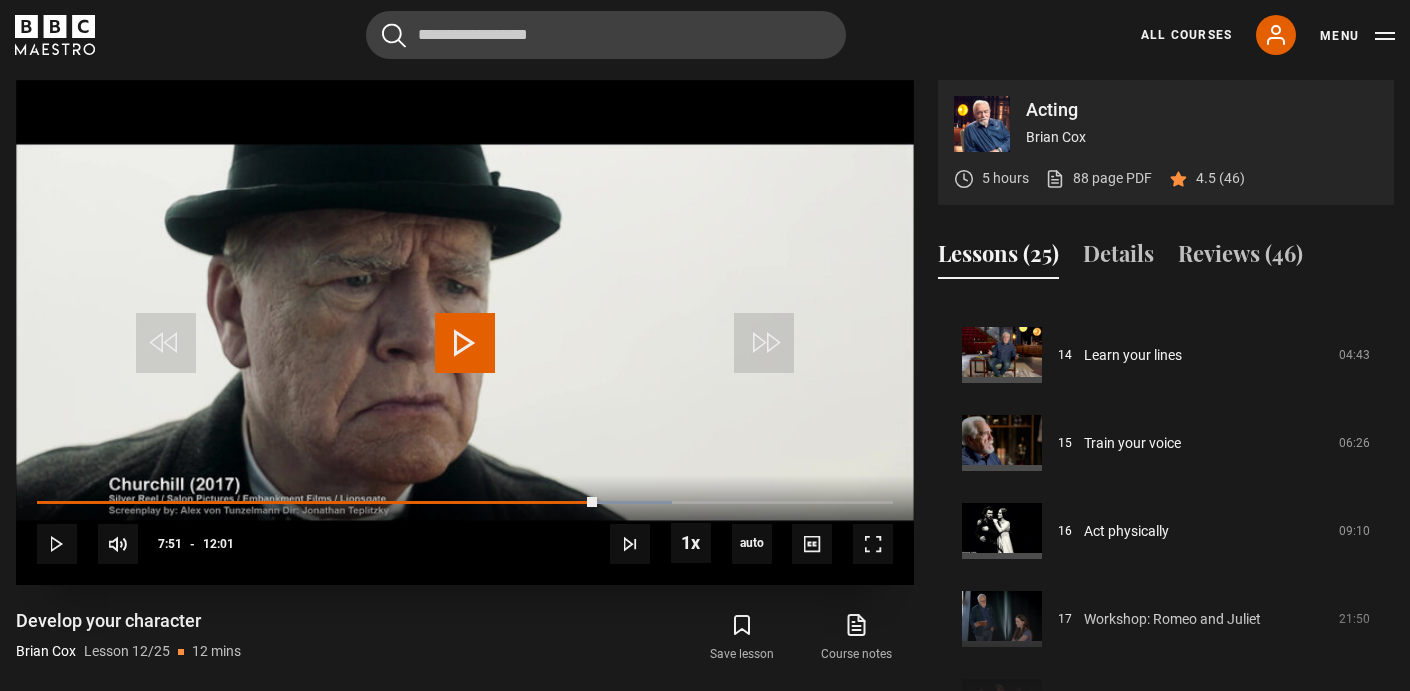 click at bounding box center [465, 343] 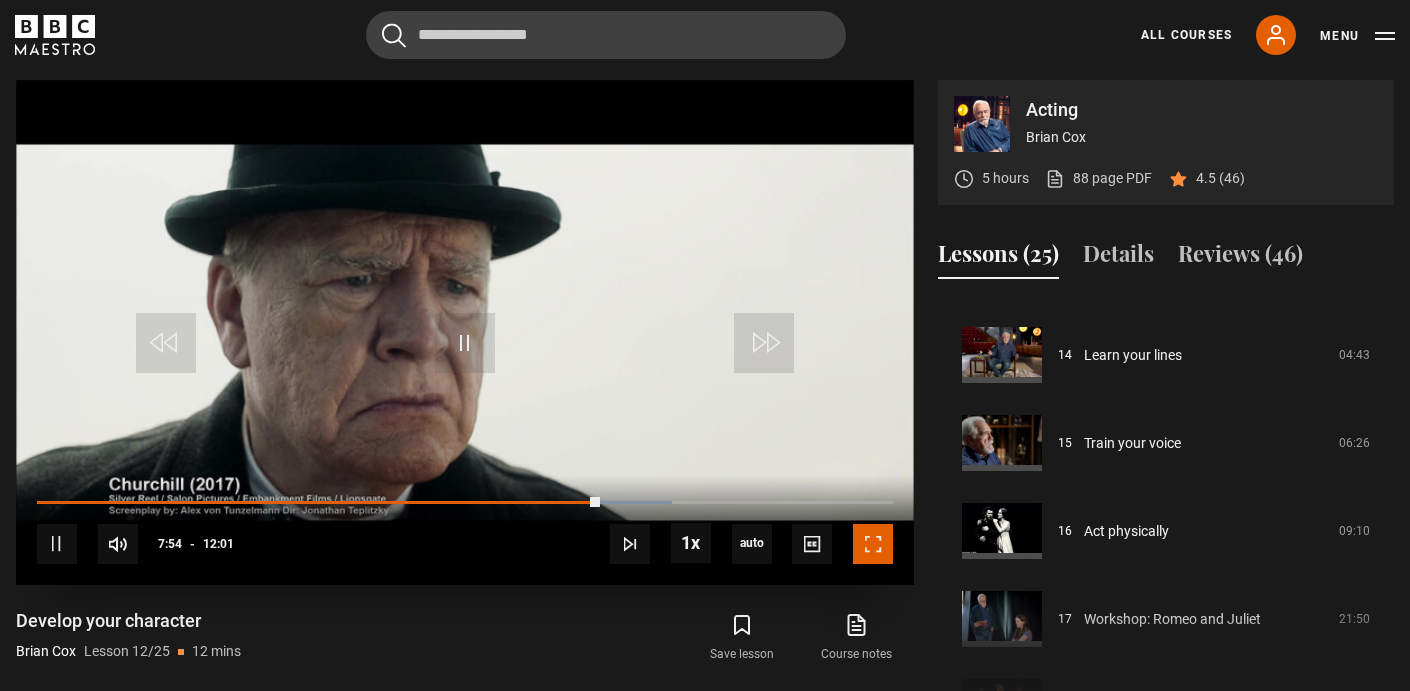 click at bounding box center (873, 544) 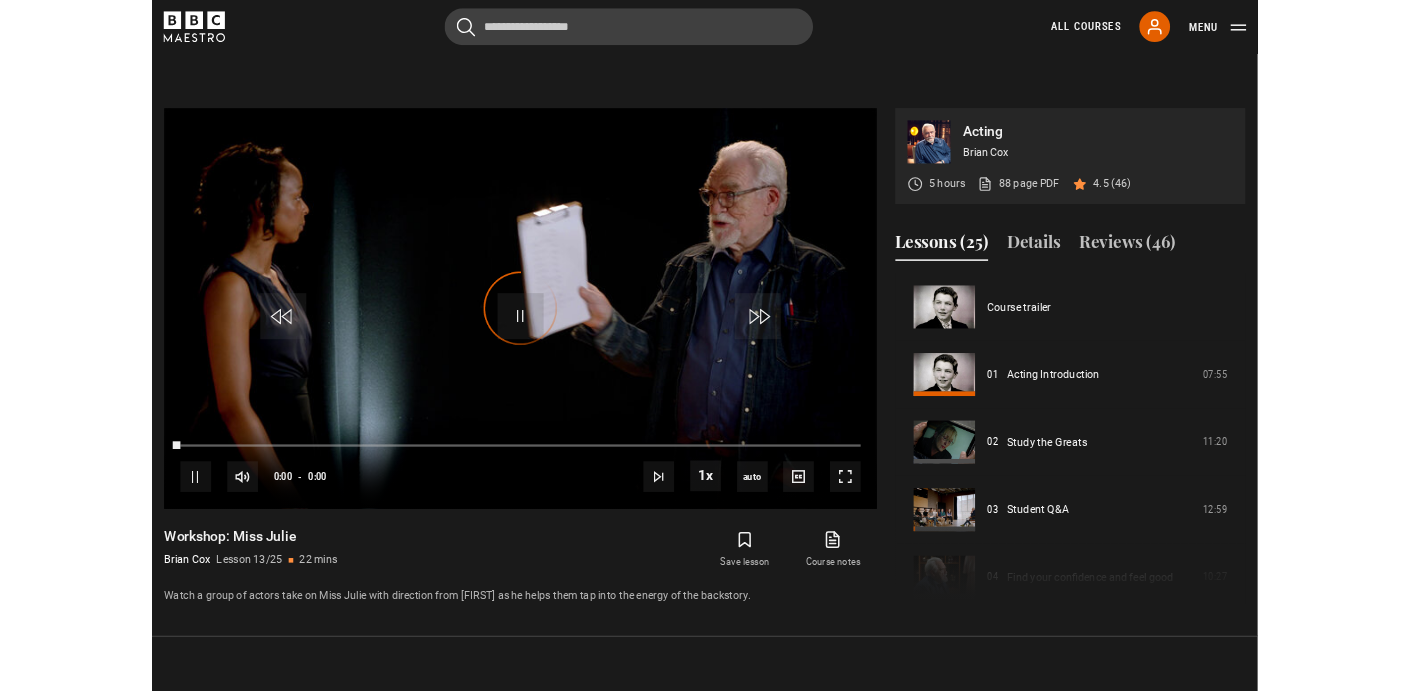 scroll, scrollTop: 910, scrollLeft: 0, axis: vertical 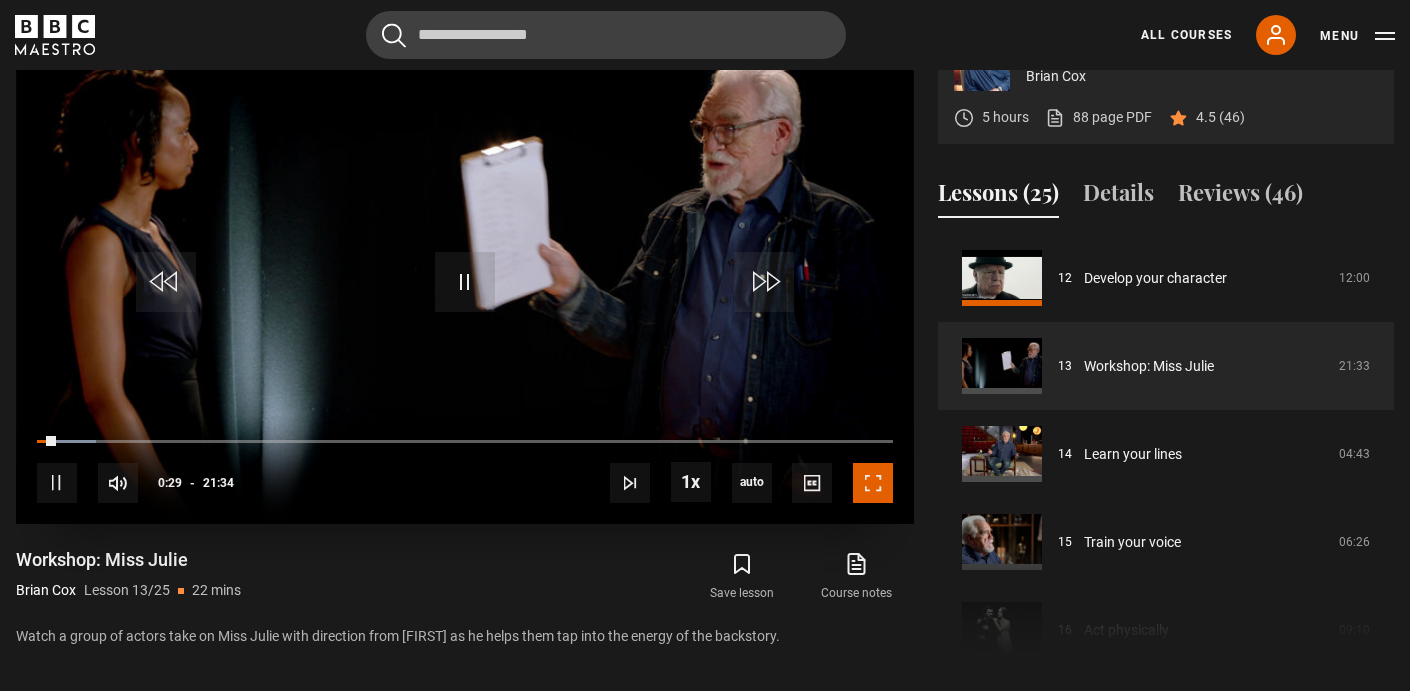 click at bounding box center (873, 483) 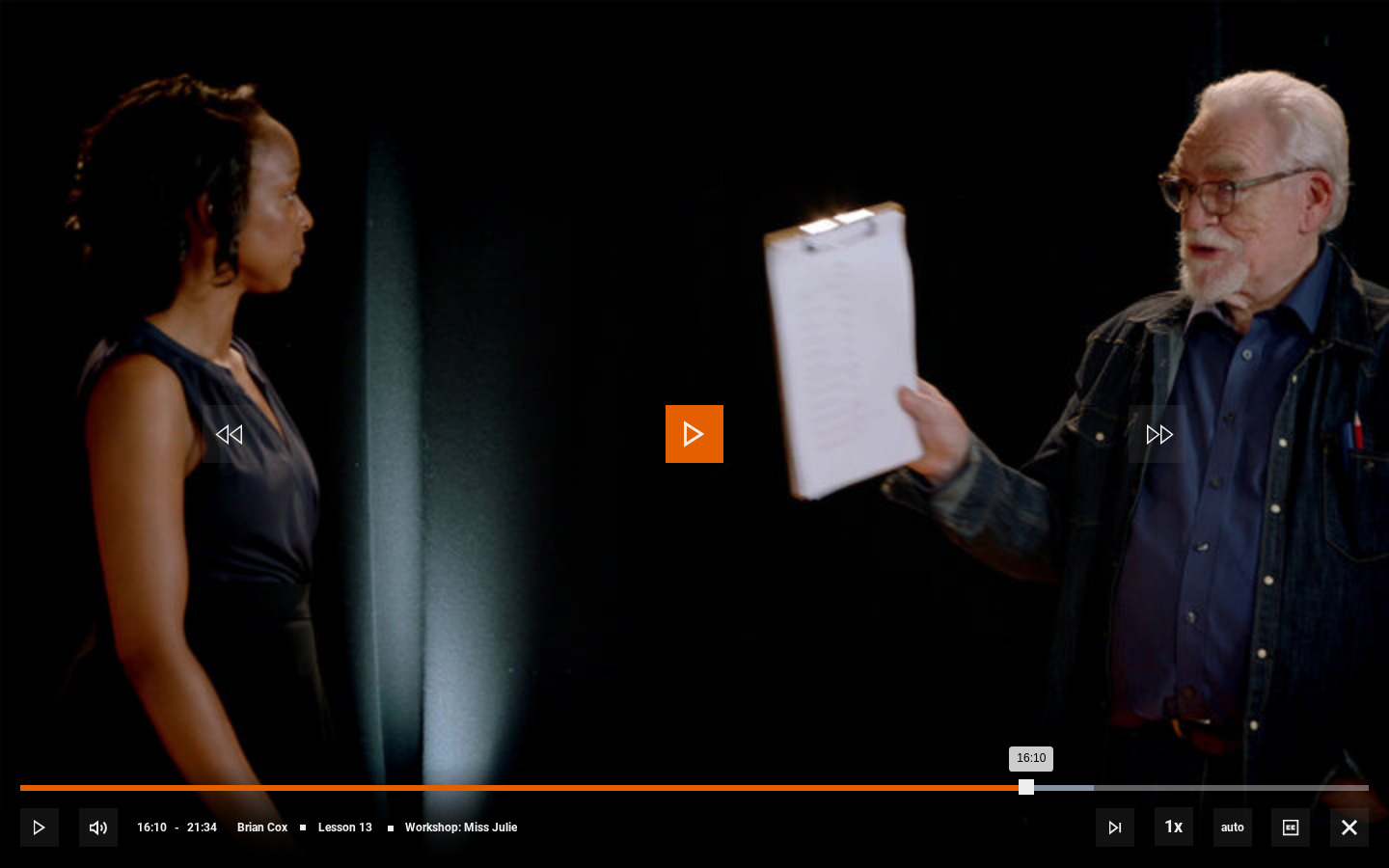 click on "15:38" at bounding box center [999, 788] 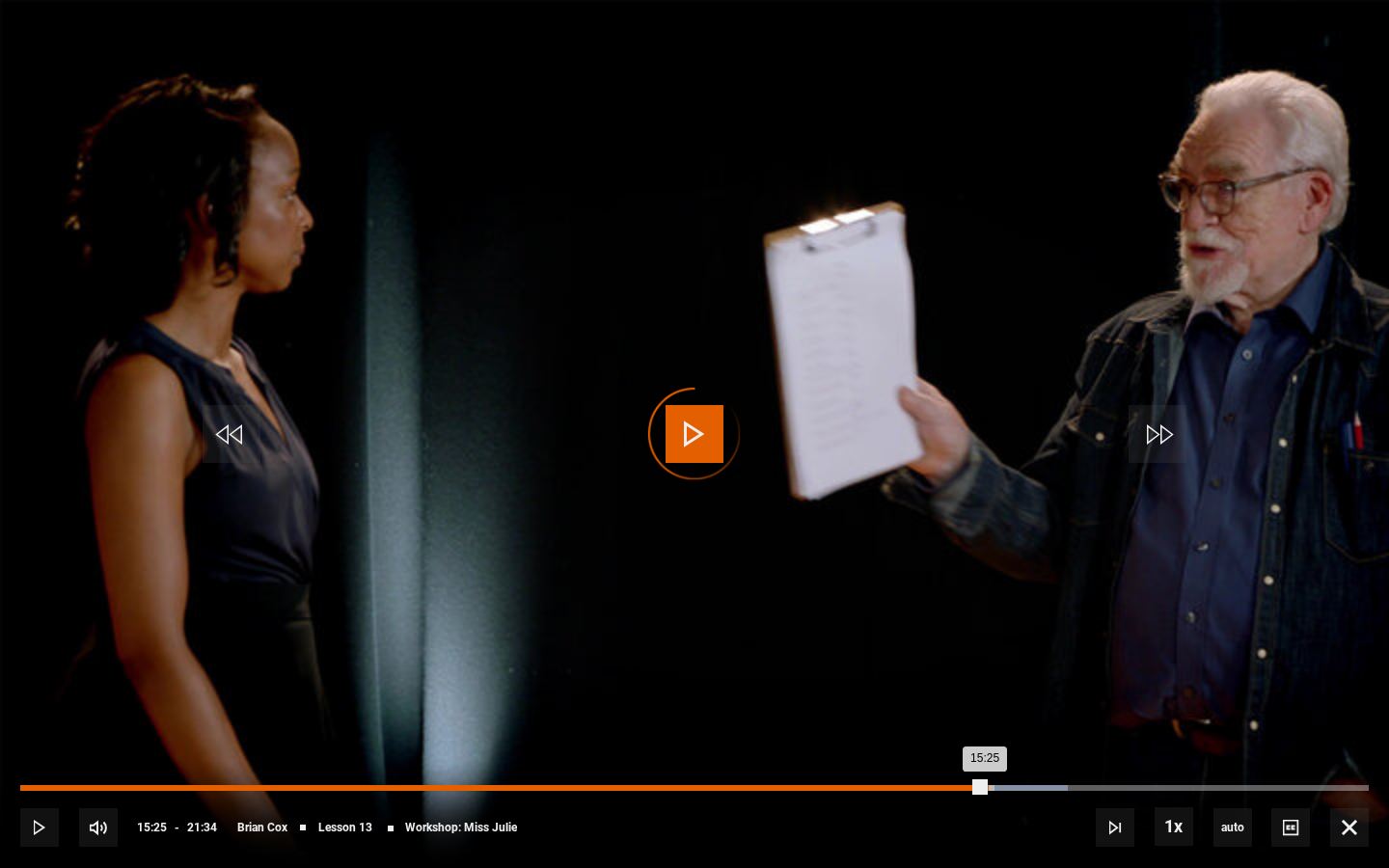 click on "15:25" at bounding box center (503, 788) 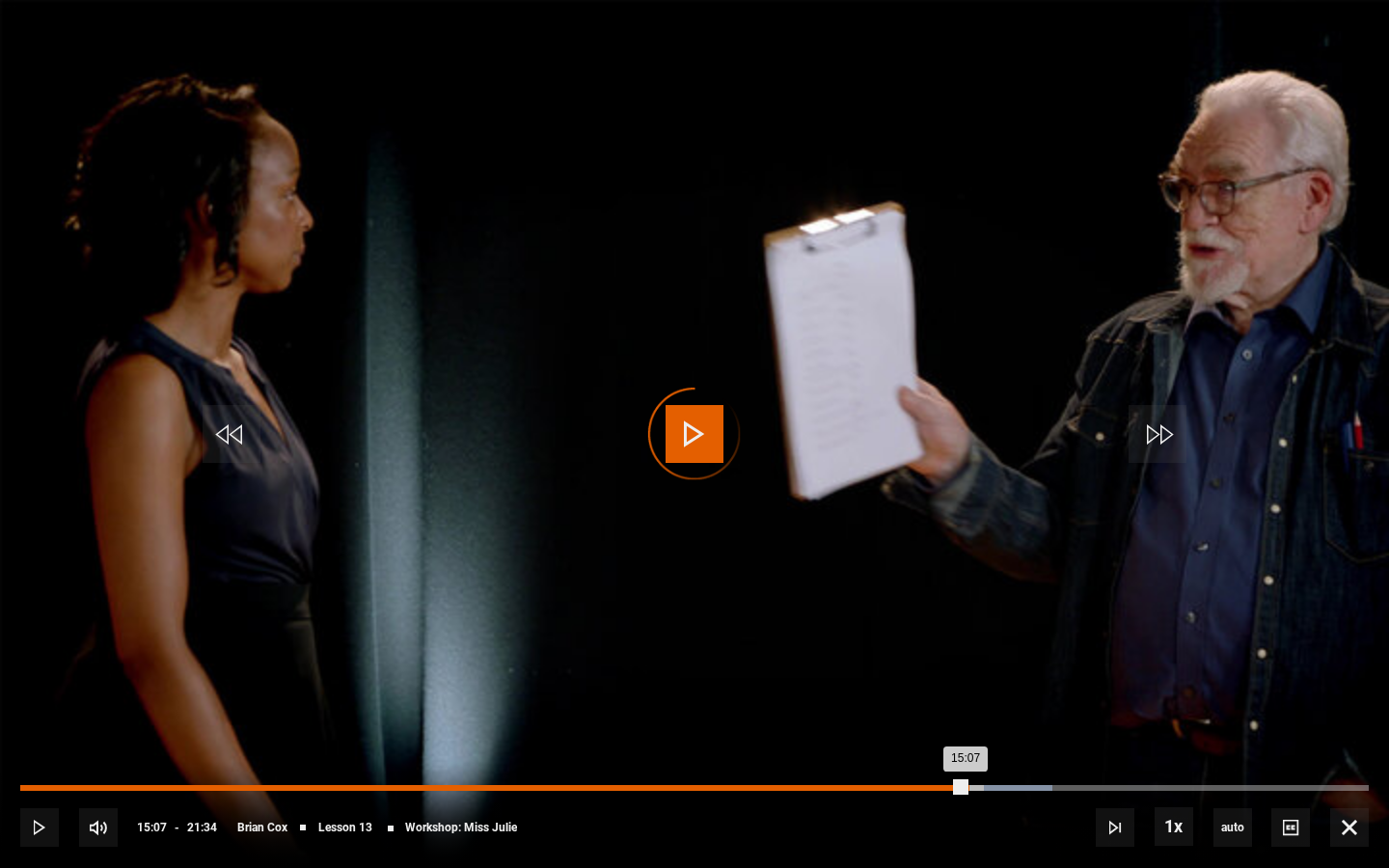 click on "15:07" at bounding box center [493, 788] 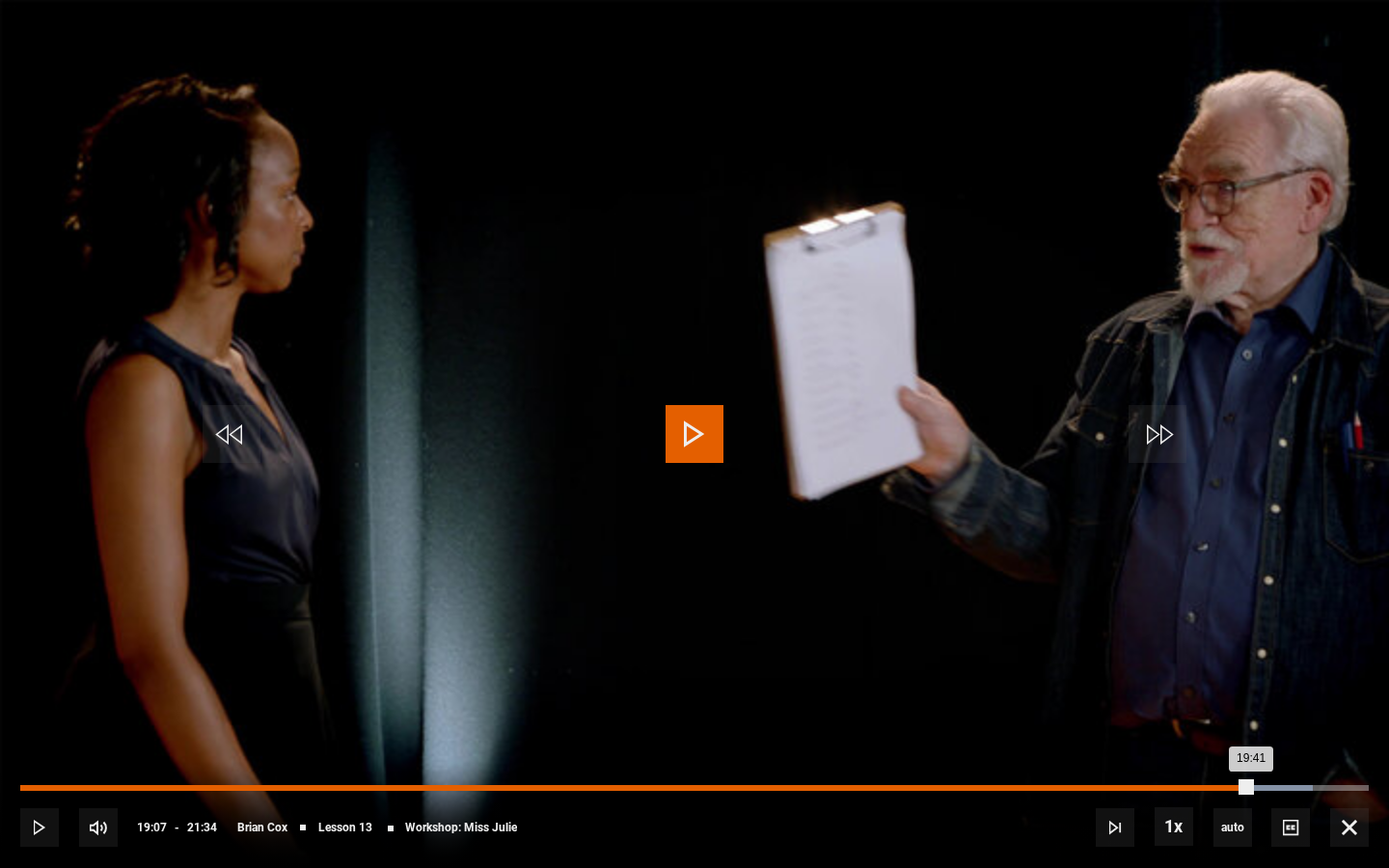 click on "19:41" at bounding box center (636, 788) 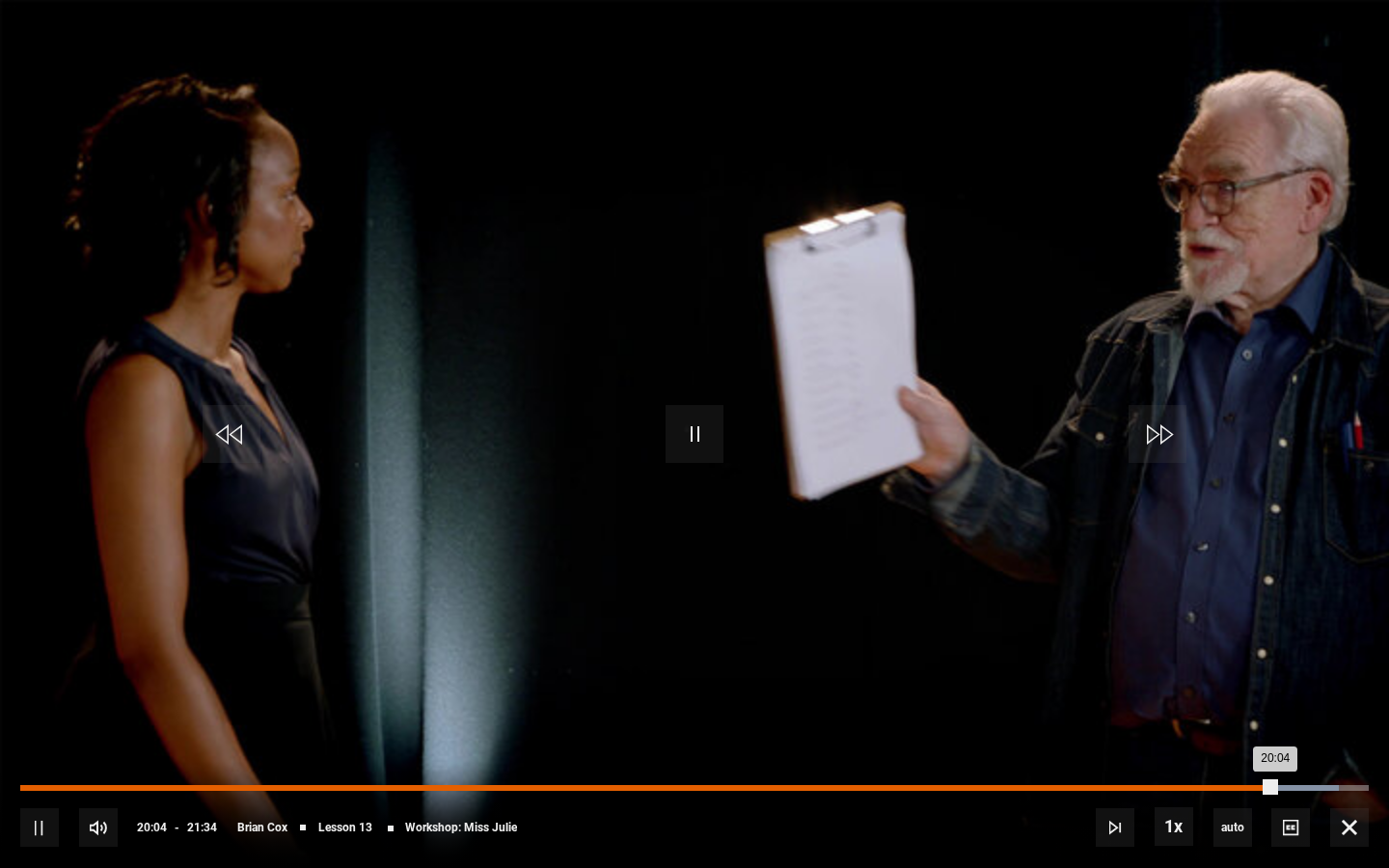 click on "20:04" at bounding box center (647, 788) 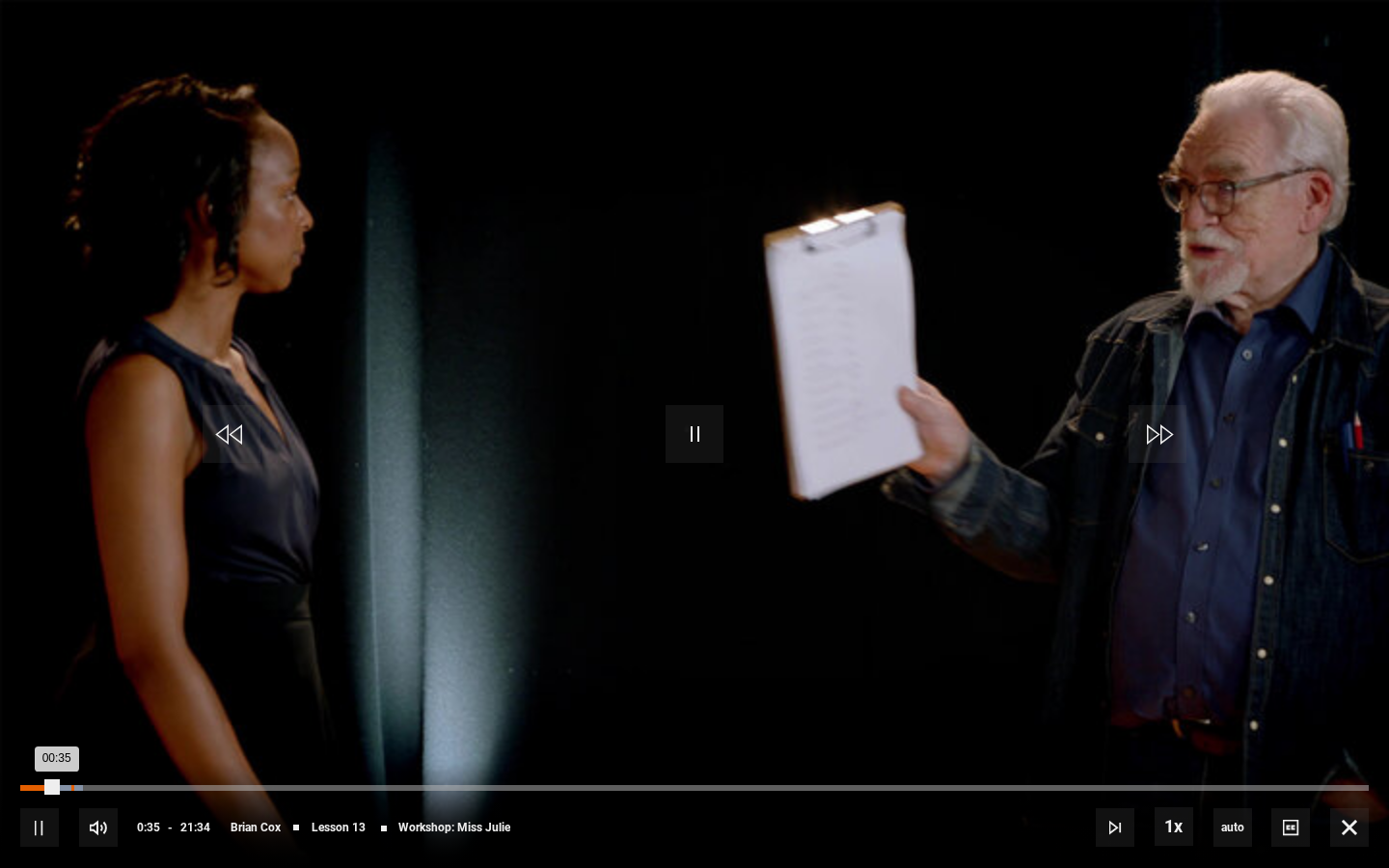 click at bounding box center (67, 788) 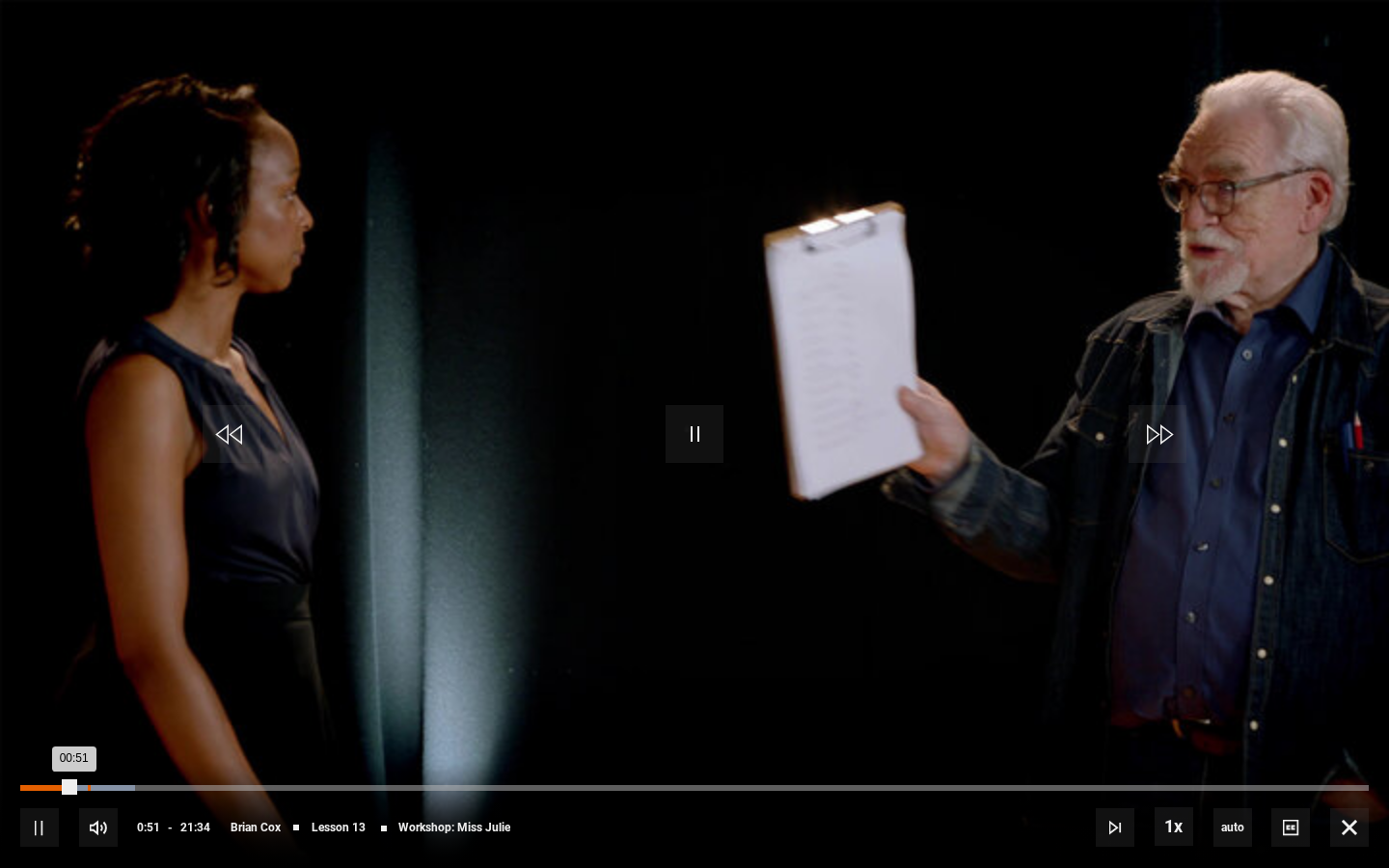 click on "Loaded :  8.50% 01:04 00:51" at bounding box center (694, 788) 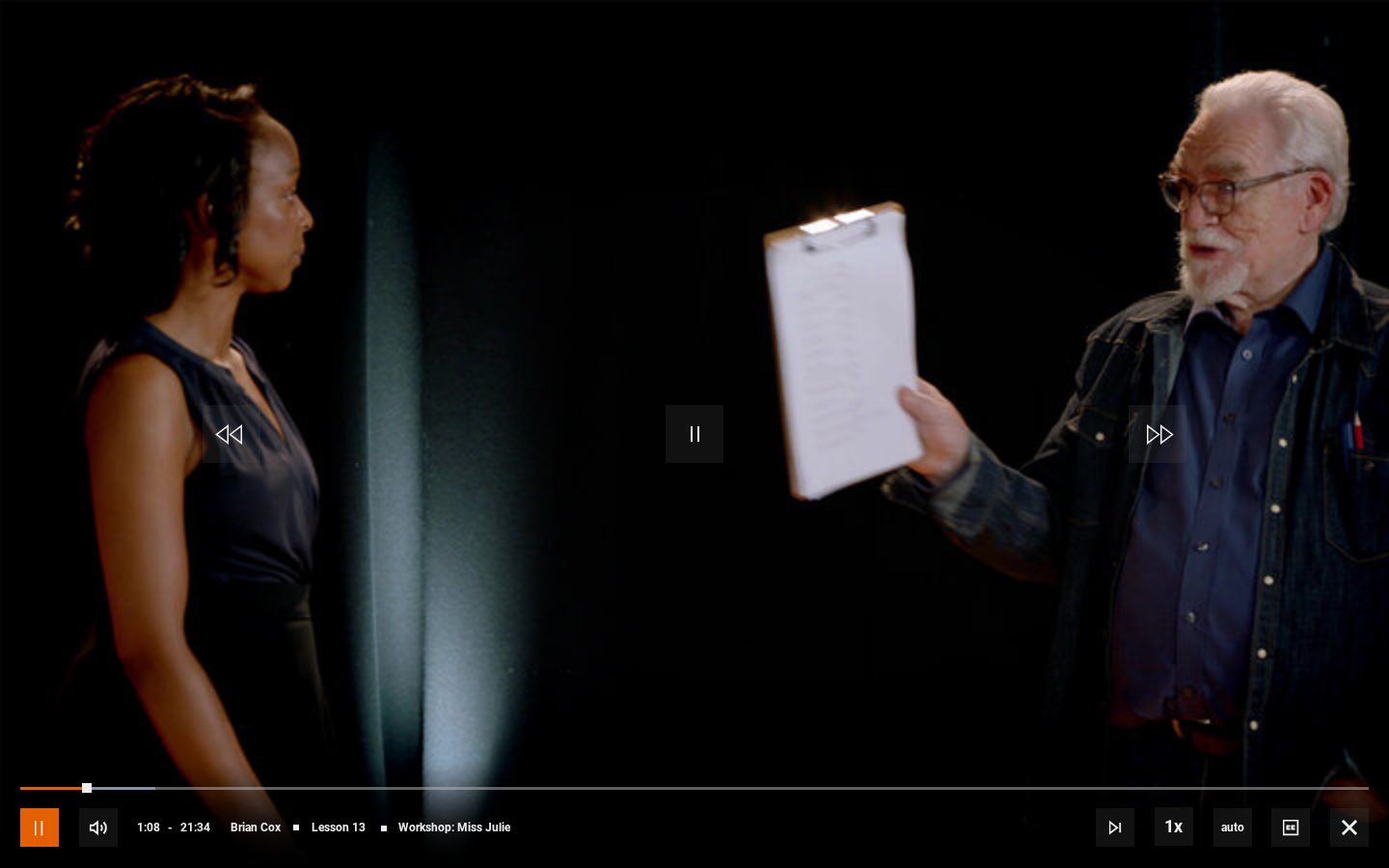 click at bounding box center [40, 827] 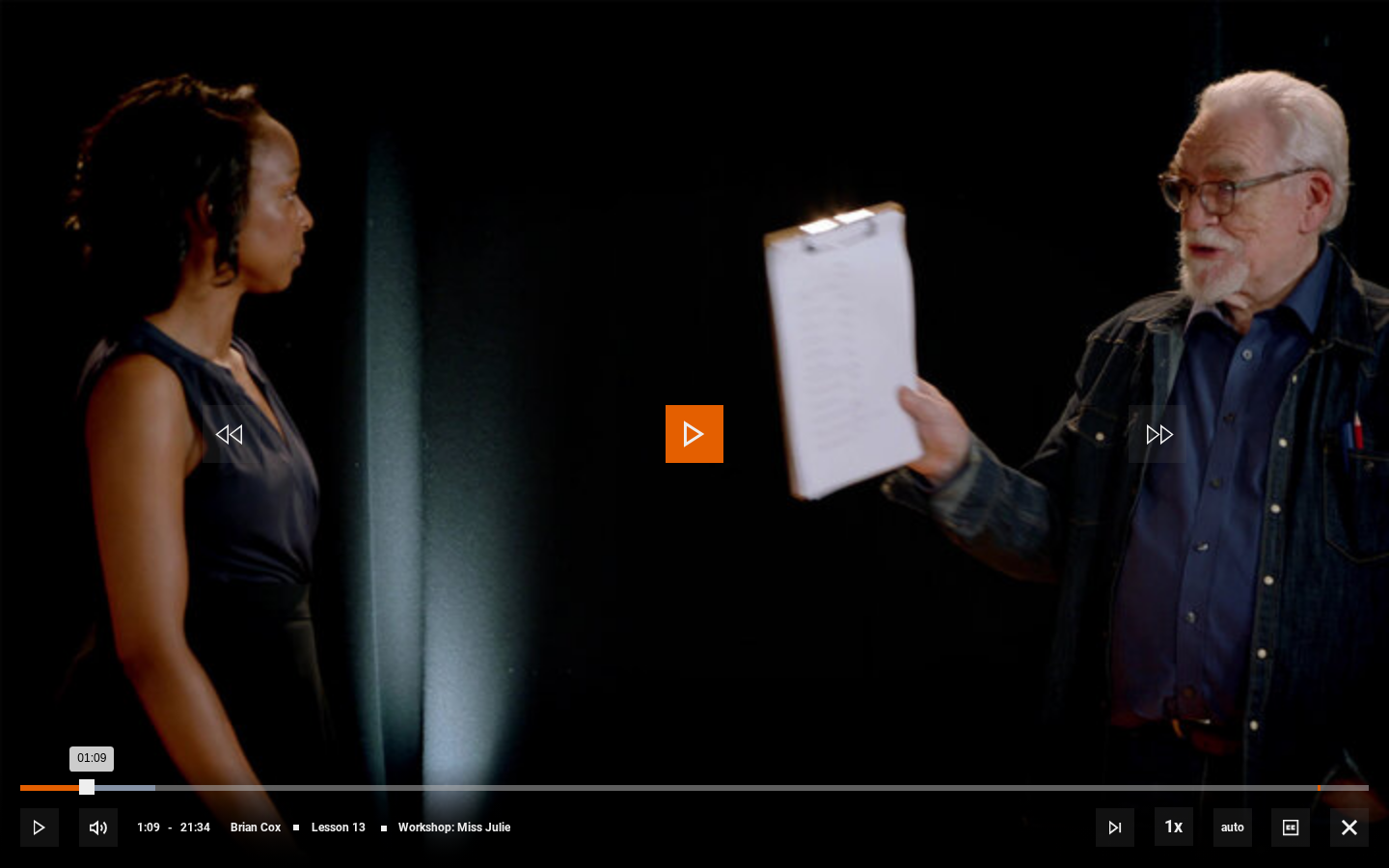 click on "Loaded :  10.05% 20:44 01:09" at bounding box center [694, 788] 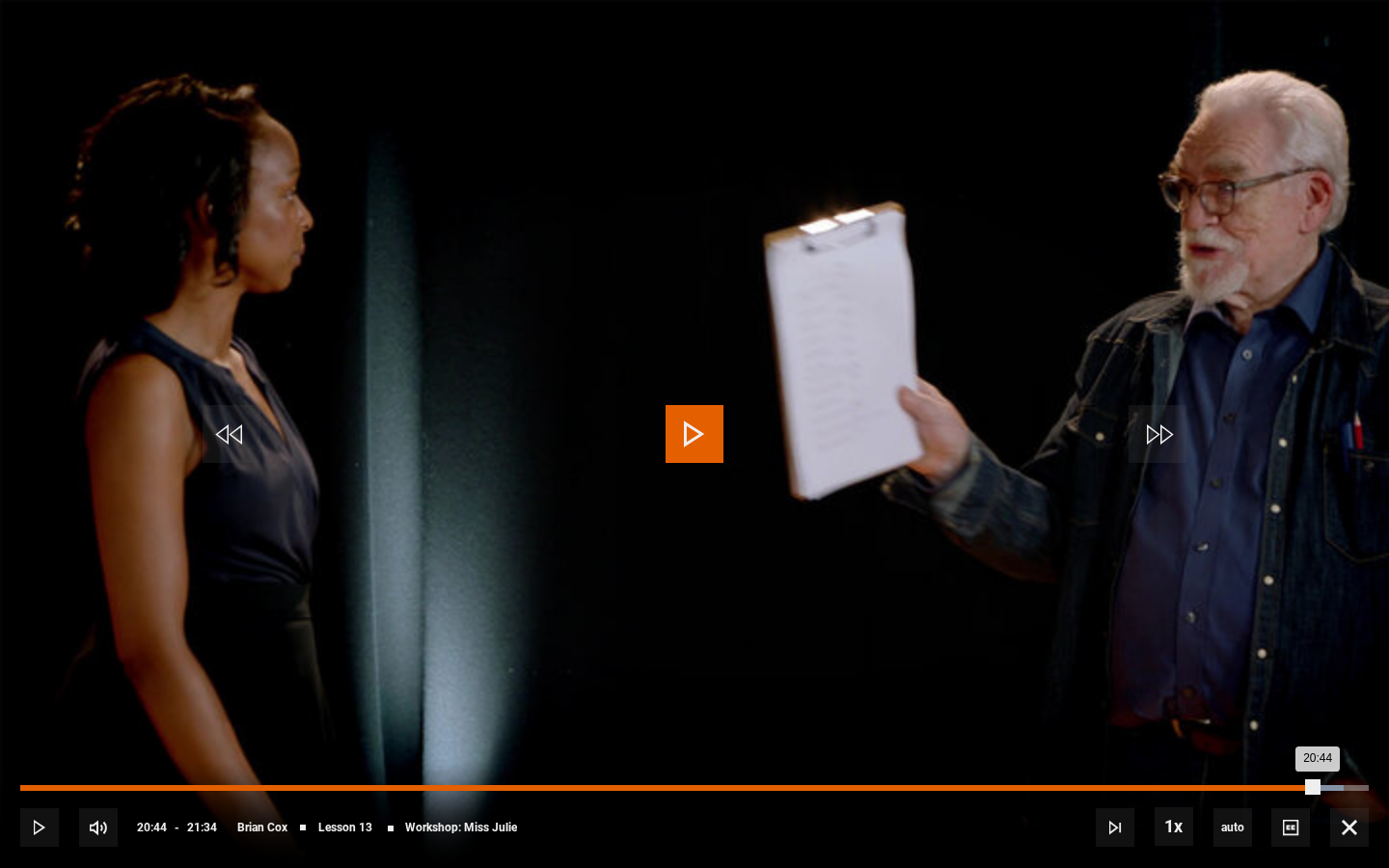 click on "20:44" at bounding box center (668, 788) 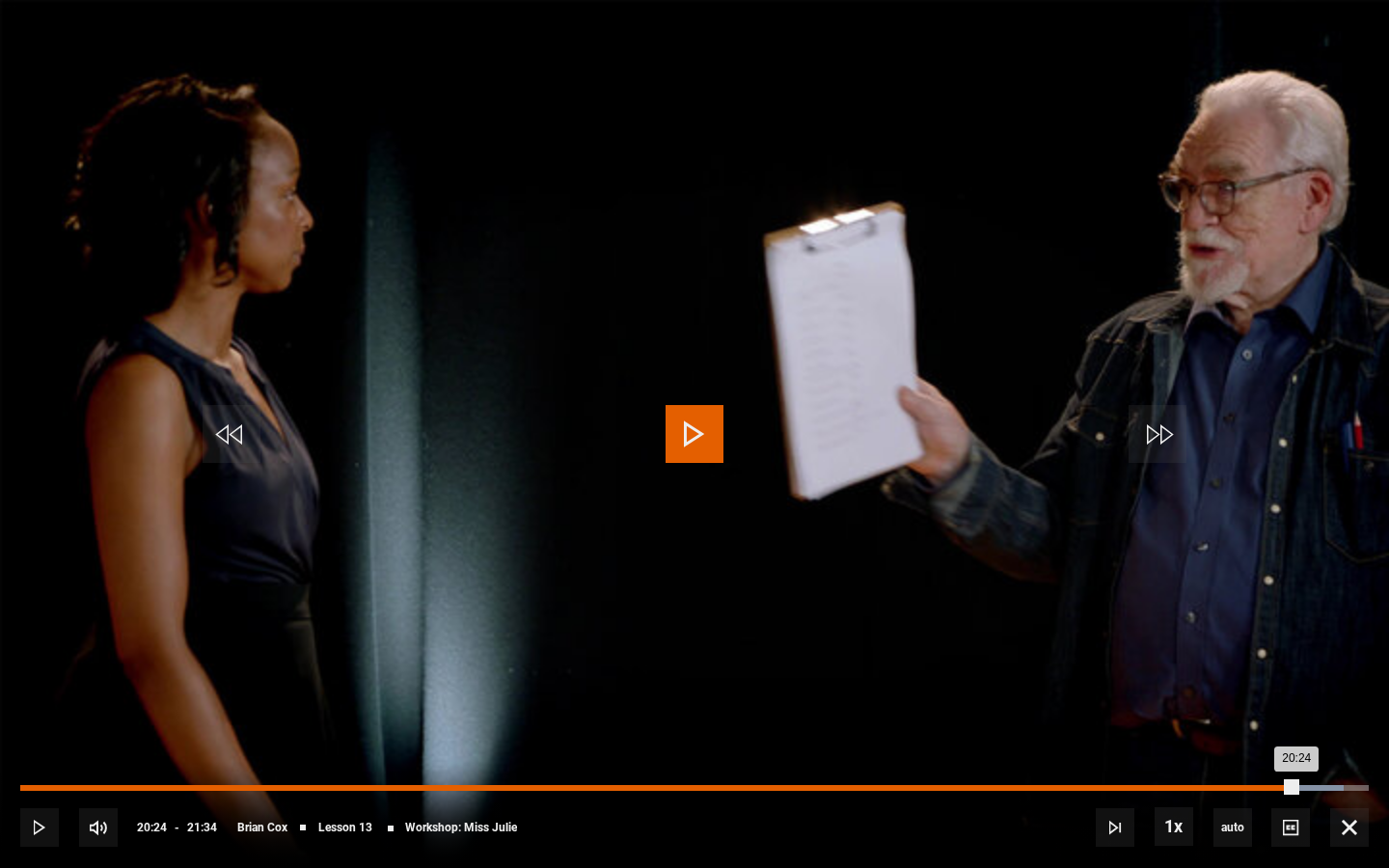 click on "20:06" at bounding box center [1278, 788] 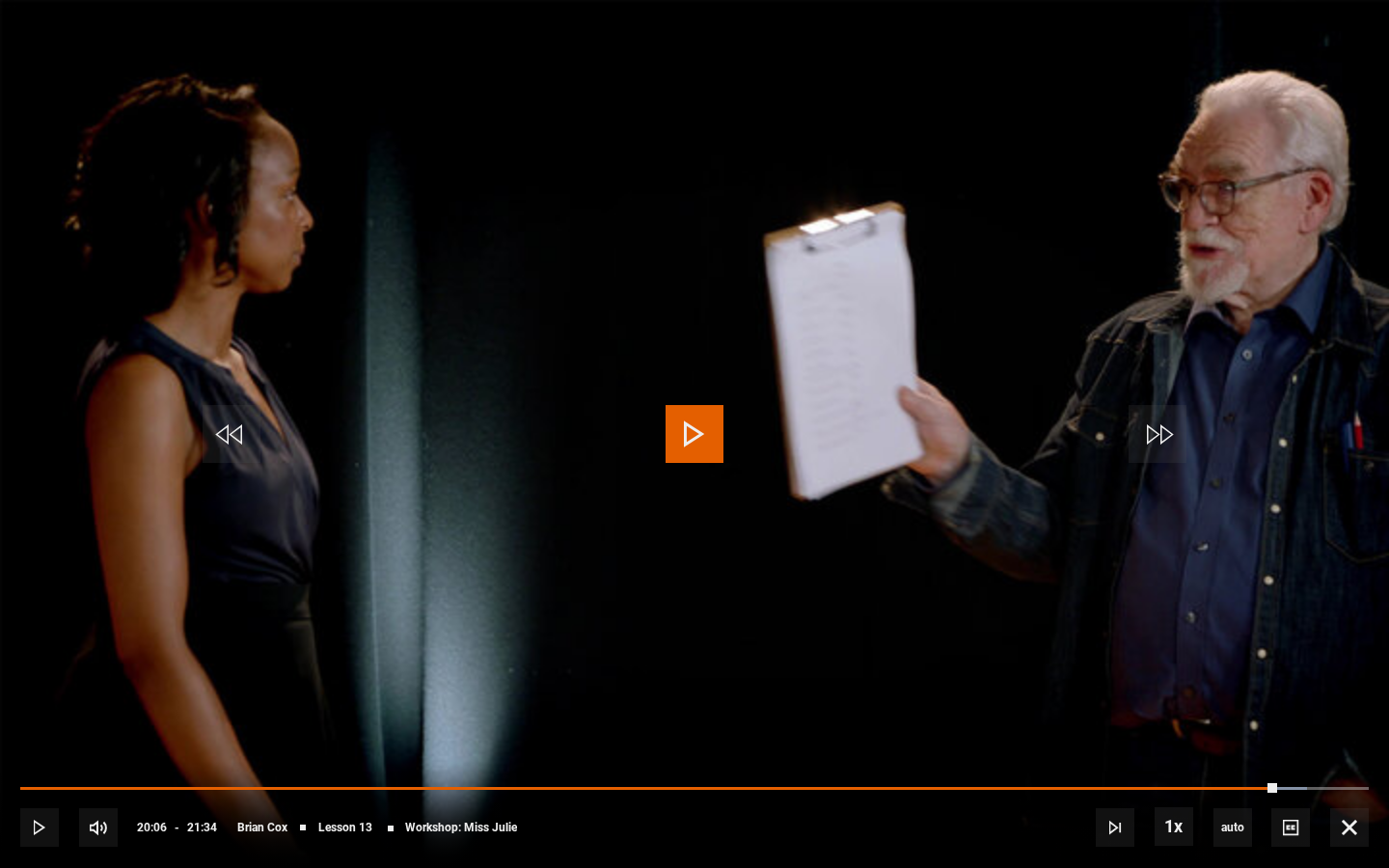 click on "10s Skip Back 10 seconds Play 10s Skip Forward 10 seconds Loaded :  95.44% 19:56 20:06 Play Mute Current Time  20:06 - Duration  21:34
[FIRST] [LAST]
Lesson 13
Workshop: Miss Julie
1x Playback Rate 2x 1.5x 1x , selected 0.5x auto Quality 360p 720p 1080p 2160p Auto , selected Captions captions off , selected English  Captions" at bounding box center (694, 814) 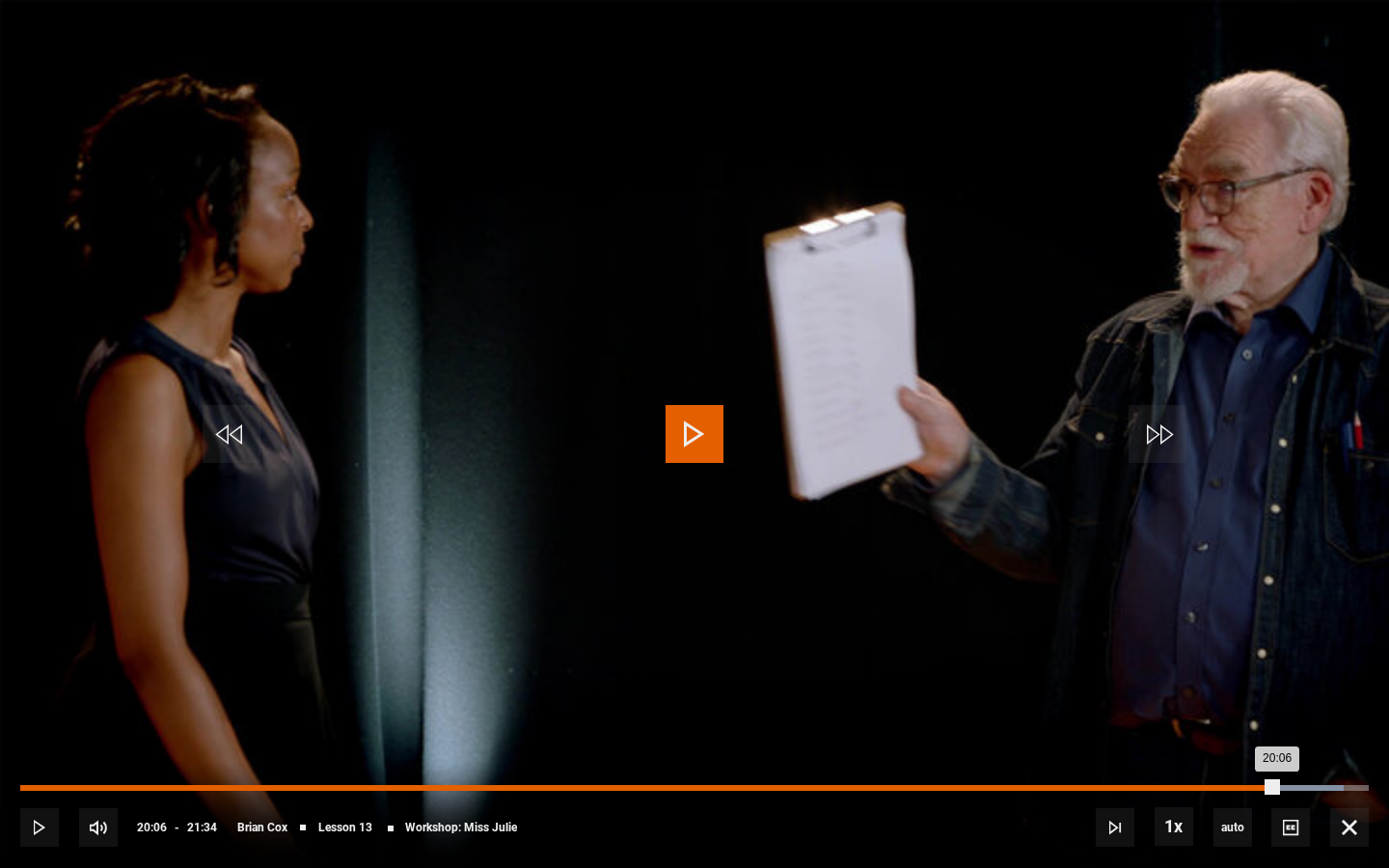 click on "19:49" at bounding box center (1261, 788) 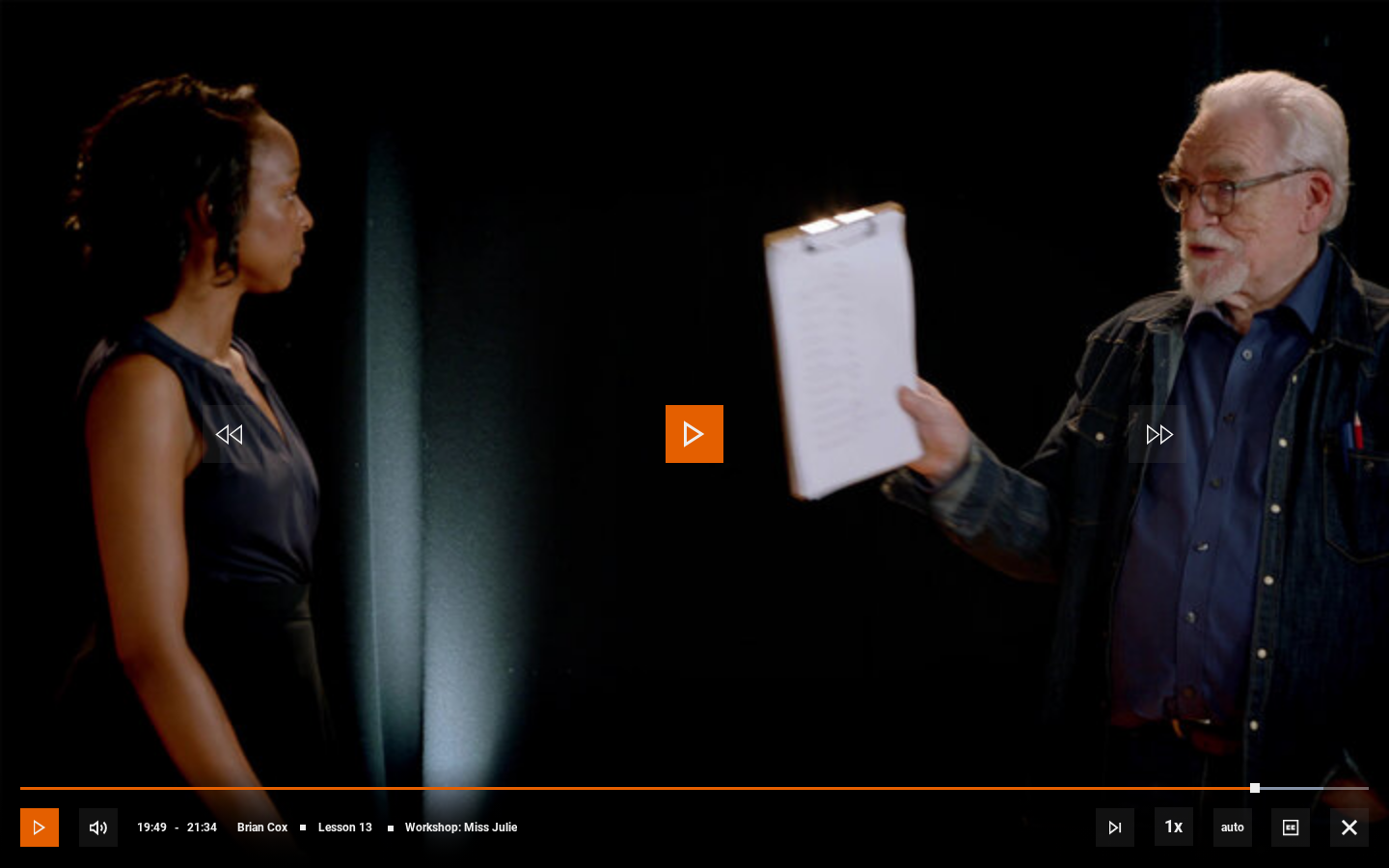 click at bounding box center (40, 827) 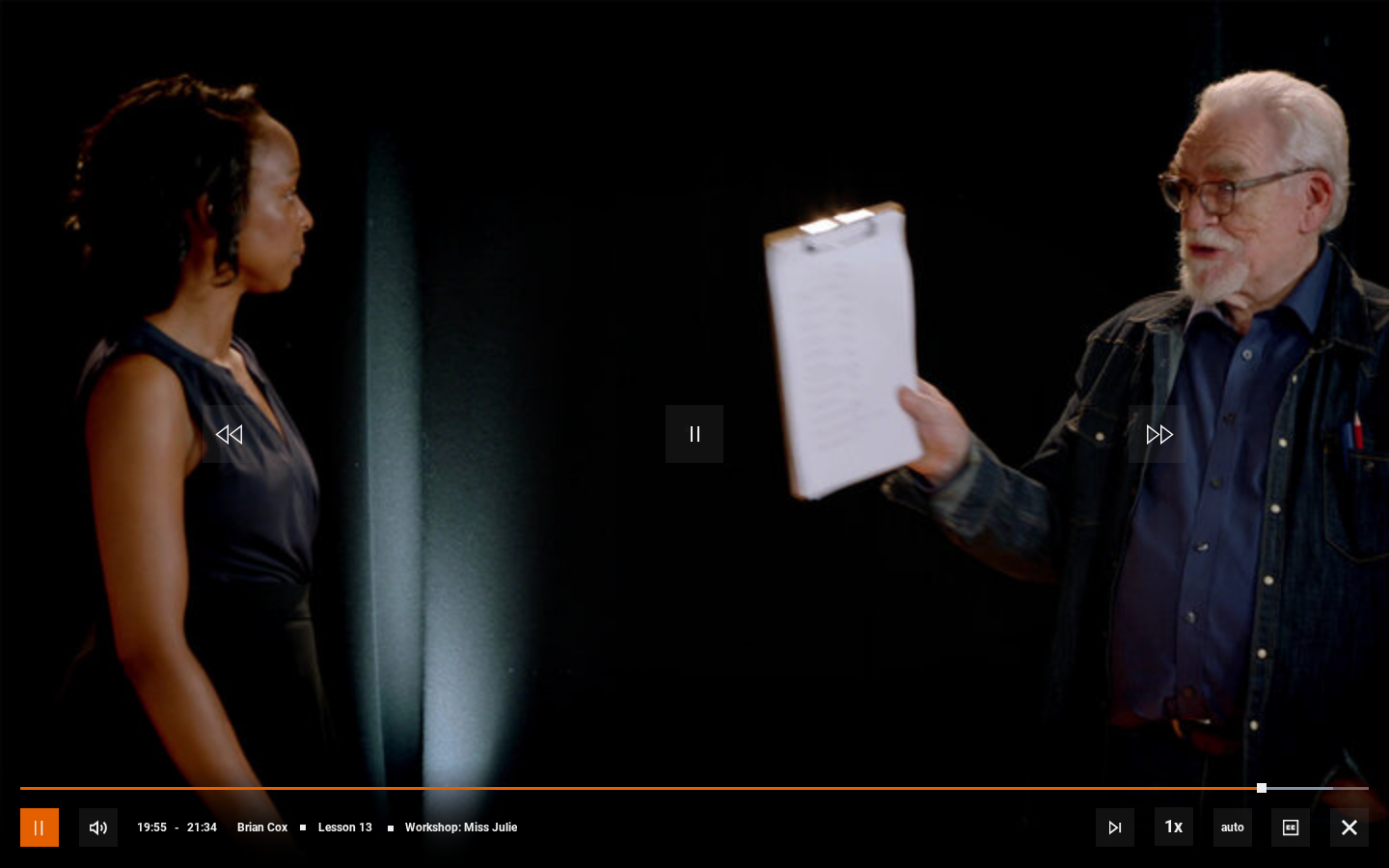 click at bounding box center (40, 827) 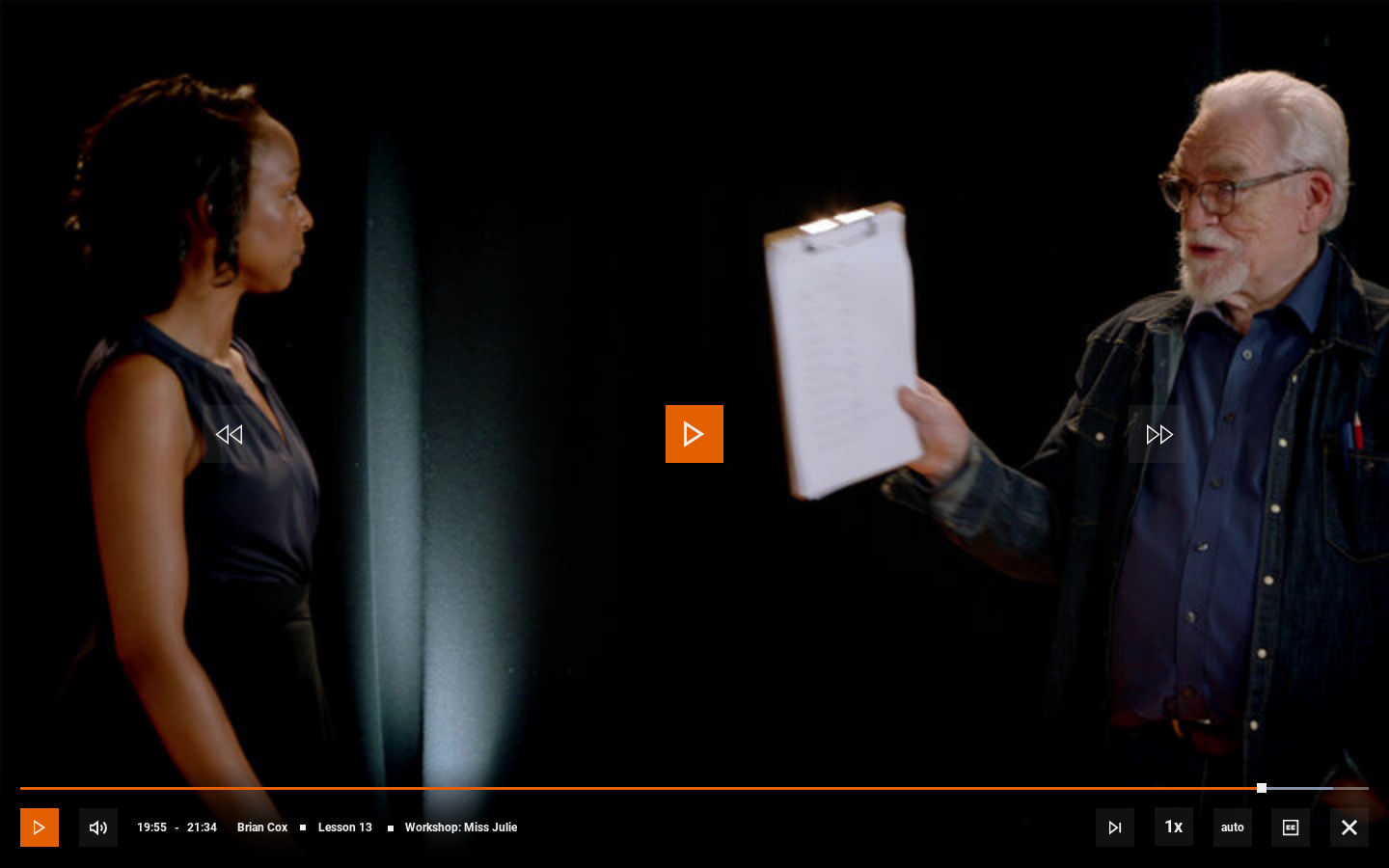 click at bounding box center [40, 827] 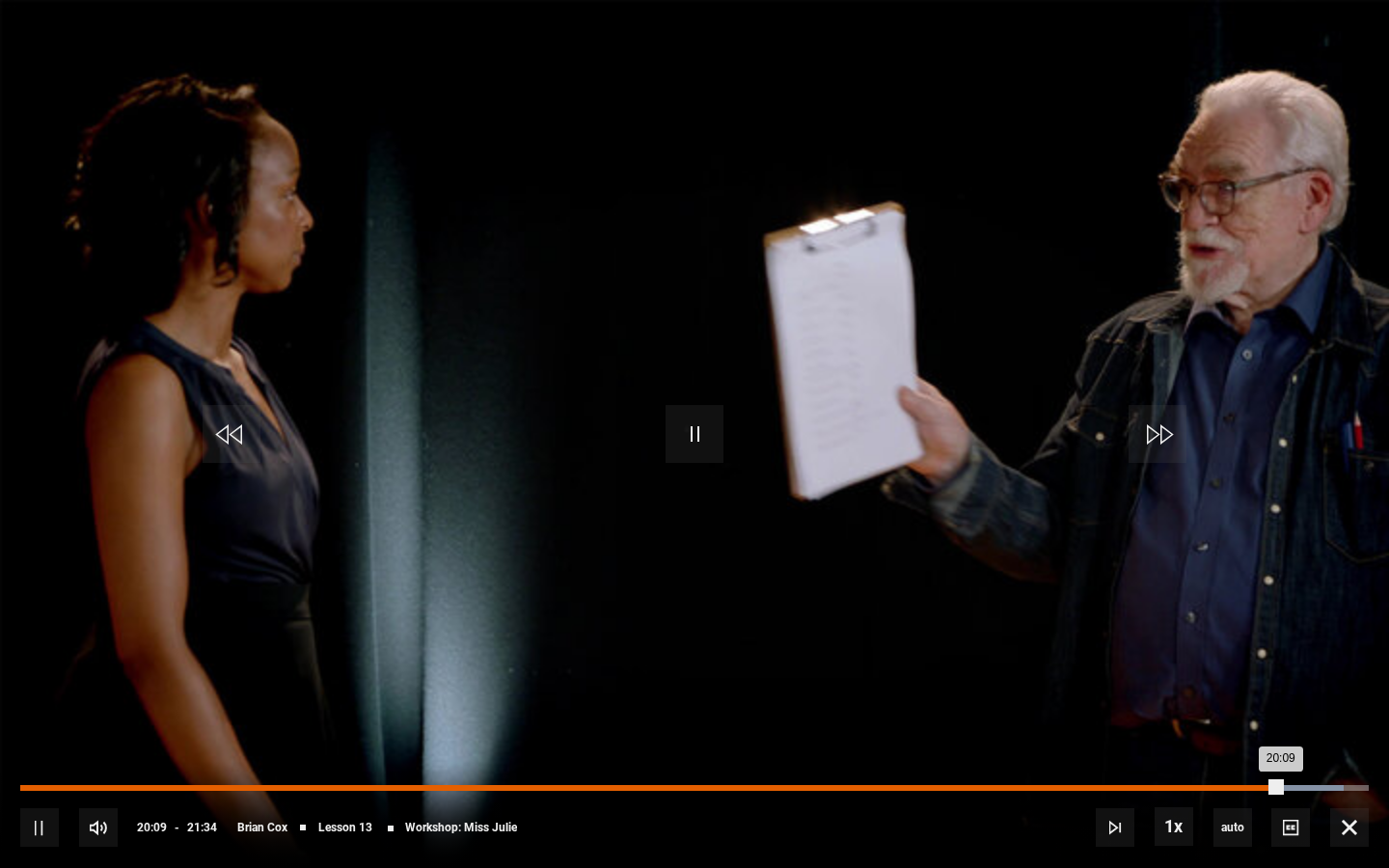 click on "19:42" at bounding box center [1253, 788] 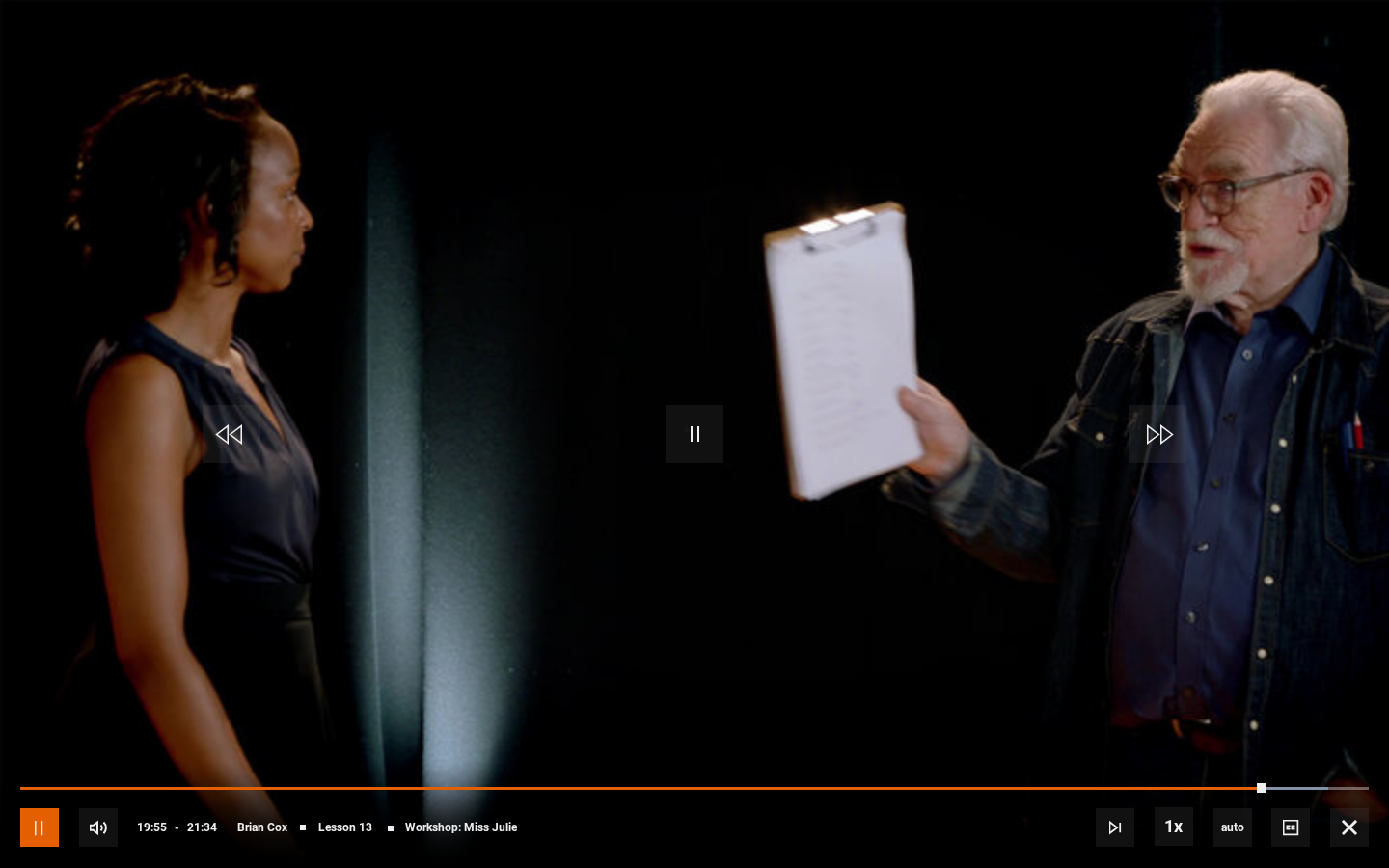 click at bounding box center (40, 827) 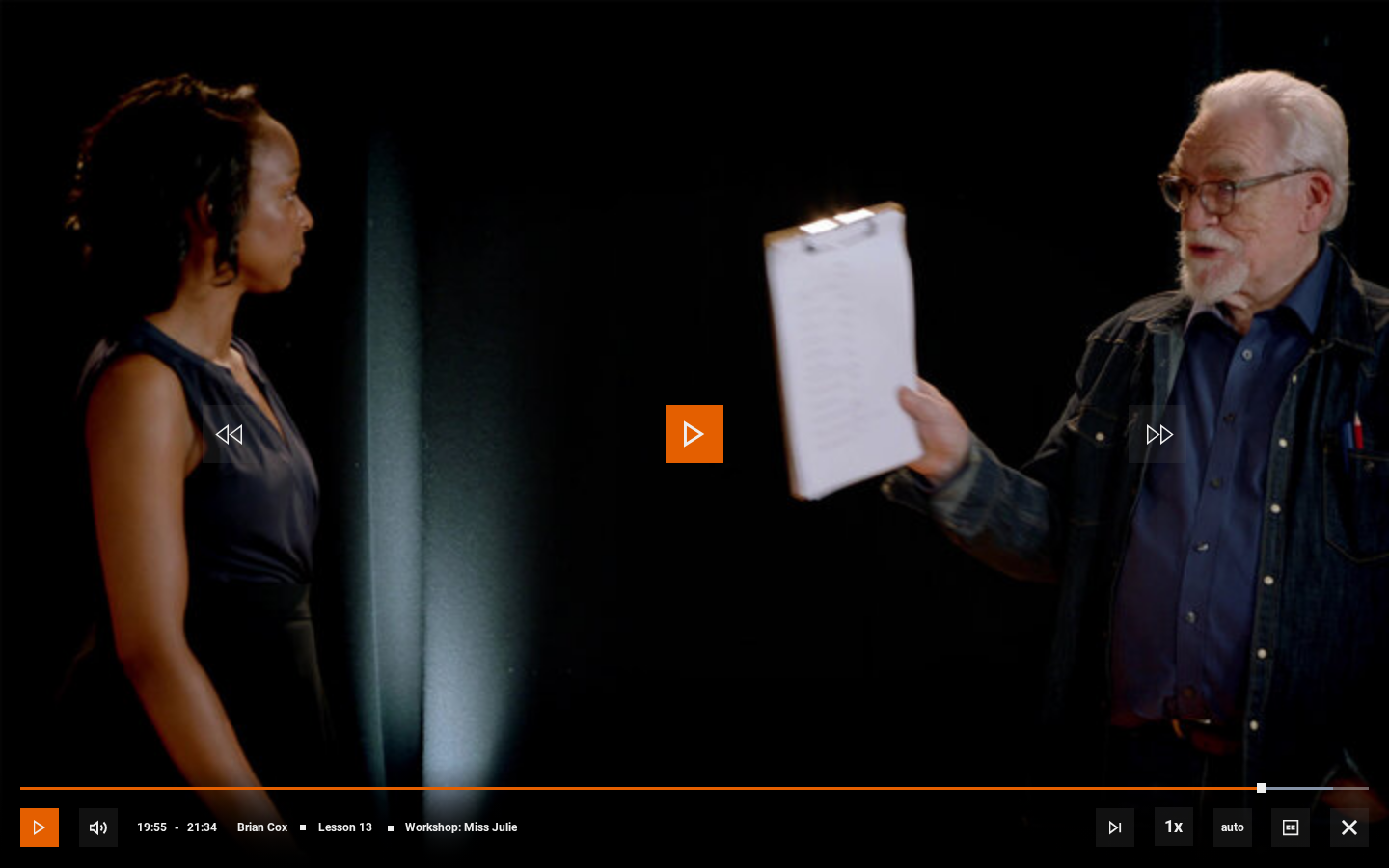 click at bounding box center (40, 827) 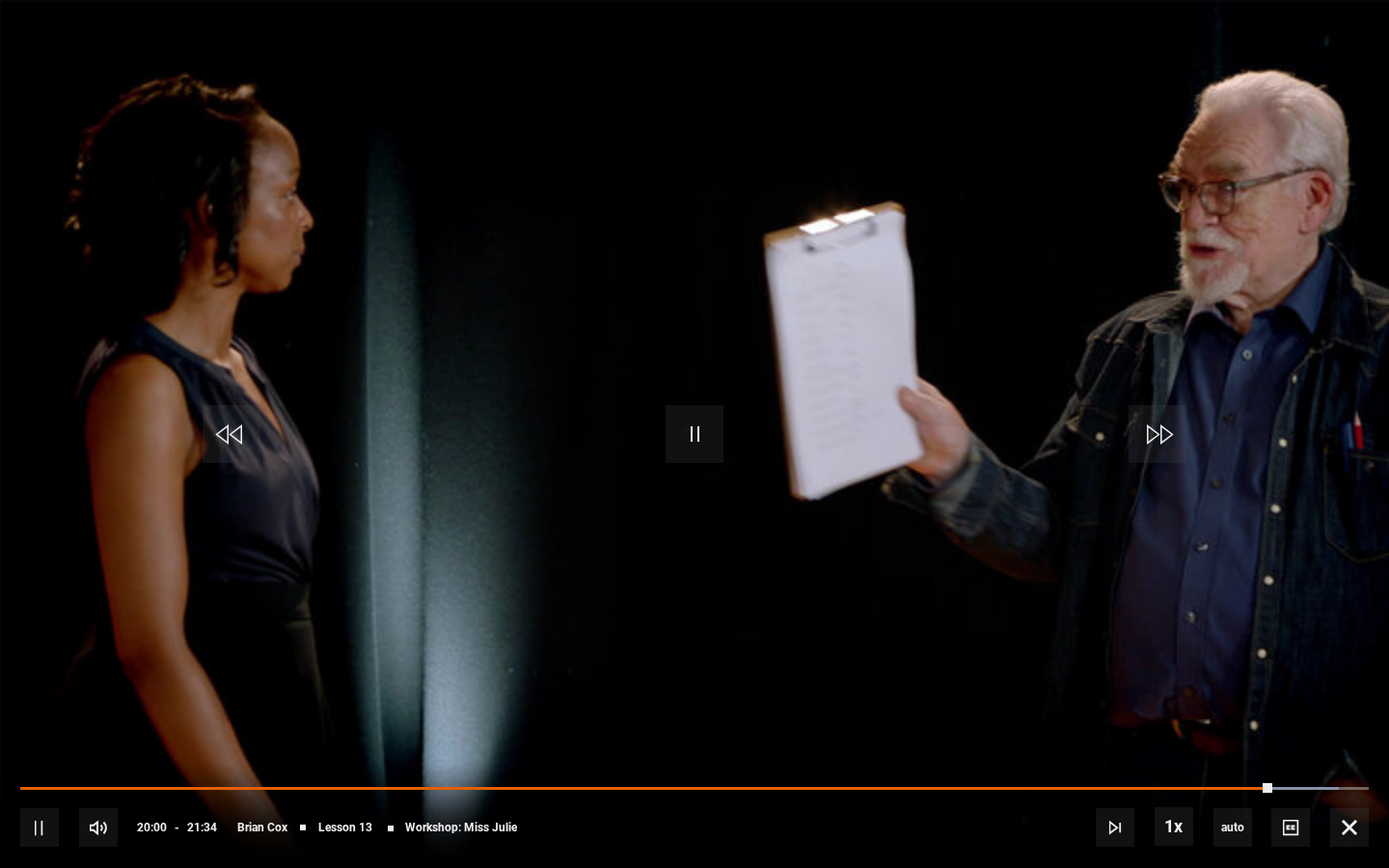 click on "10s Skip Back 10 seconds Pause 10s Skip Forward 10 seconds Loaded :  97.76% 18:48 20:00 Pause Mute Current Time  20:00 - Duration  21:34
[FIRST] [LAST]
Lesson 13
Workshop: Miss Julie
1x Playback Rate 2x 1.5x 1x , selected 0.5x auto Quality 360p 720p 1080p 2160p Auto , selected Captions captions off , selected English  Captions" at bounding box center [694, 814] 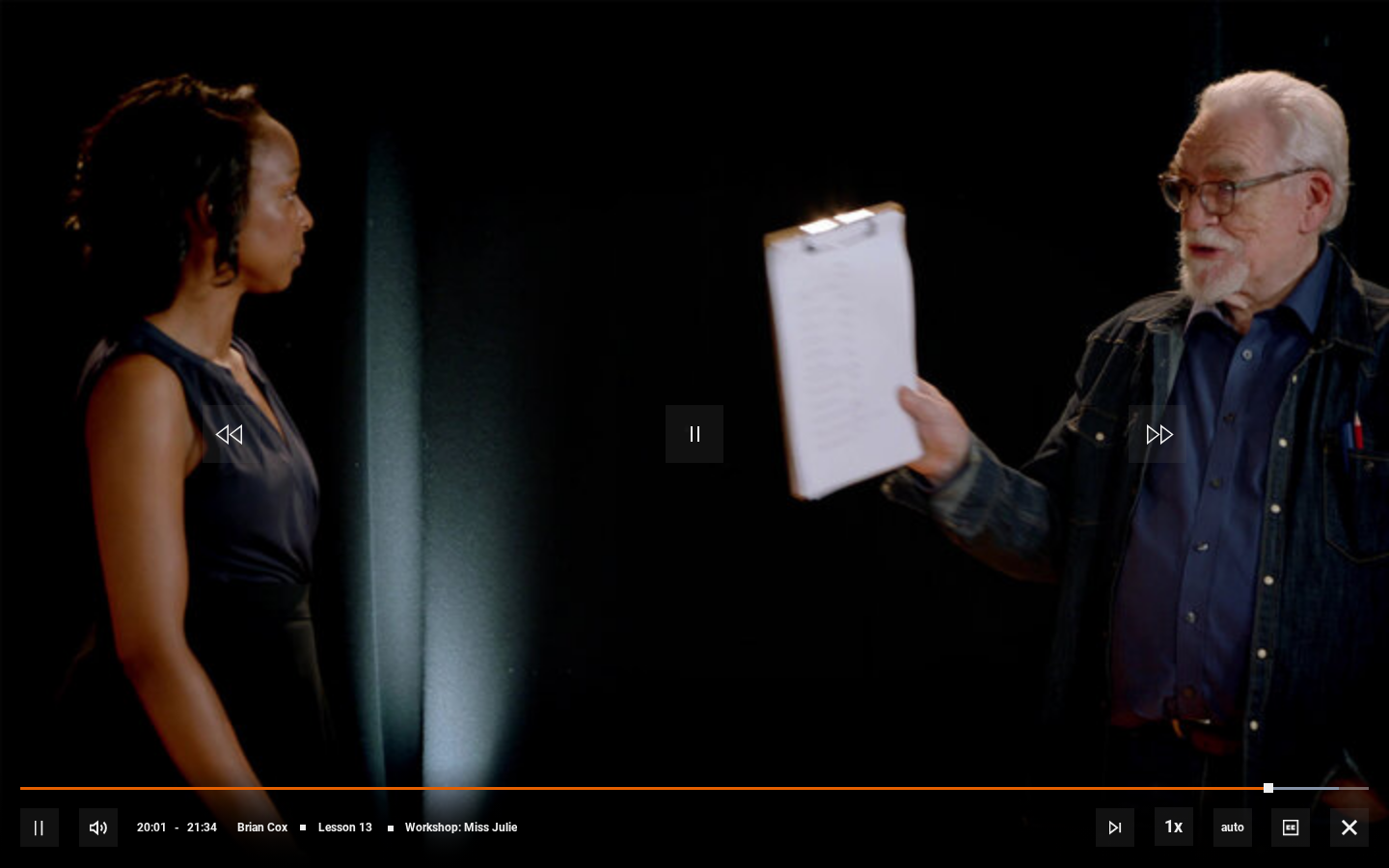 click on "10s Skip Back 10 seconds Pause 10s Skip Forward 10 seconds Loaded :  97.76% 18:48 20:01 Pause Mute Current Time  20:01 - Duration  21:34
[FIRST] [LAST]
Lesson 13
Workshop: Miss Julie
1x Playback Rate 2x 1.5x 1x , selected 0.5x auto Quality 360p 720p 1080p 2160p Auto , selected Captions captions off , selected English  Captions" at bounding box center (694, 814) 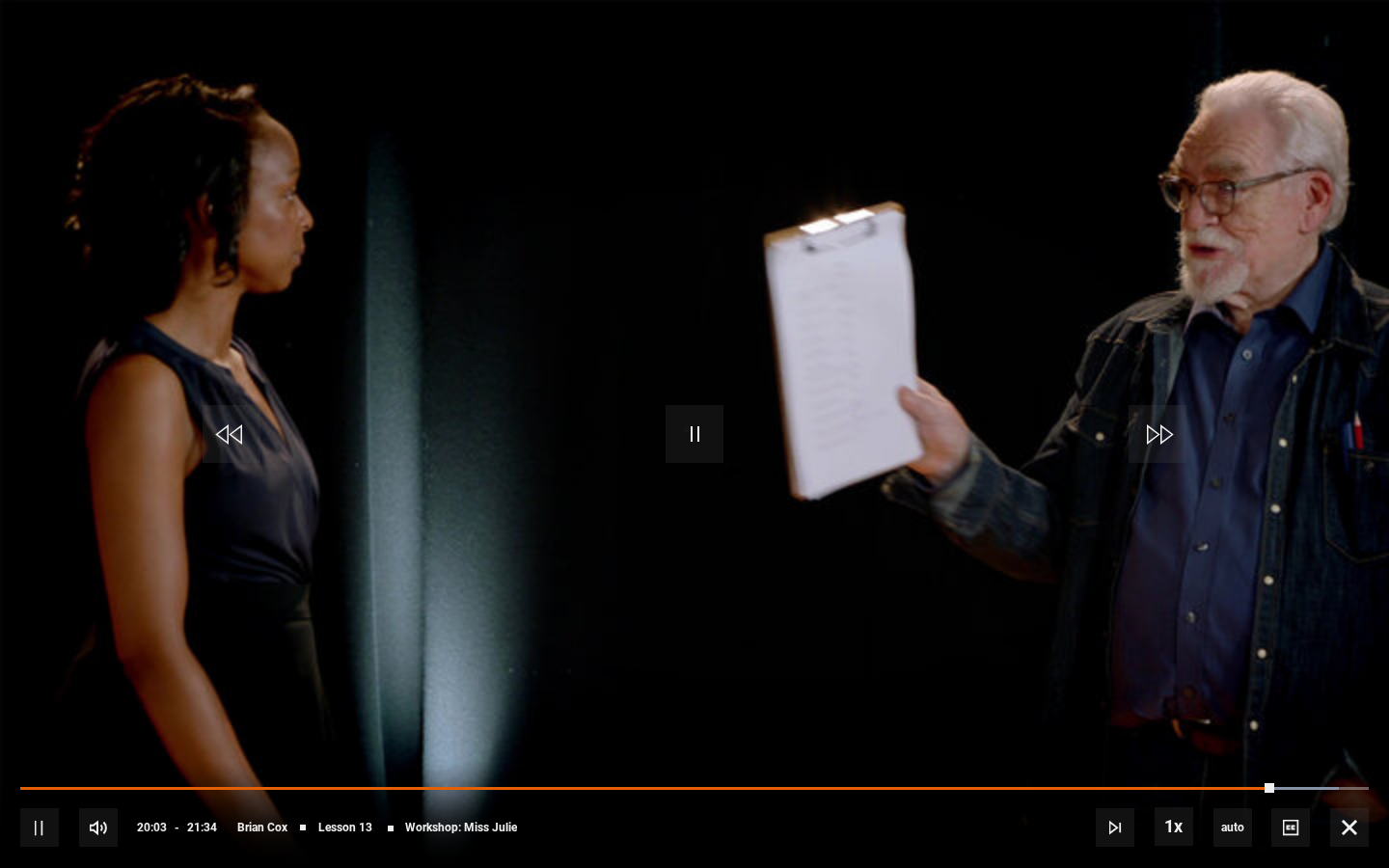 click on "10s Skip Back 10 seconds Pause 10s Skip Forward 10 seconds Loaded :  97.76% 19:01 20:03 Pause Mute Current Time  20:03 - Duration  21:34
[FIRST] [LAST]
Lesson 13
Workshop: Miss Julie
1x Playback Rate 2x 1.5x 1x , selected 0.5x auto Quality 360p 720p 1080p 2160p Auto , selected Captions captions off , selected English  Captions" at bounding box center (694, 814) 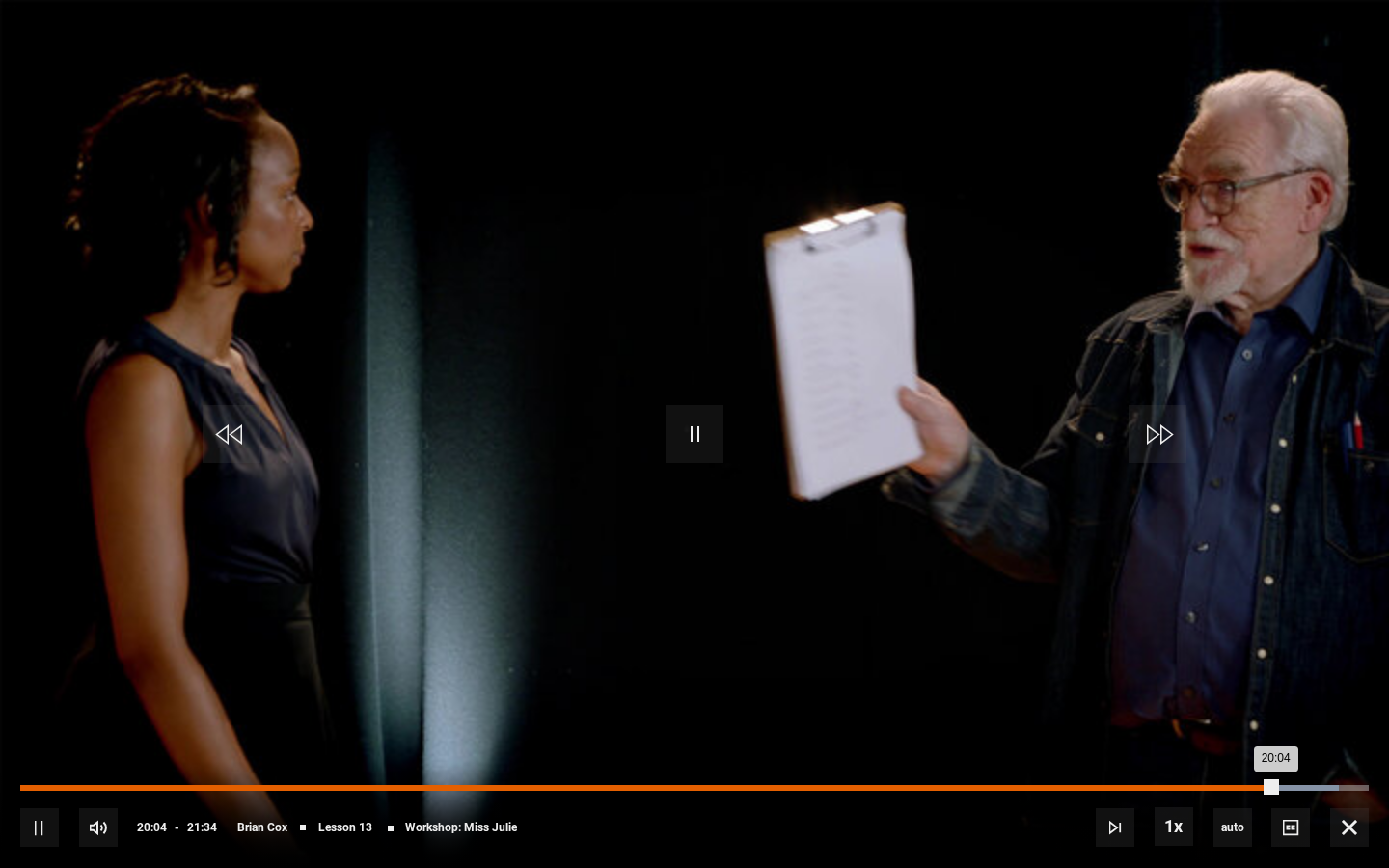 click on "Loaded :  97.76% 19:20 20:04" at bounding box center [694, 788] 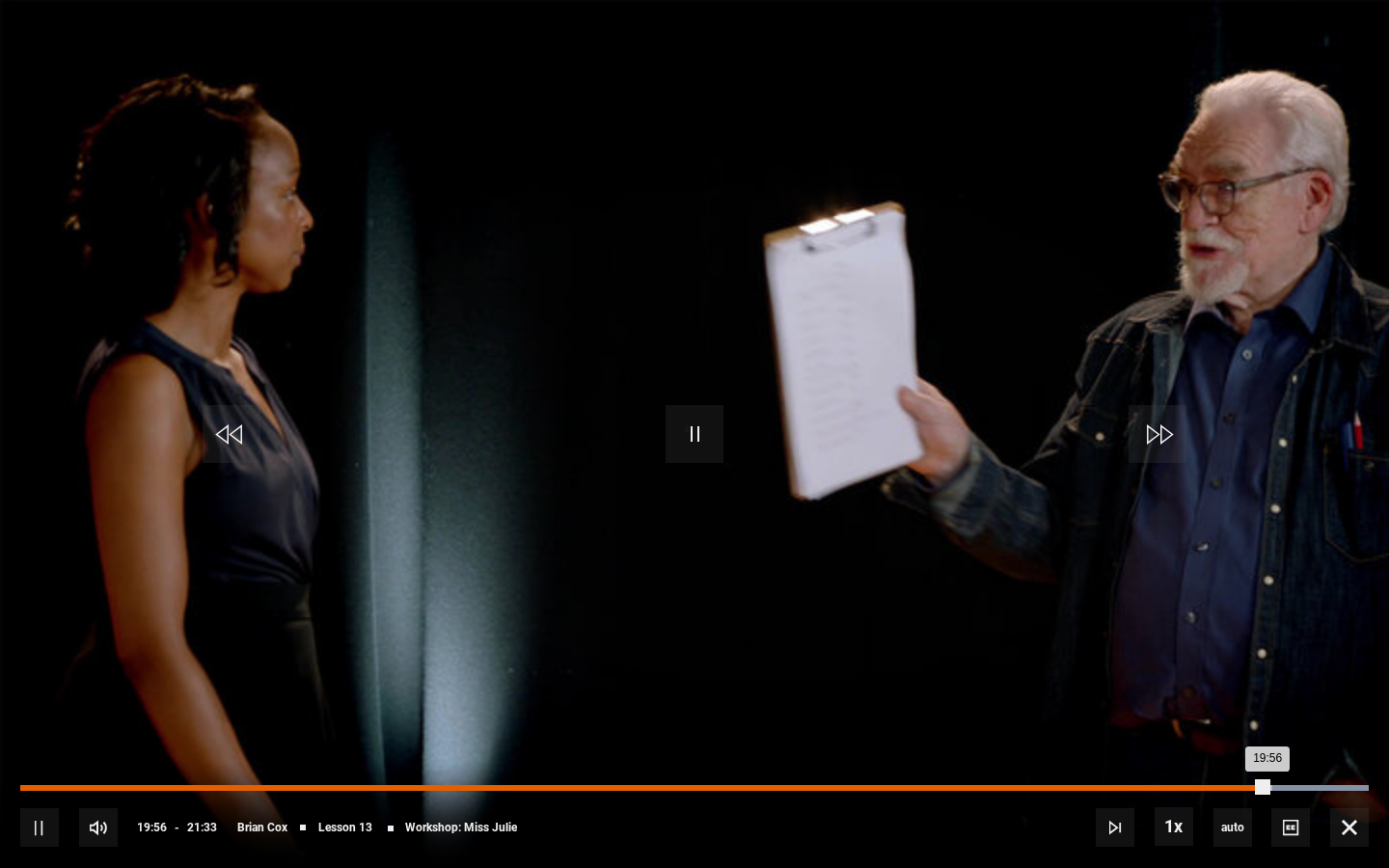 click on "Loaded :  100.00% 19:56 19:56" at bounding box center (694, 788) 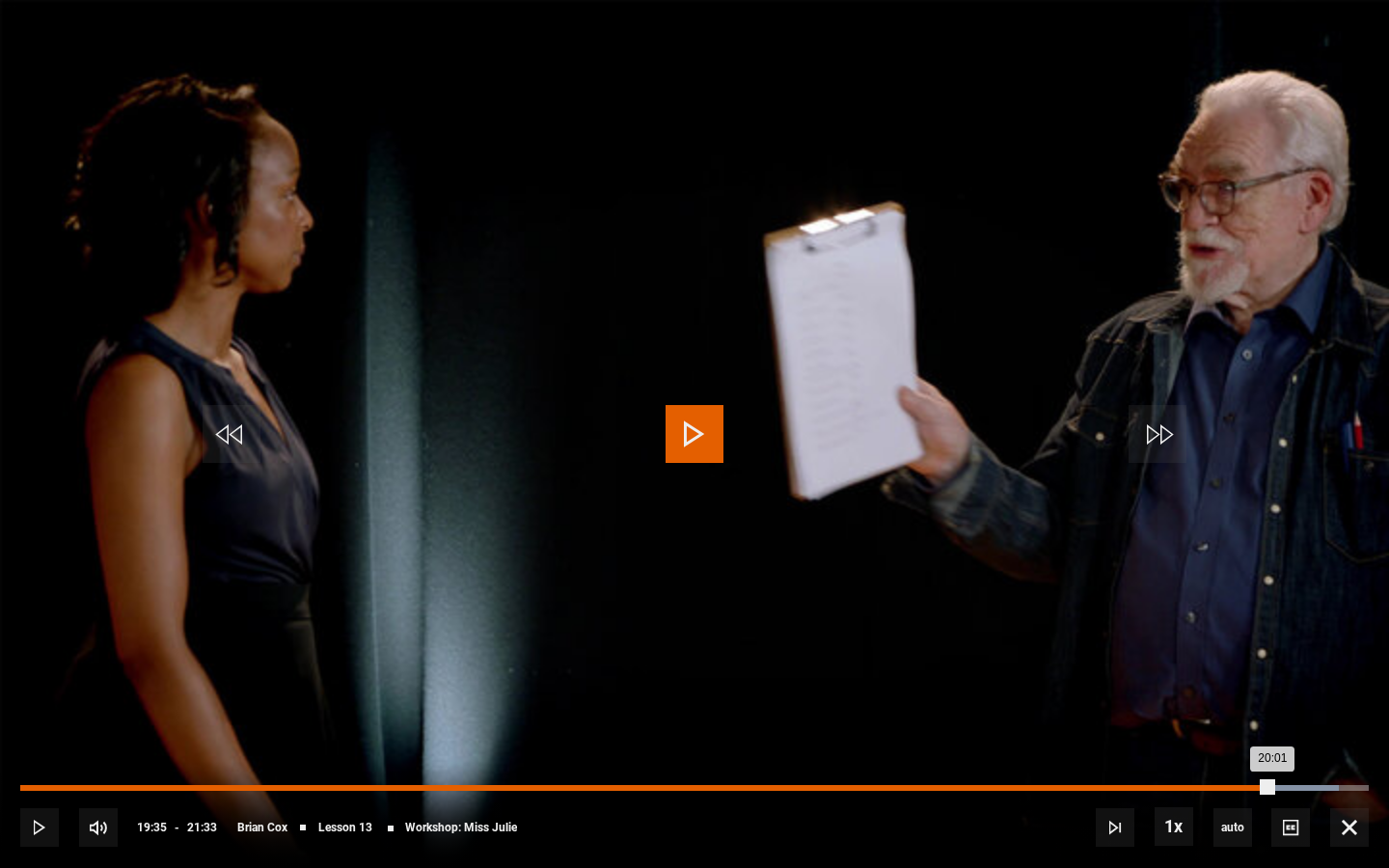 click on "20:01" at bounding box center [646, 788] 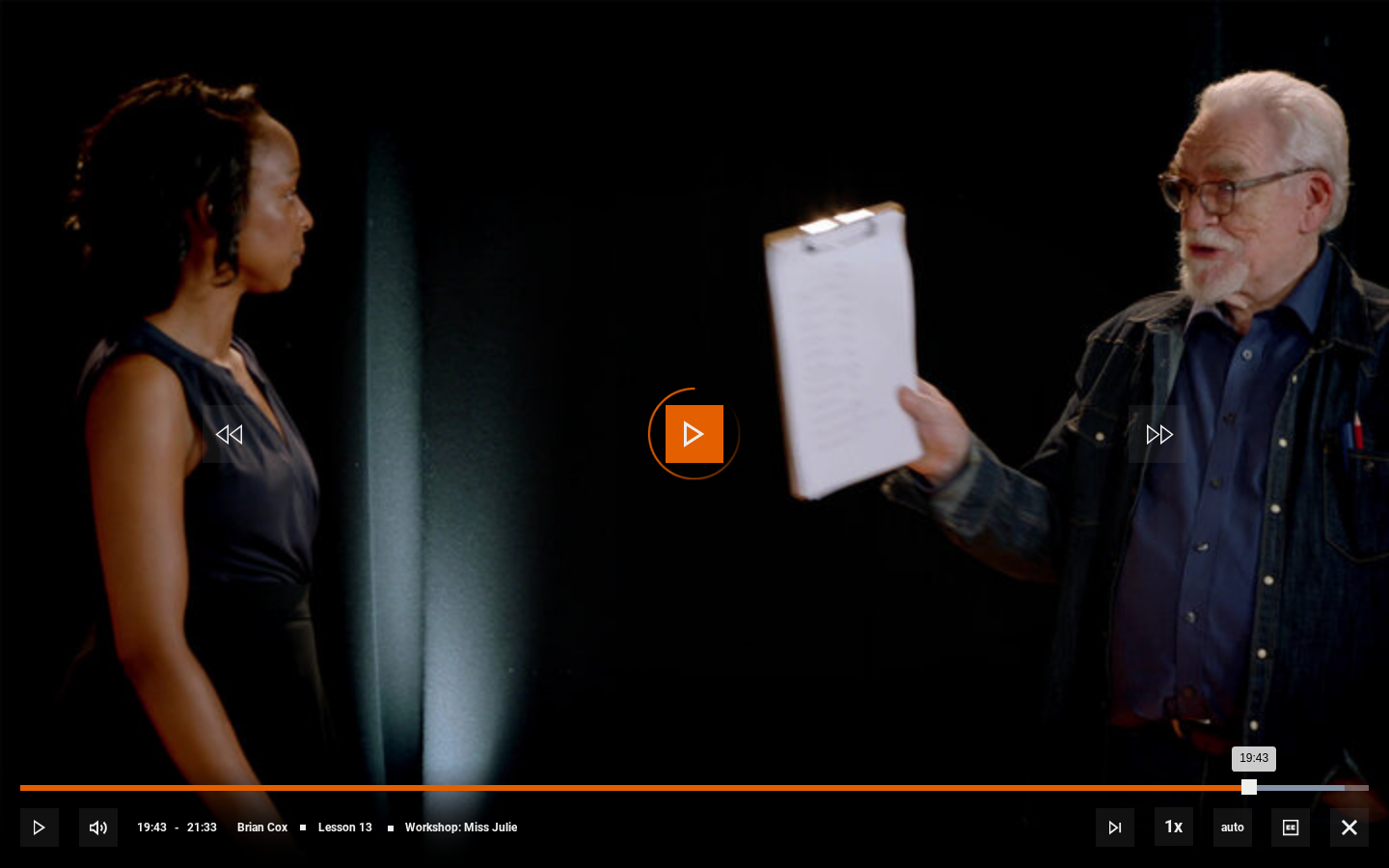 click on "19:43" at bounding box center (637, 788) 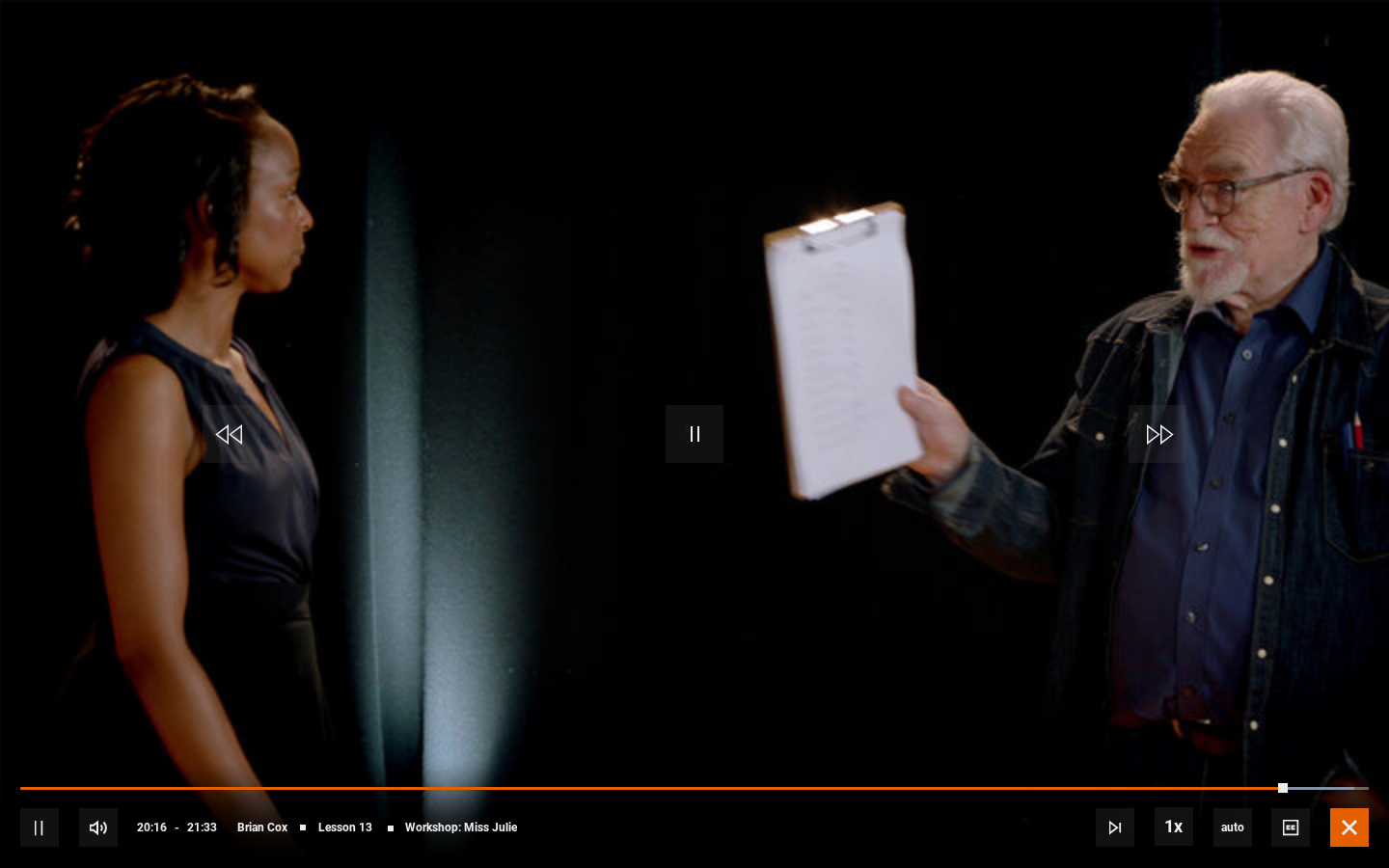 click at bounding box center [1349, 827] 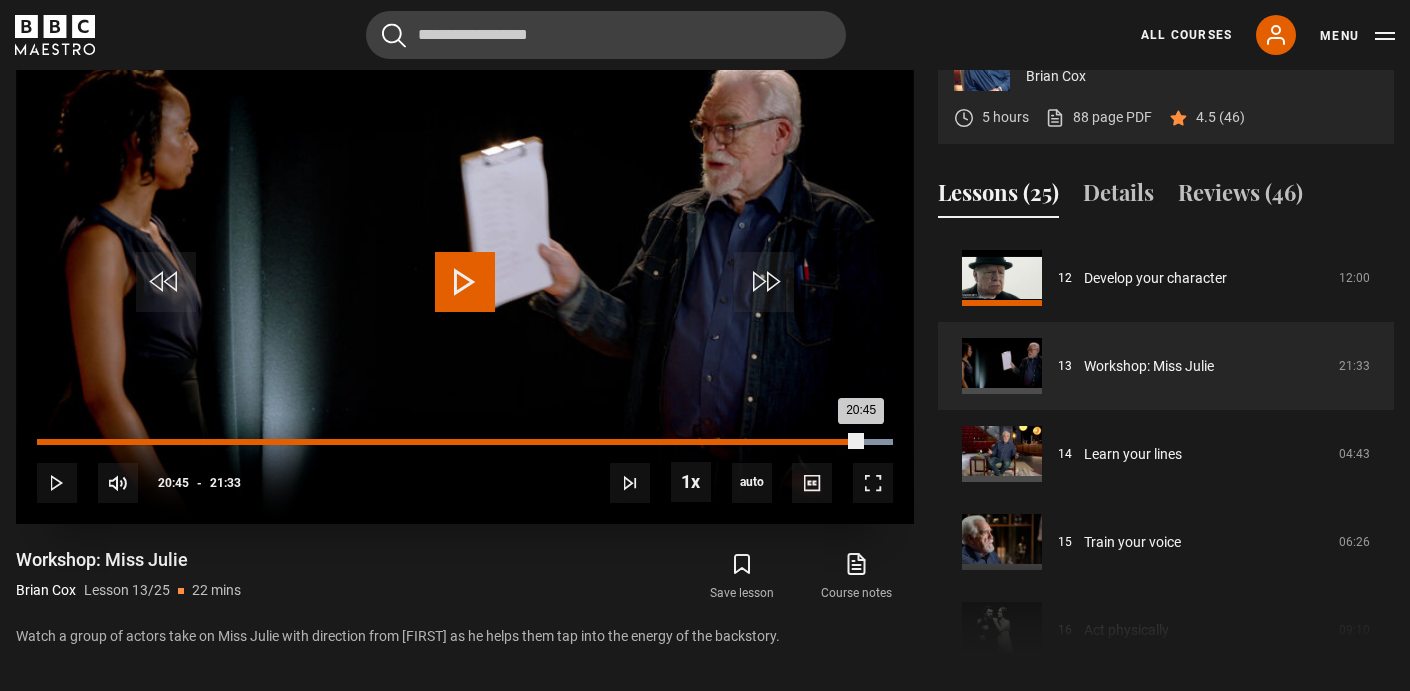 click on "Loaded :  100.00% 20:45 20:45" at bounding box center [465, 442] 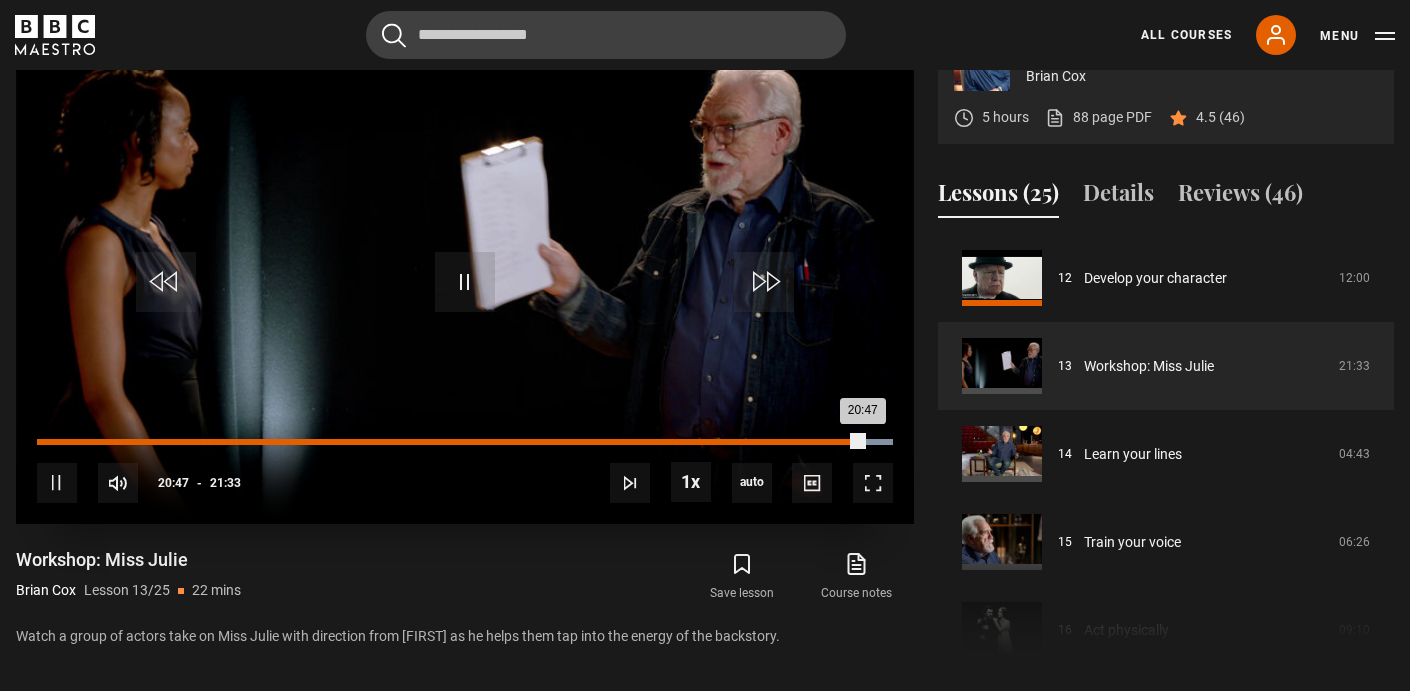 click on "20:47" at bounding box center [450, 442] 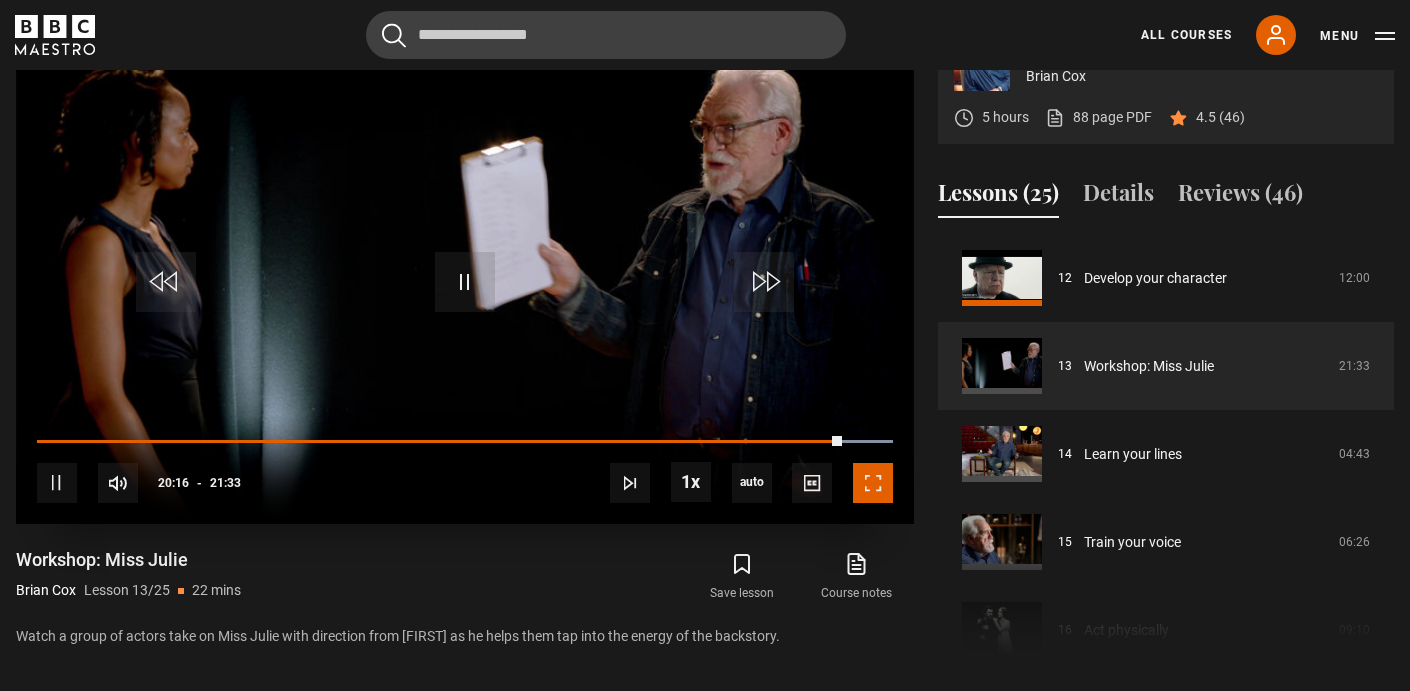 click at bounding box center (873, 483) 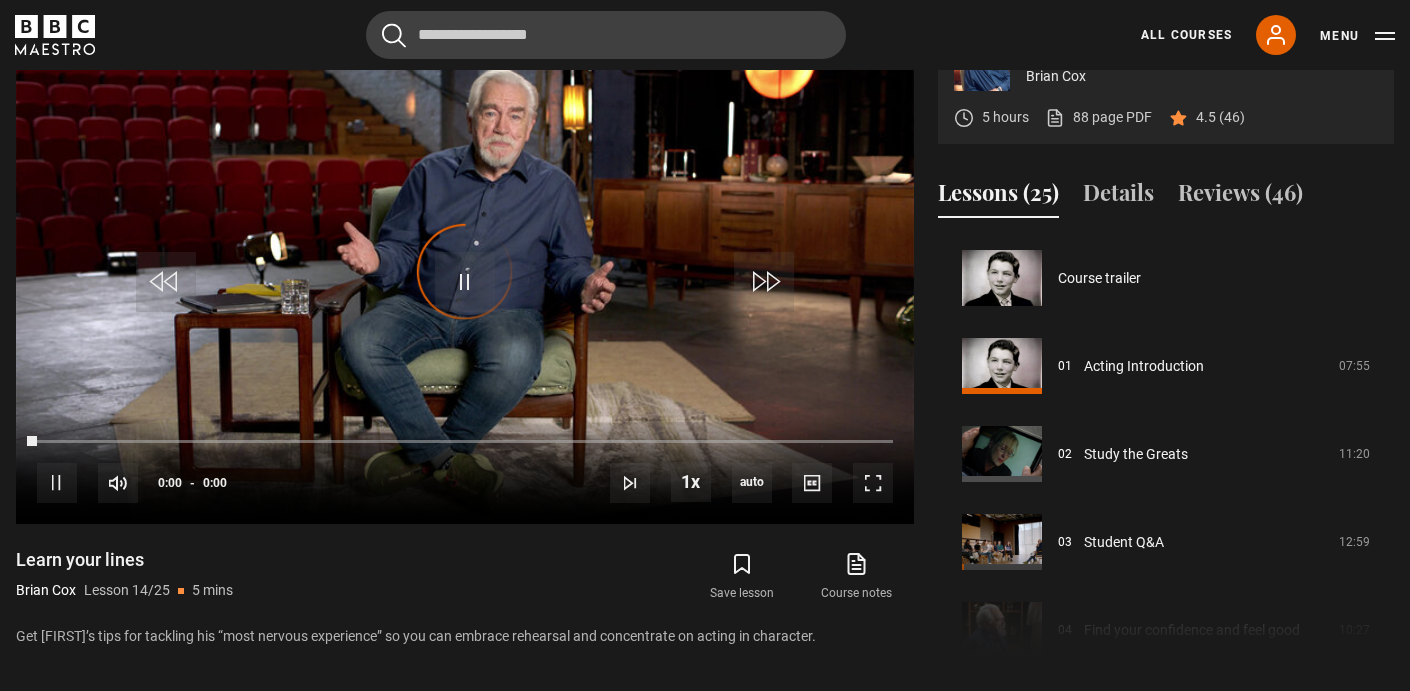 scroll, scrollTop: 1144, scrollLeft: 0, axis: vertical 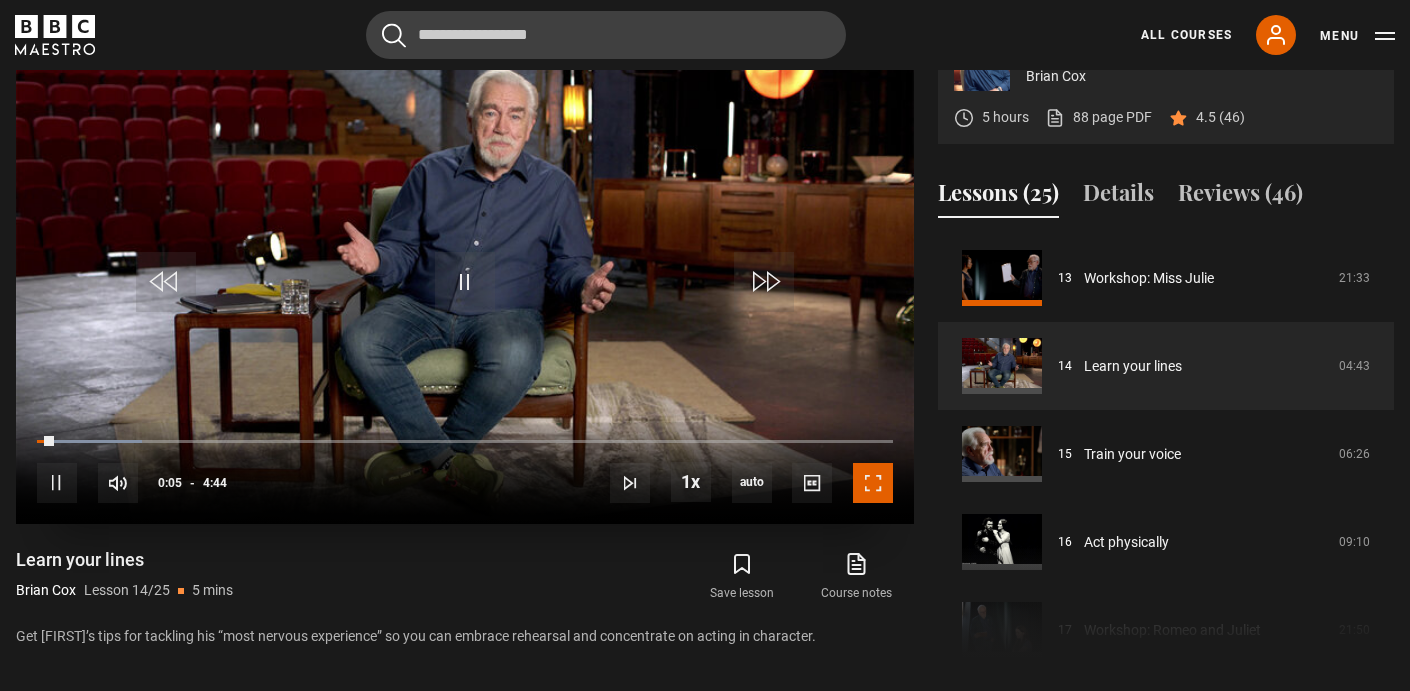 click at bounding box center [873, 483] 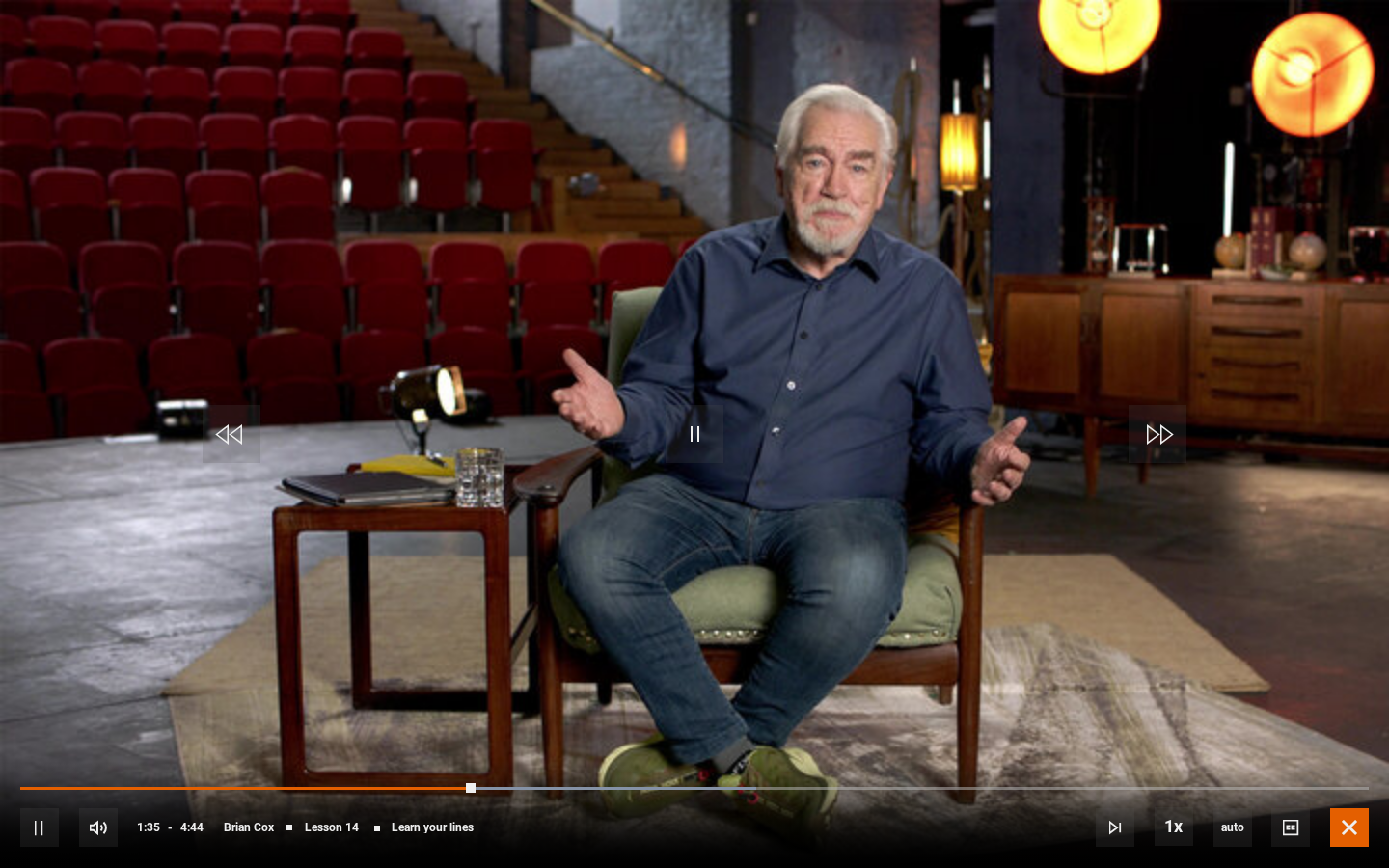 click at bounding box center [1349, 827] 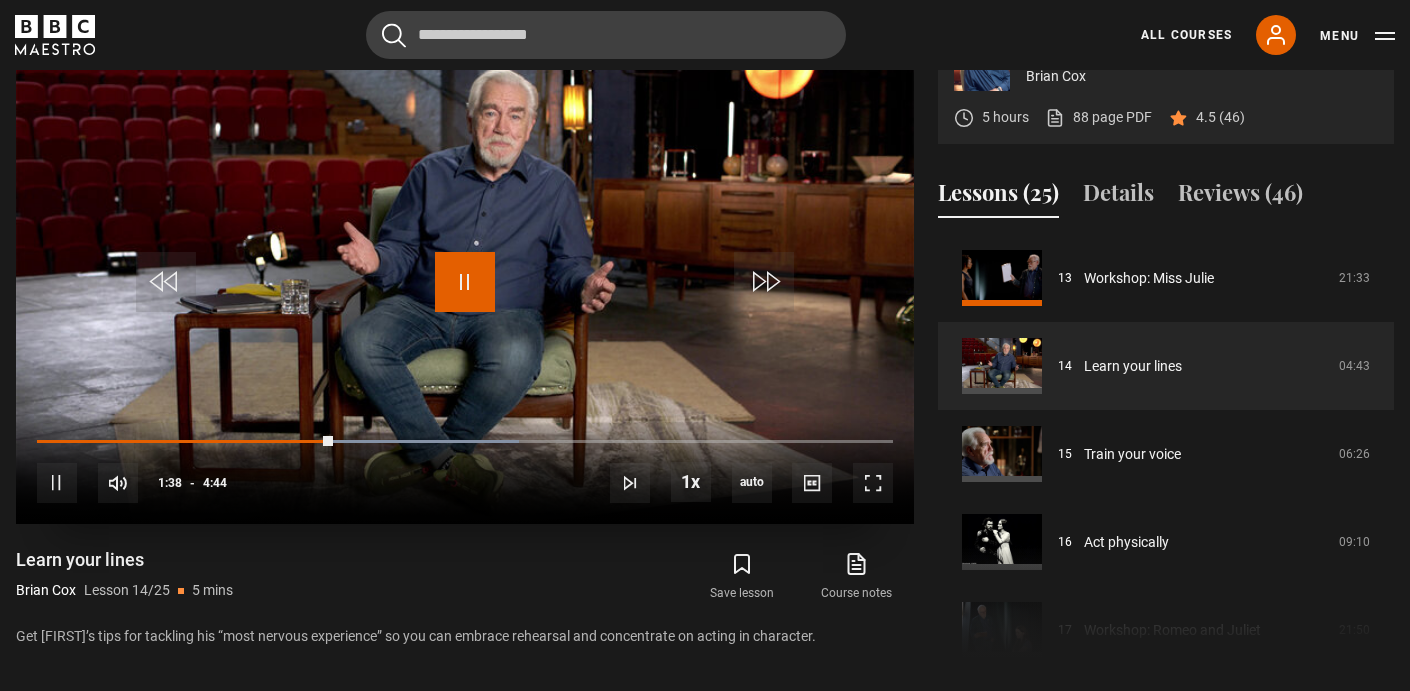 click at bounding box center [465, 282] 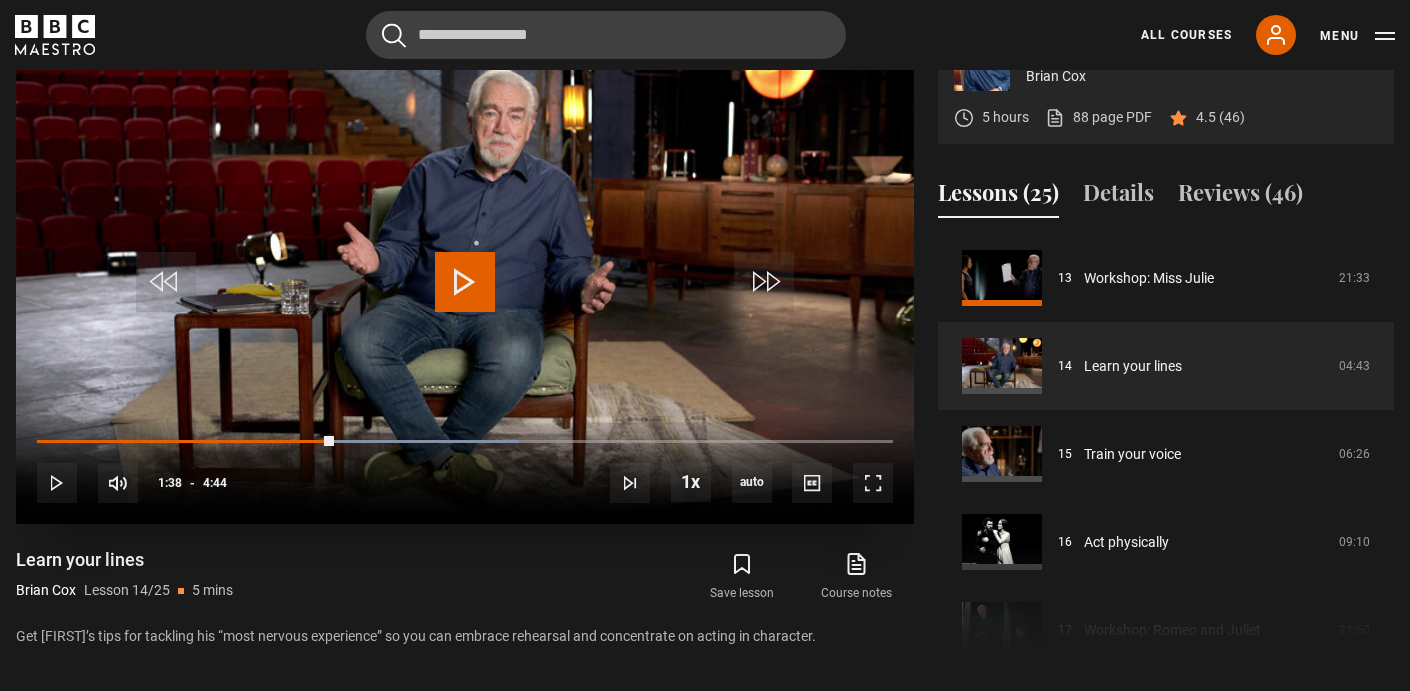 click at bounding box center [465, 282] 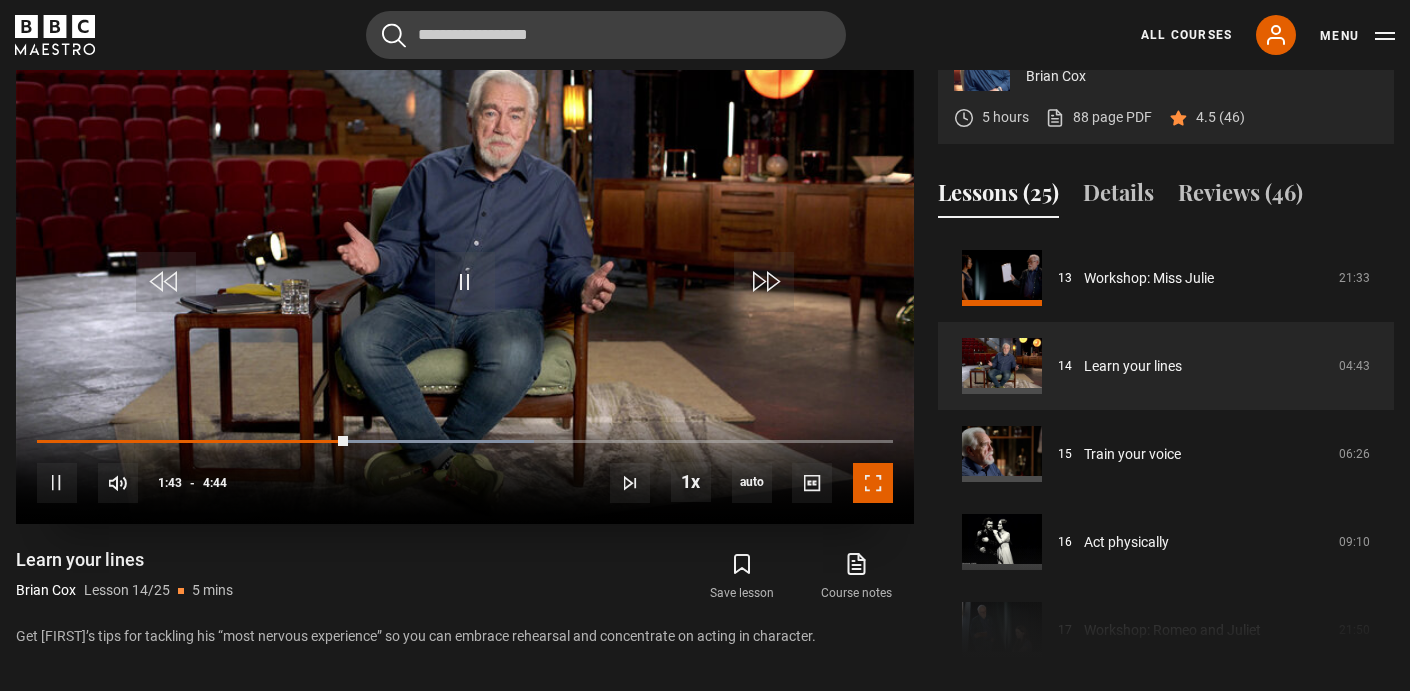 click at bounding box center (873, 483) 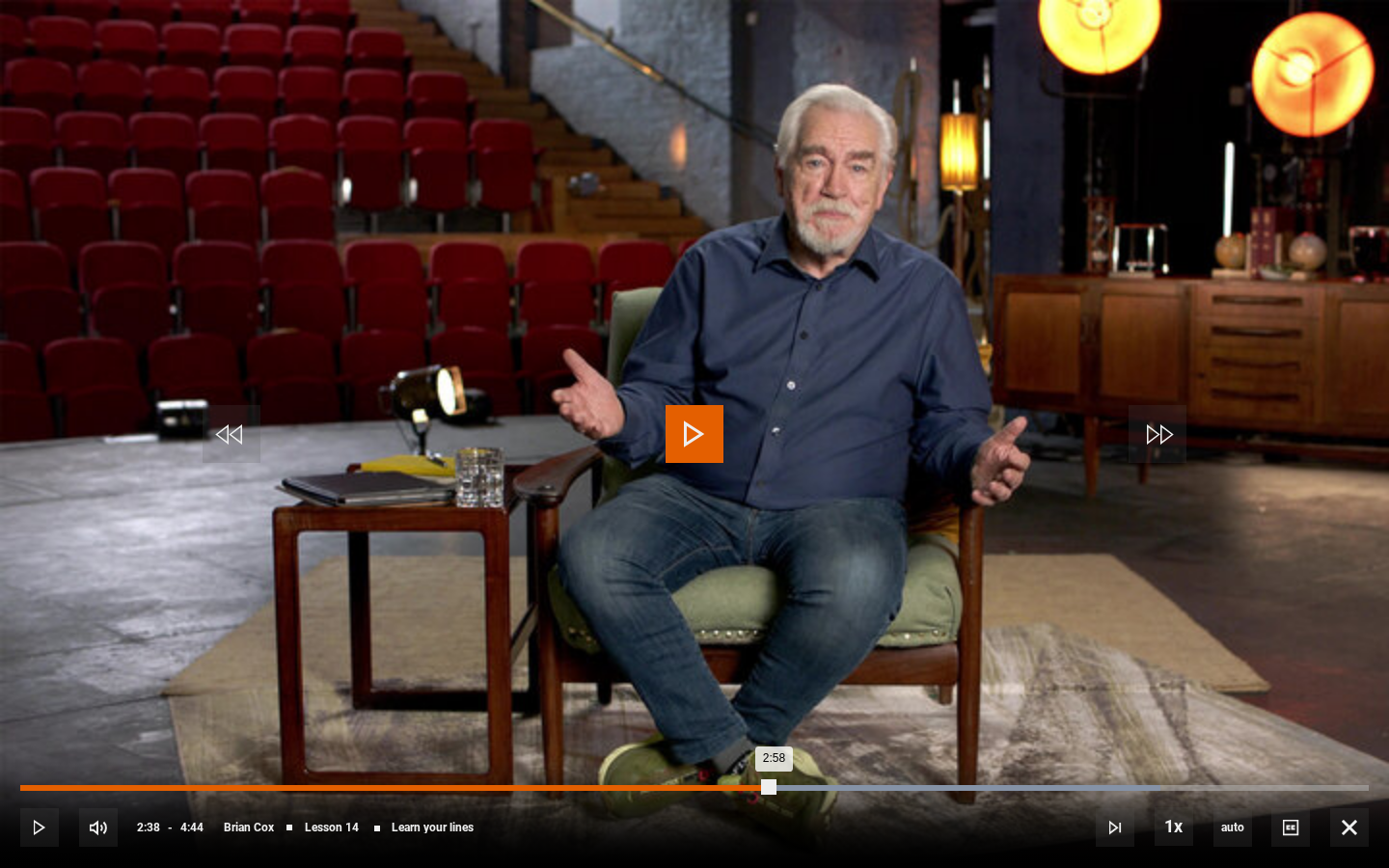 click on "Loaded :  84.51% 2:38 2:58" at bounding box center [694, 788] 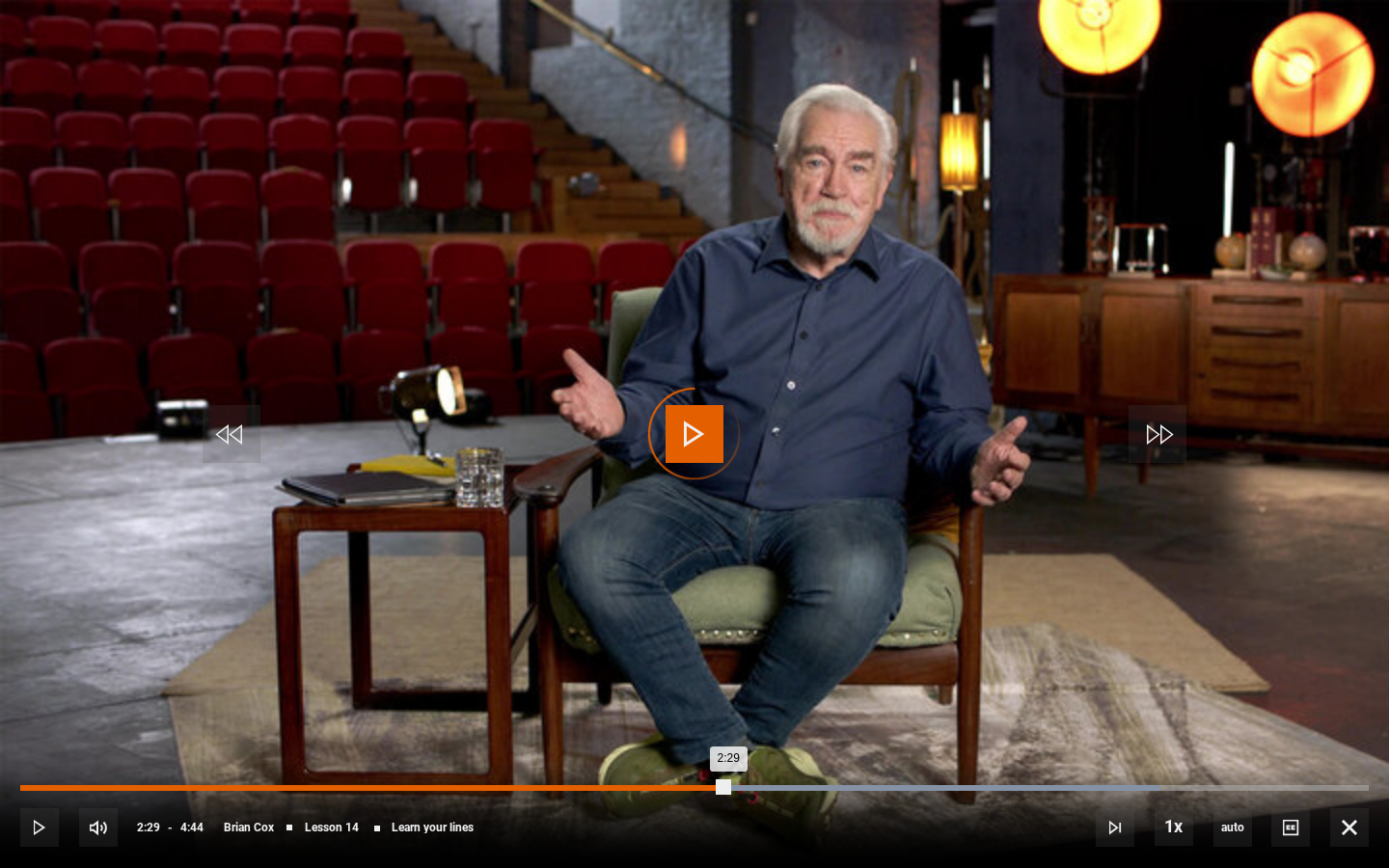 click on "2:29" at bounding box center [374, 788] 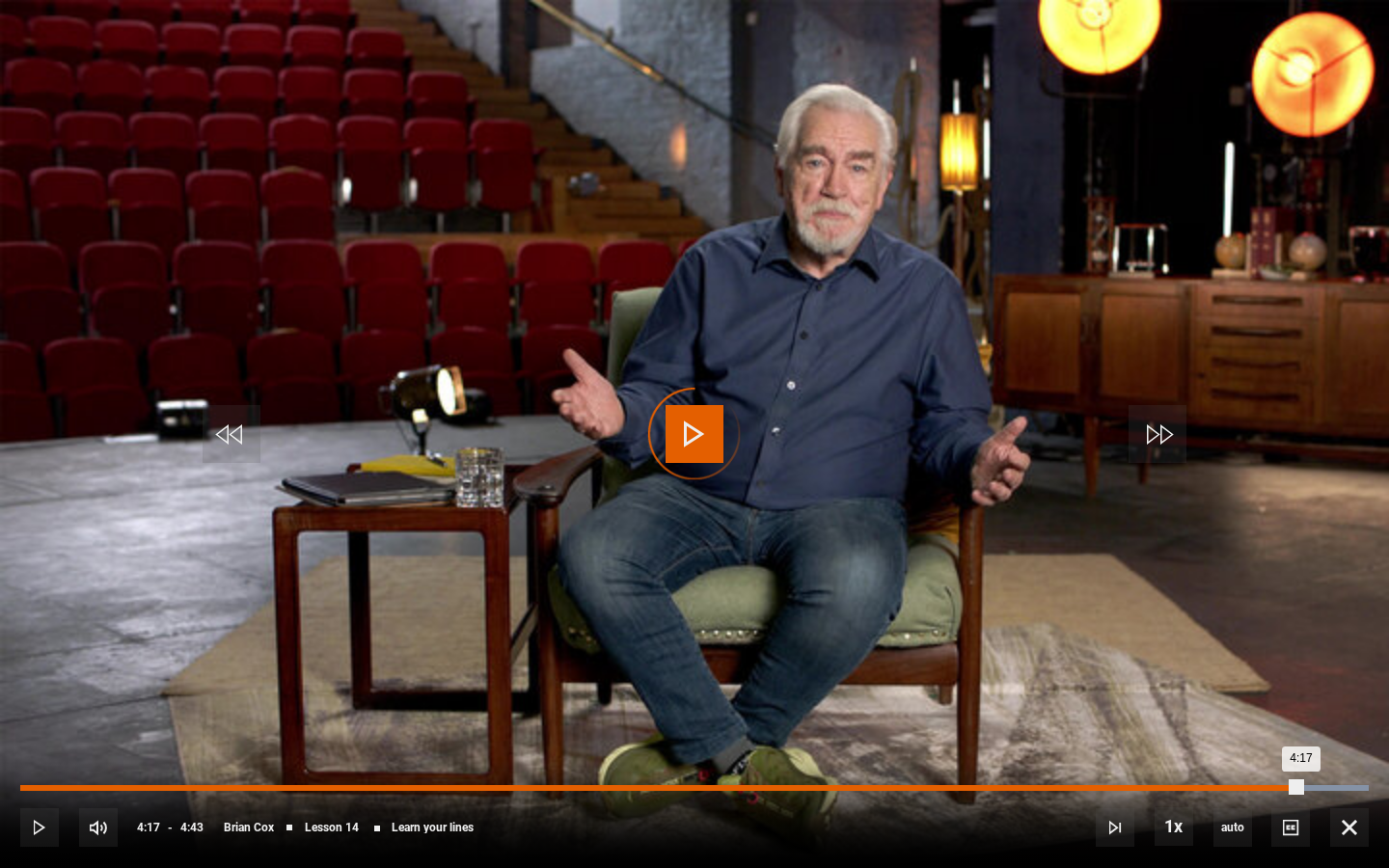 click on "4:17" at bounding box center [1245, 788] 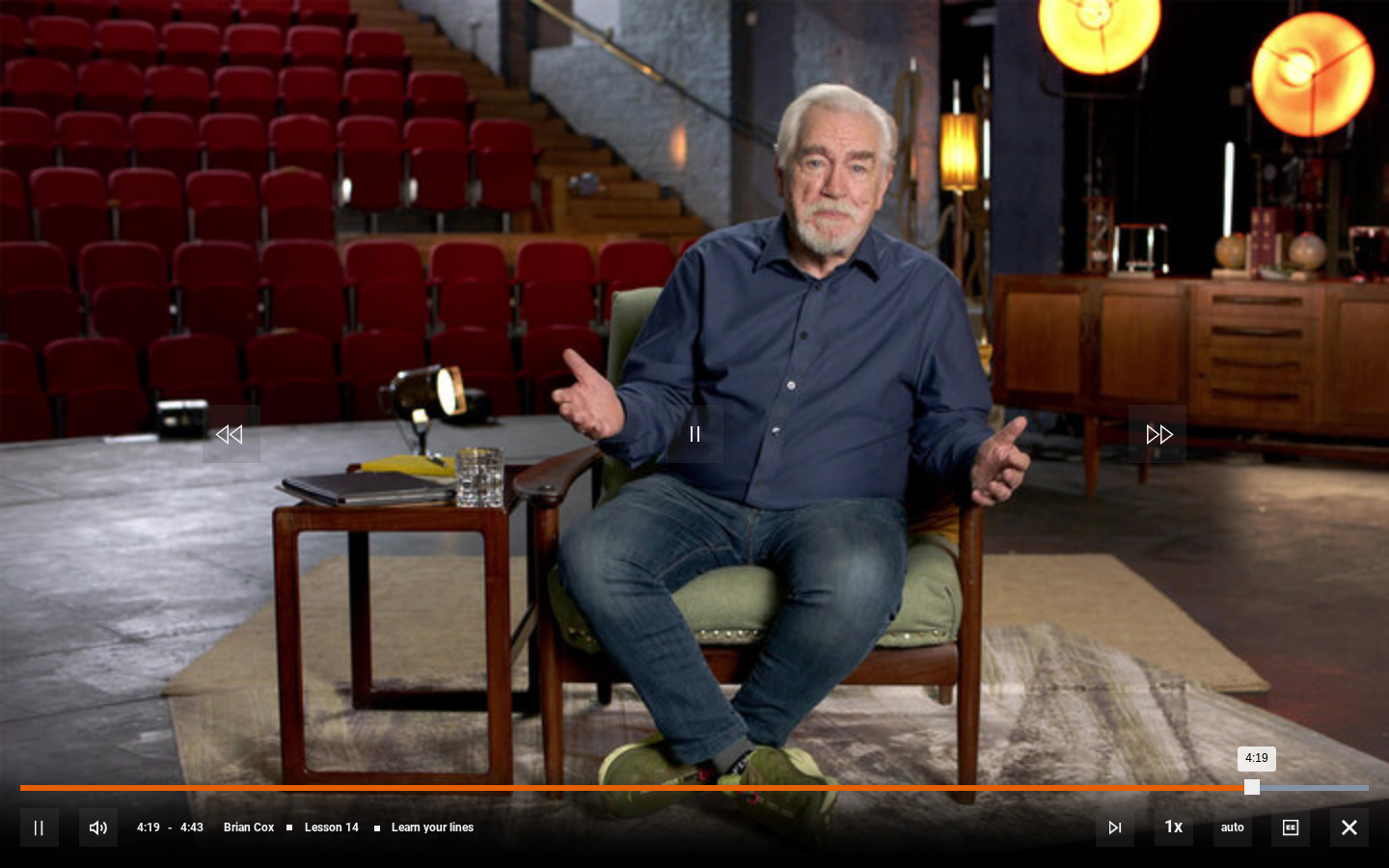 click on "4:19" at bounding box center (639, 788) 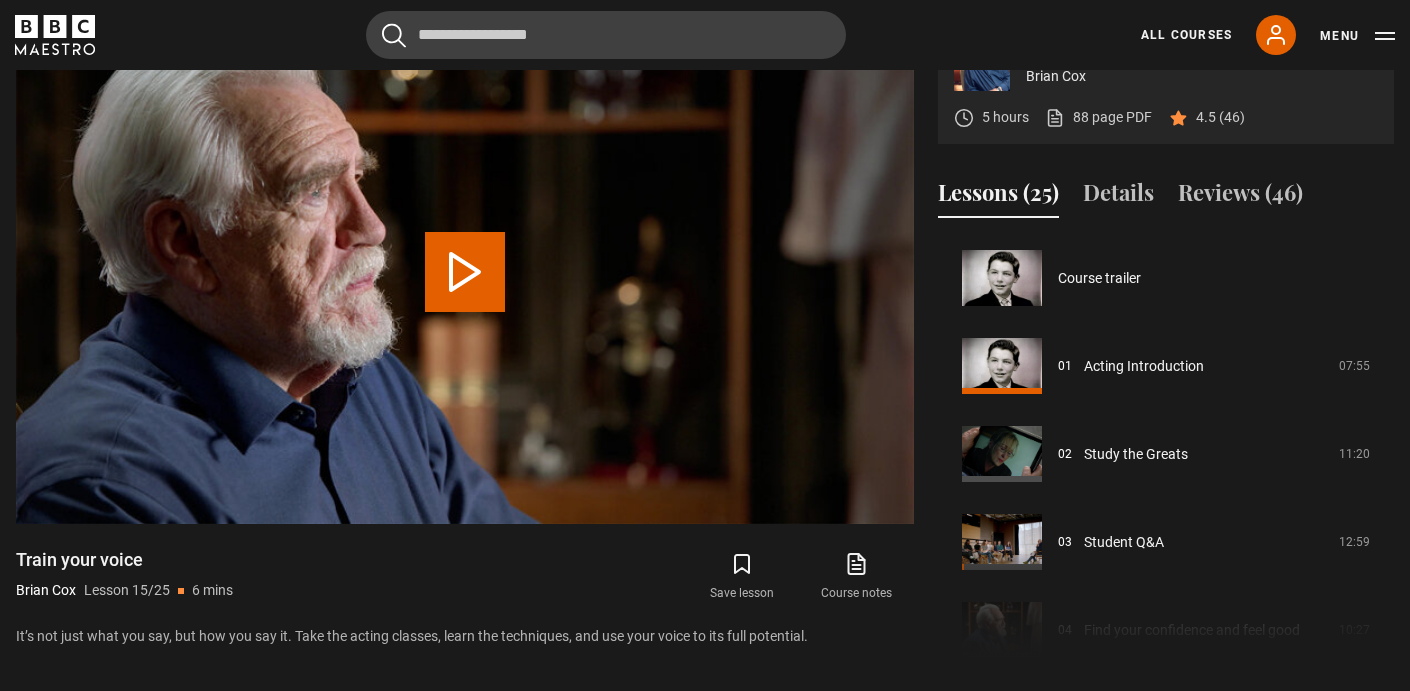 scroll, scrollTop: 1232, scrollLeft: 0, axis: vertical 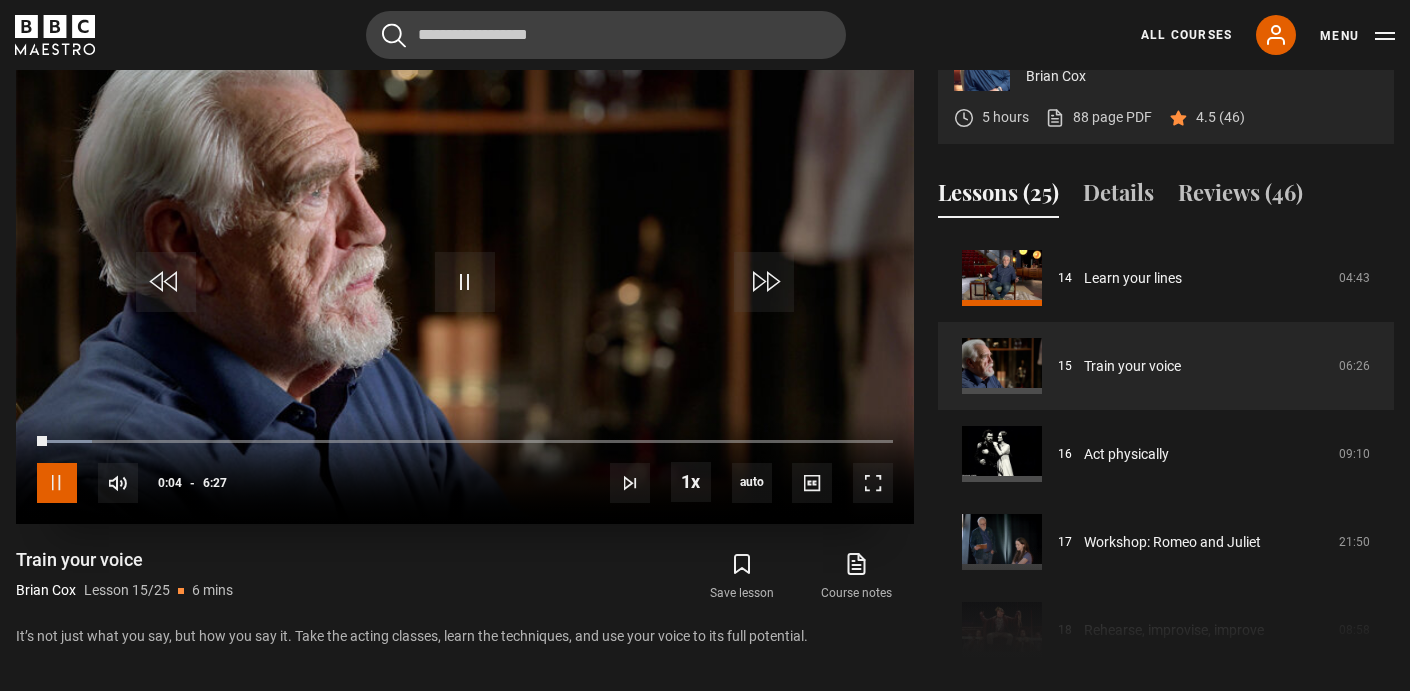 click at bounding box center [57, 483] 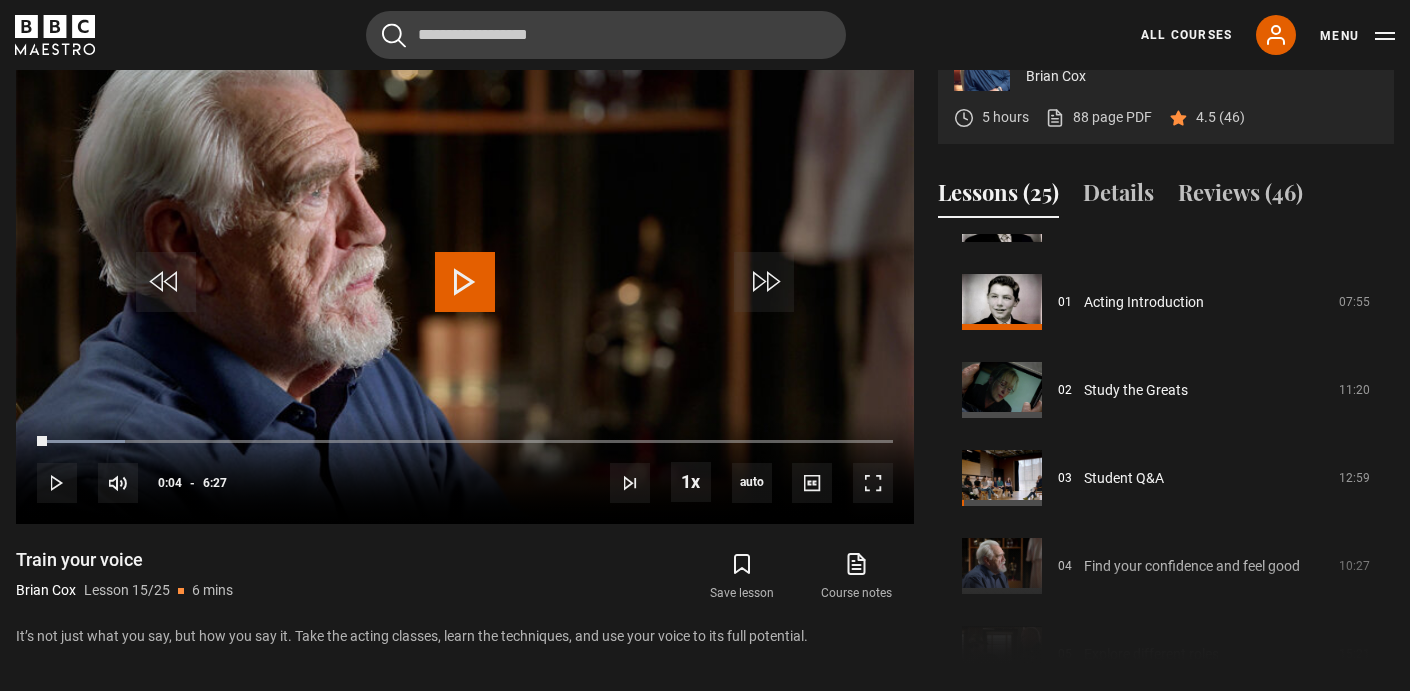 scroll, scrollTop: 106, scrollLeft: 0, axis: vertical 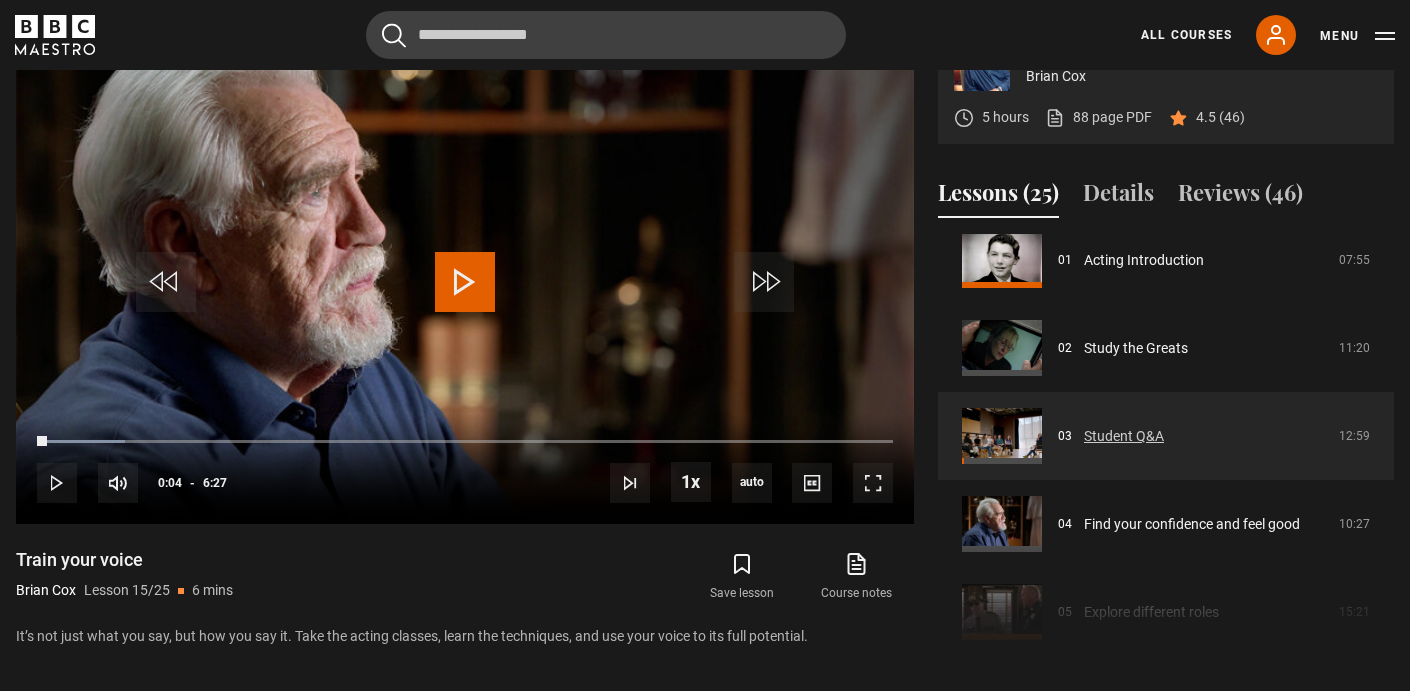 click on "Student Q&A" at bounding box center (1124, 436) 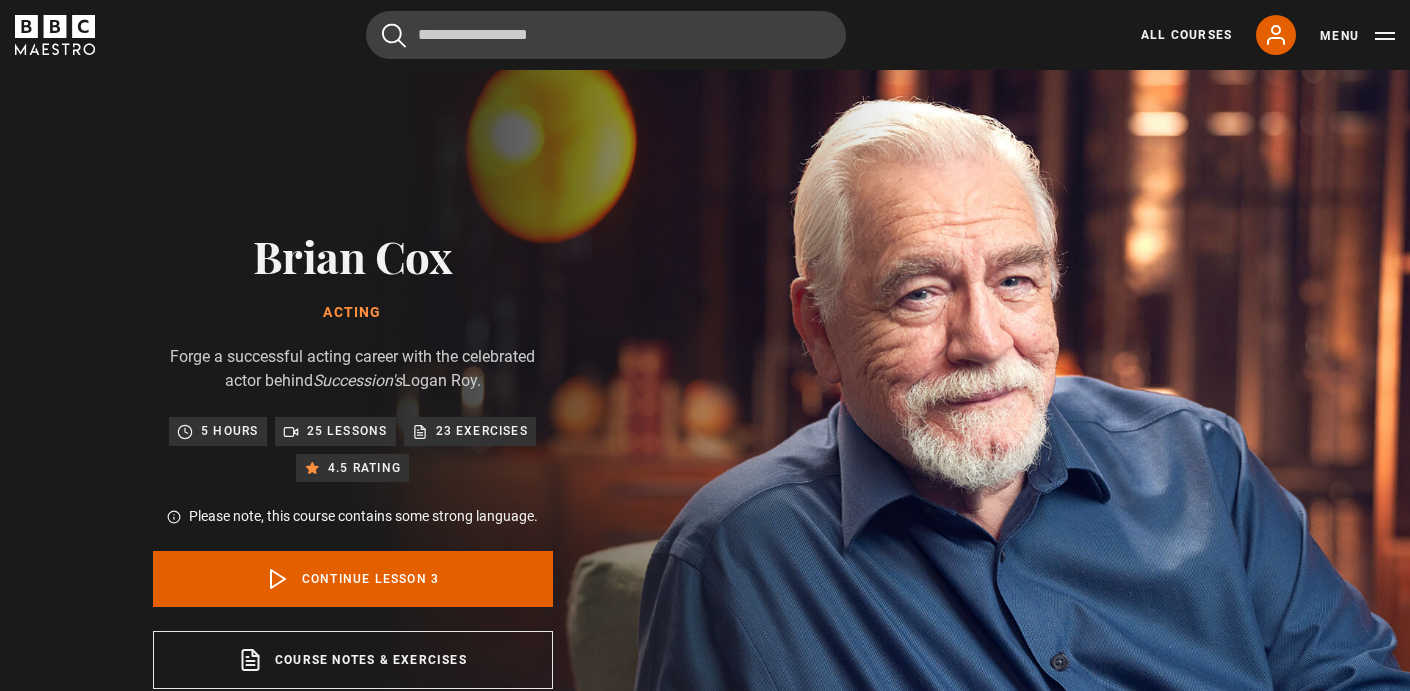 scroll, scrollTop: 849, scrollLeft: 0, axis: vertical 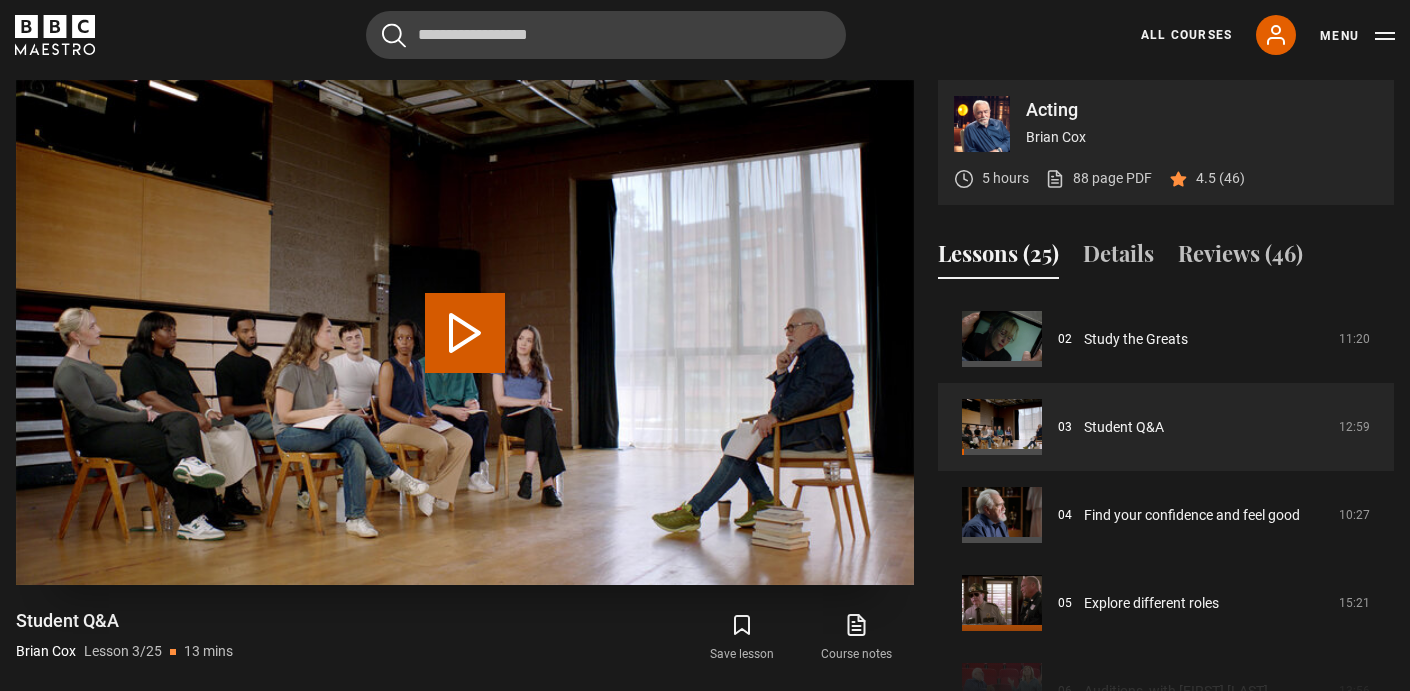 click on "Play Lesson Student Q&A" at bounding box center (465, 333) 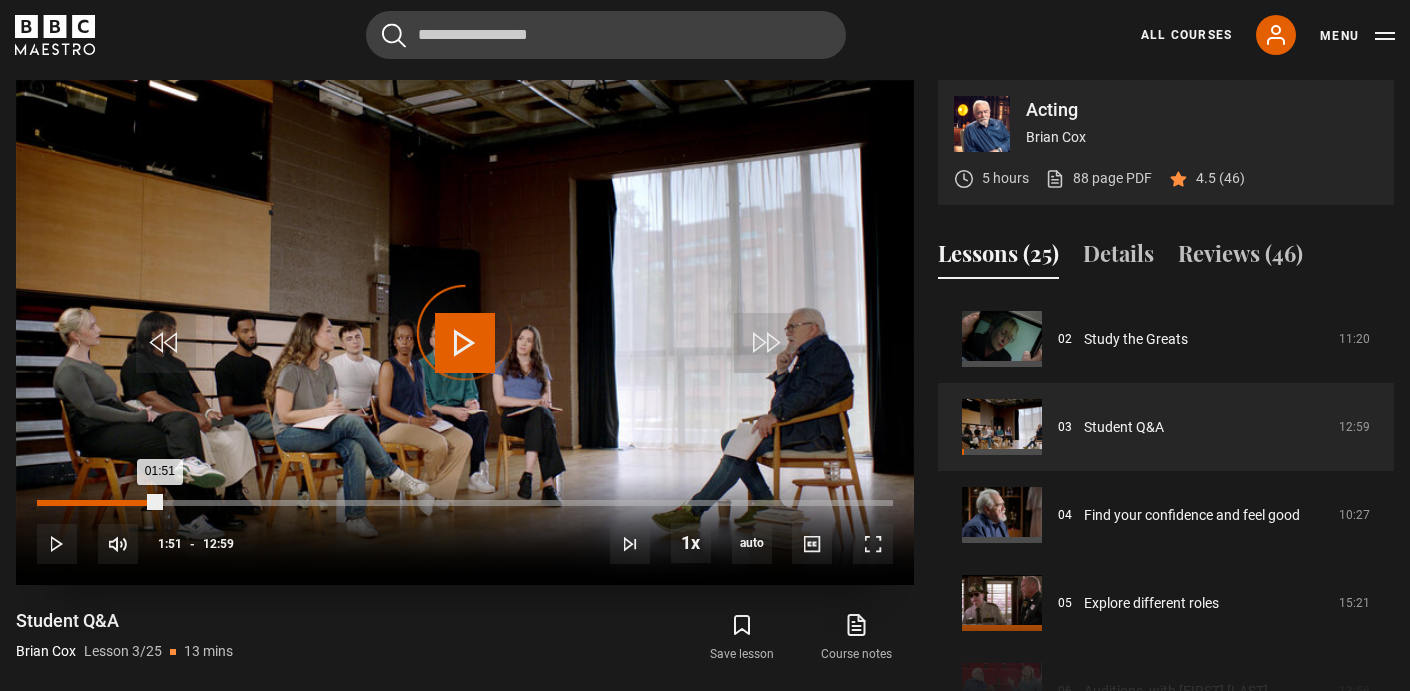 click on "Loaded :  11.55% 01:51 01:51" at bounding box center (465, 503) 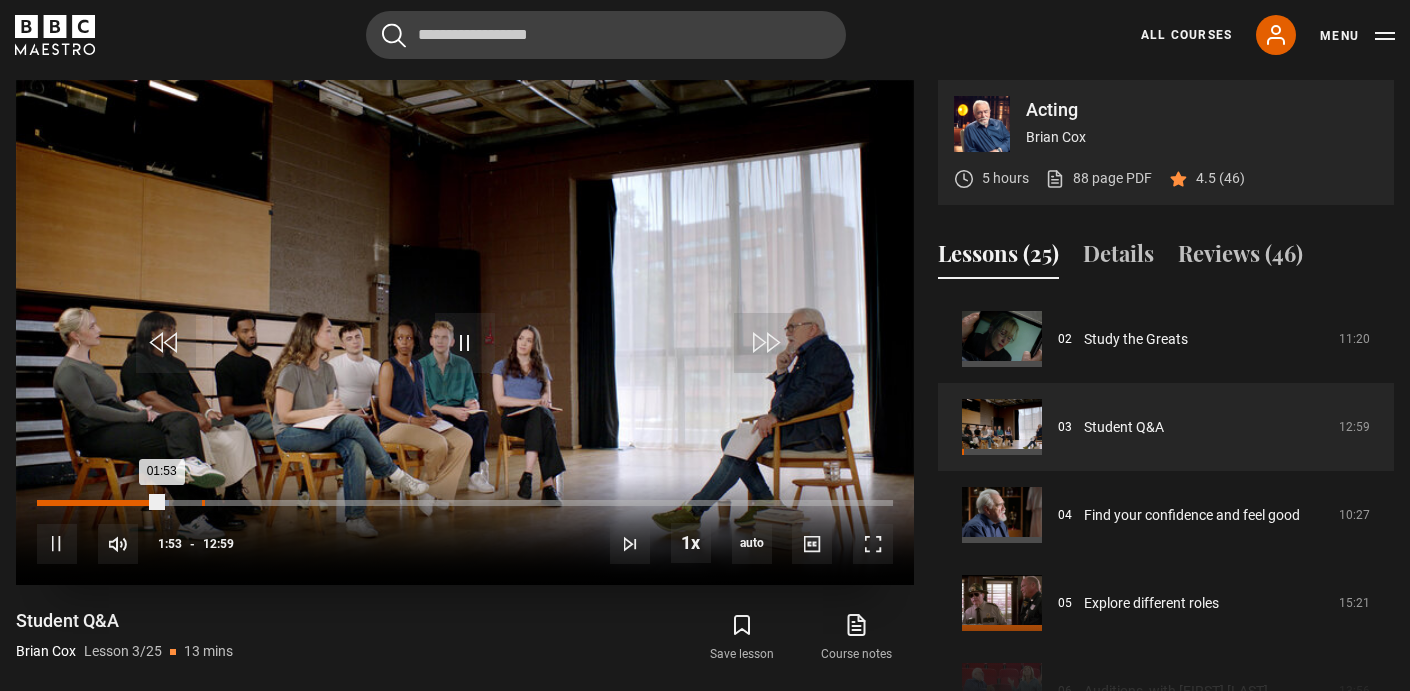 click on "02:30" at bounding box center [203, 503] 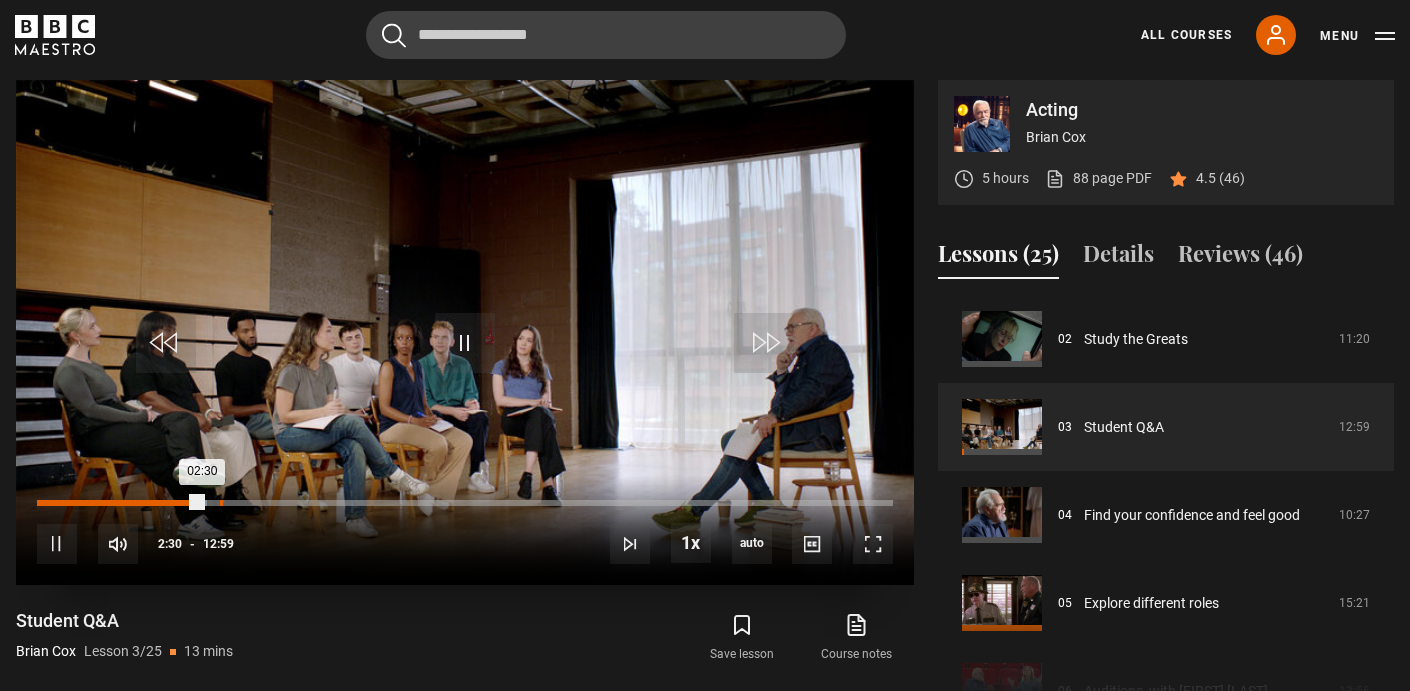 click on "02:46" at bounding box center [221, 503] 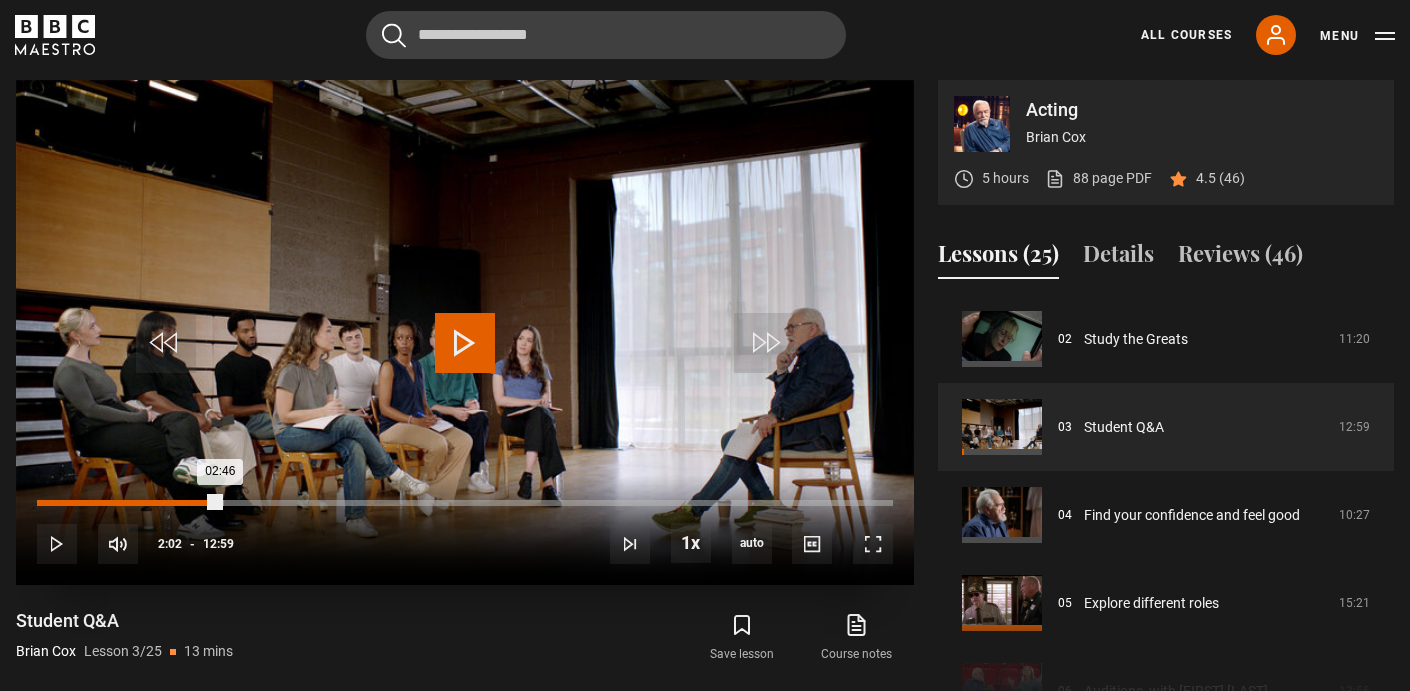 click on "02:02" at bounding box center (173, 503) 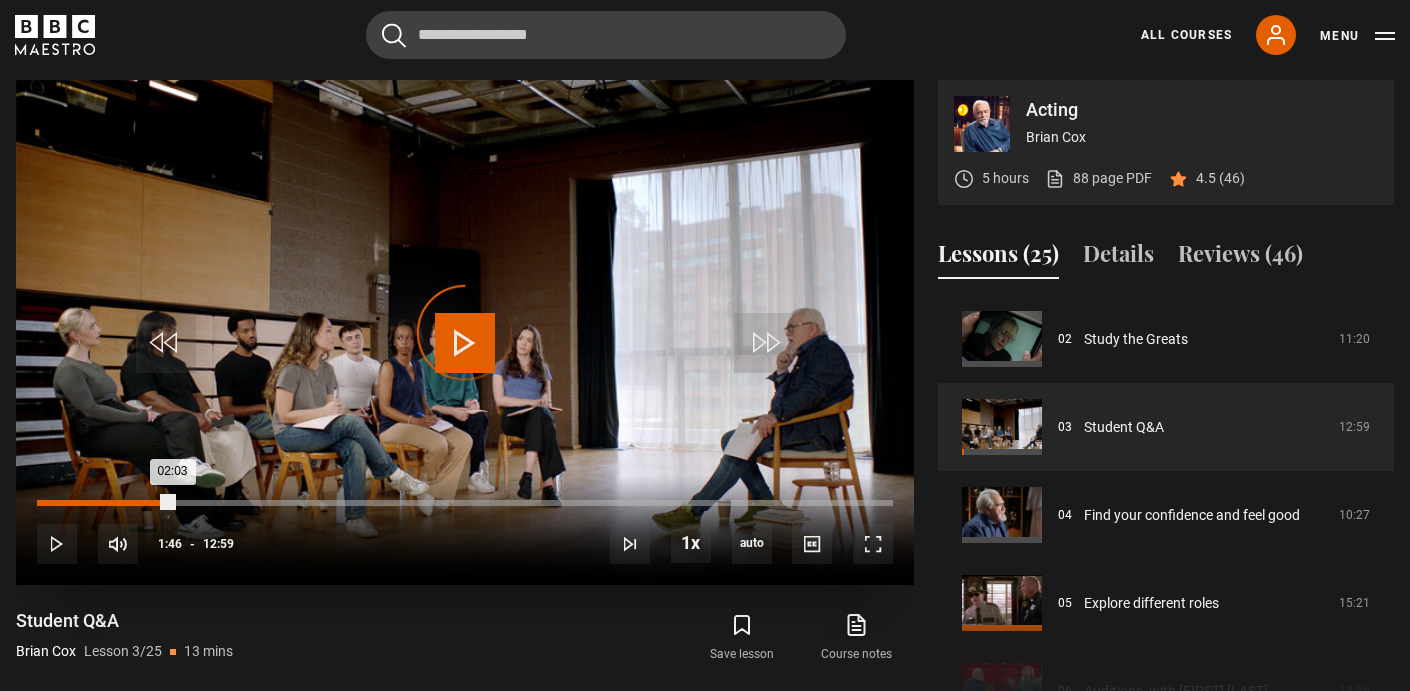 click on "02:03" at bounding box center (105, 503) 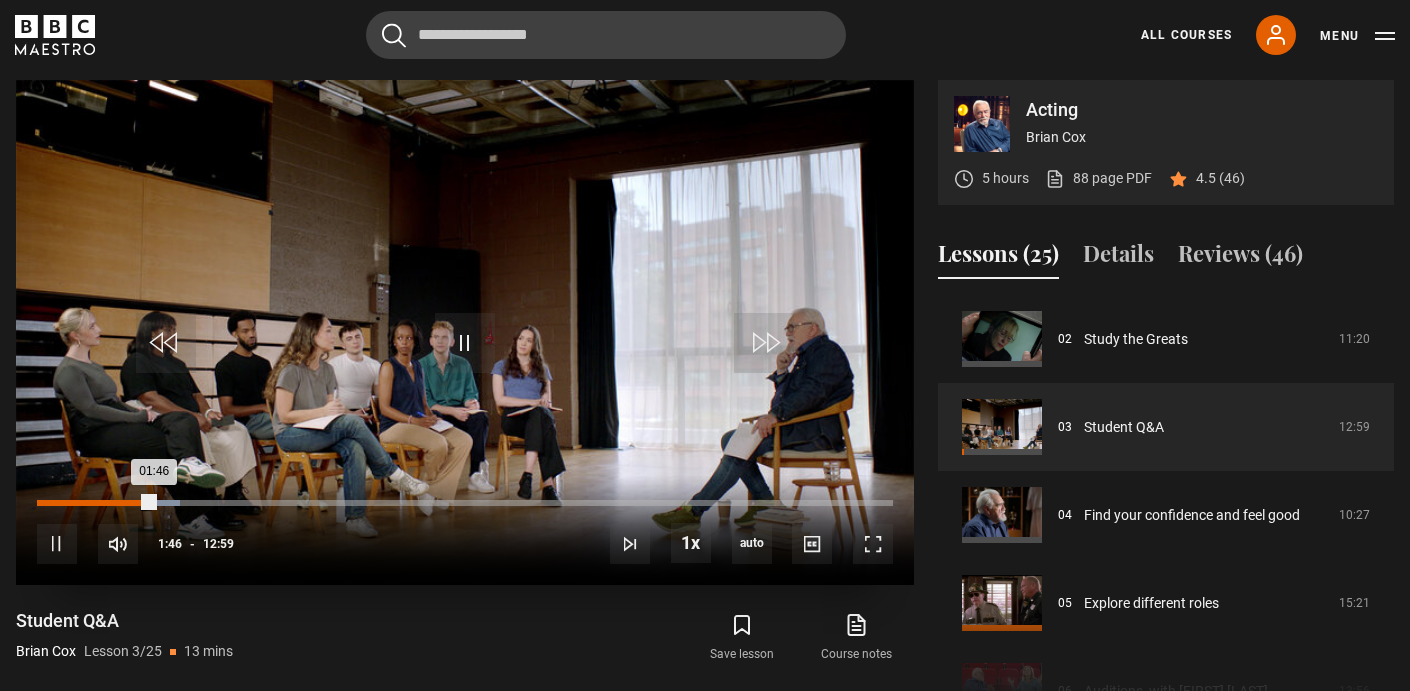 click on "01:46" at bounding box center (95, 503) 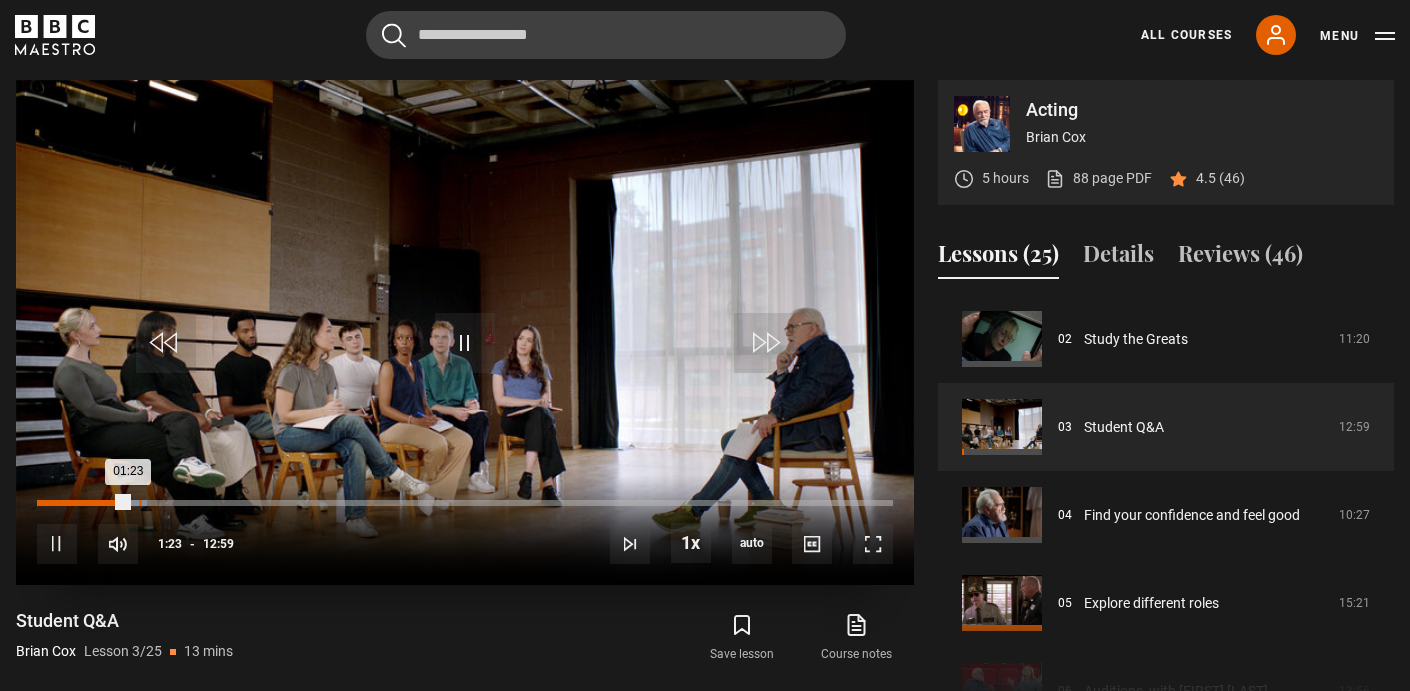 click on "01:32" at bounding box center [140, 503] 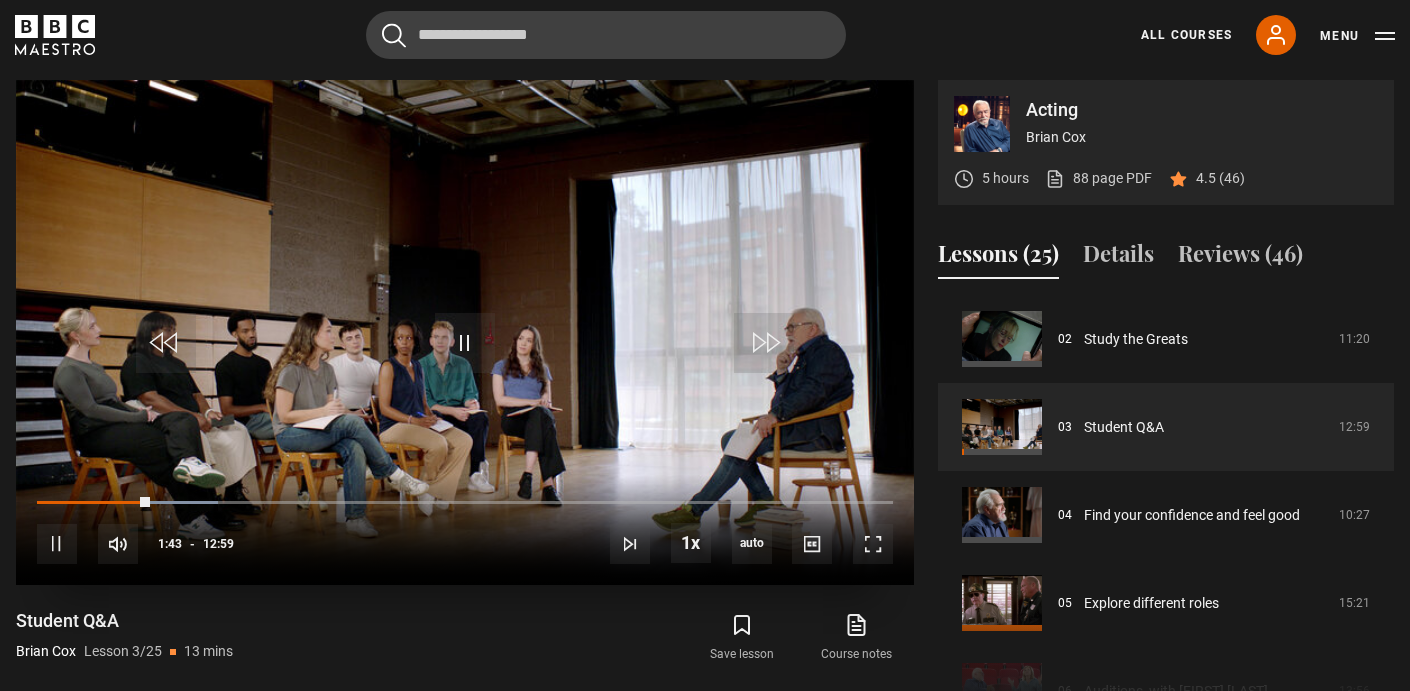 click on "10s Skip Back 10 seconds Pause 10s Skip Forward 10 seconds Loaded :  21.18% 02:30 01:43 Pause Mute Current Time  1:43 - Duration  12:59
Brian Cox
Lesson 3
Student Q&A
1x Playback Rate 2x 1.5x 1x , selected 0.5x auto Quality 360p 720p 1080p 2160p Auto , selected Captions captions off , selected English  Captions" at bounding box center (465, 530) 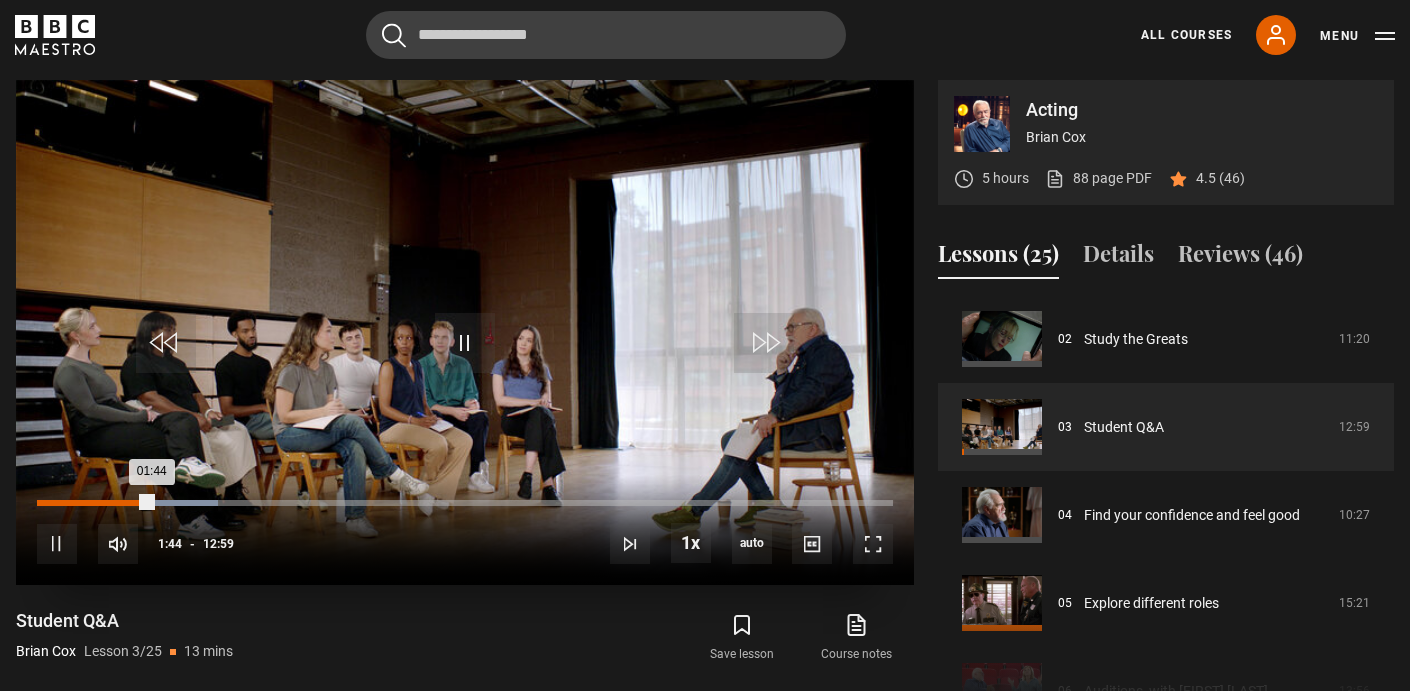 click on "01:44" at bounding box center [94, 503] 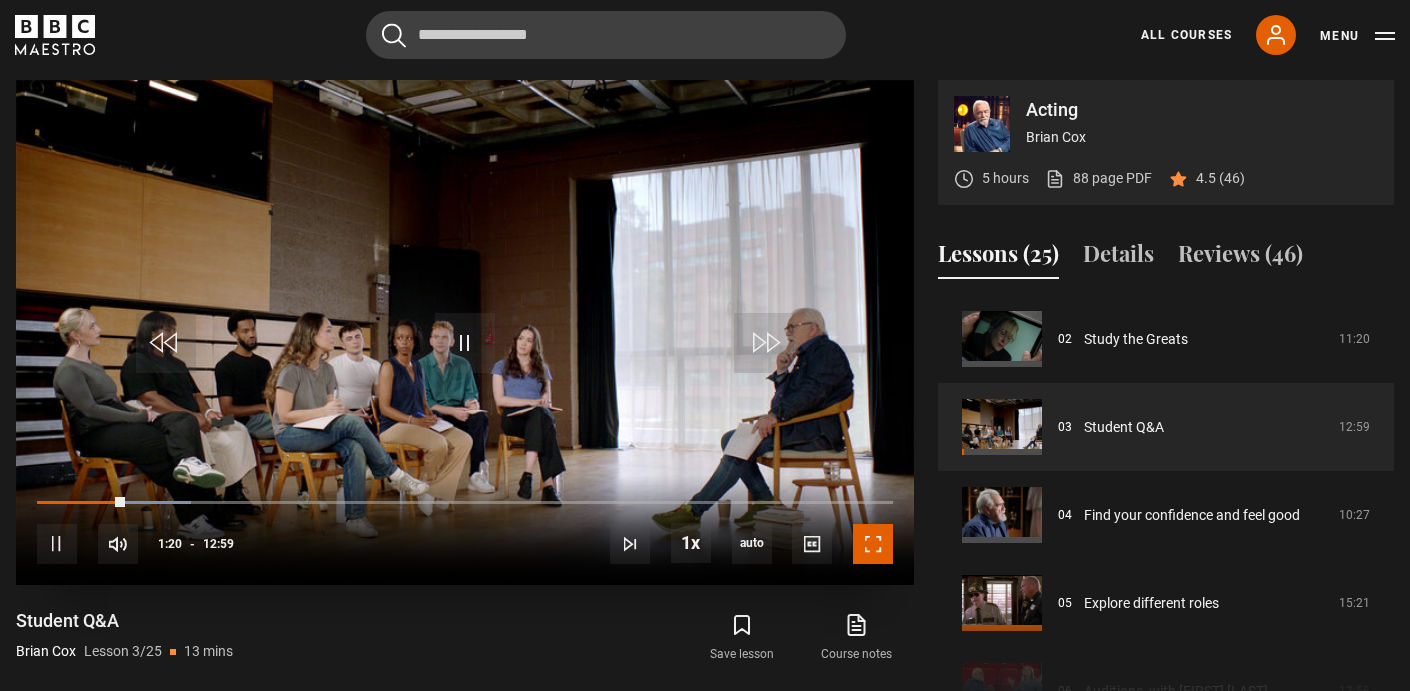 click at bounding box center [873, 544] 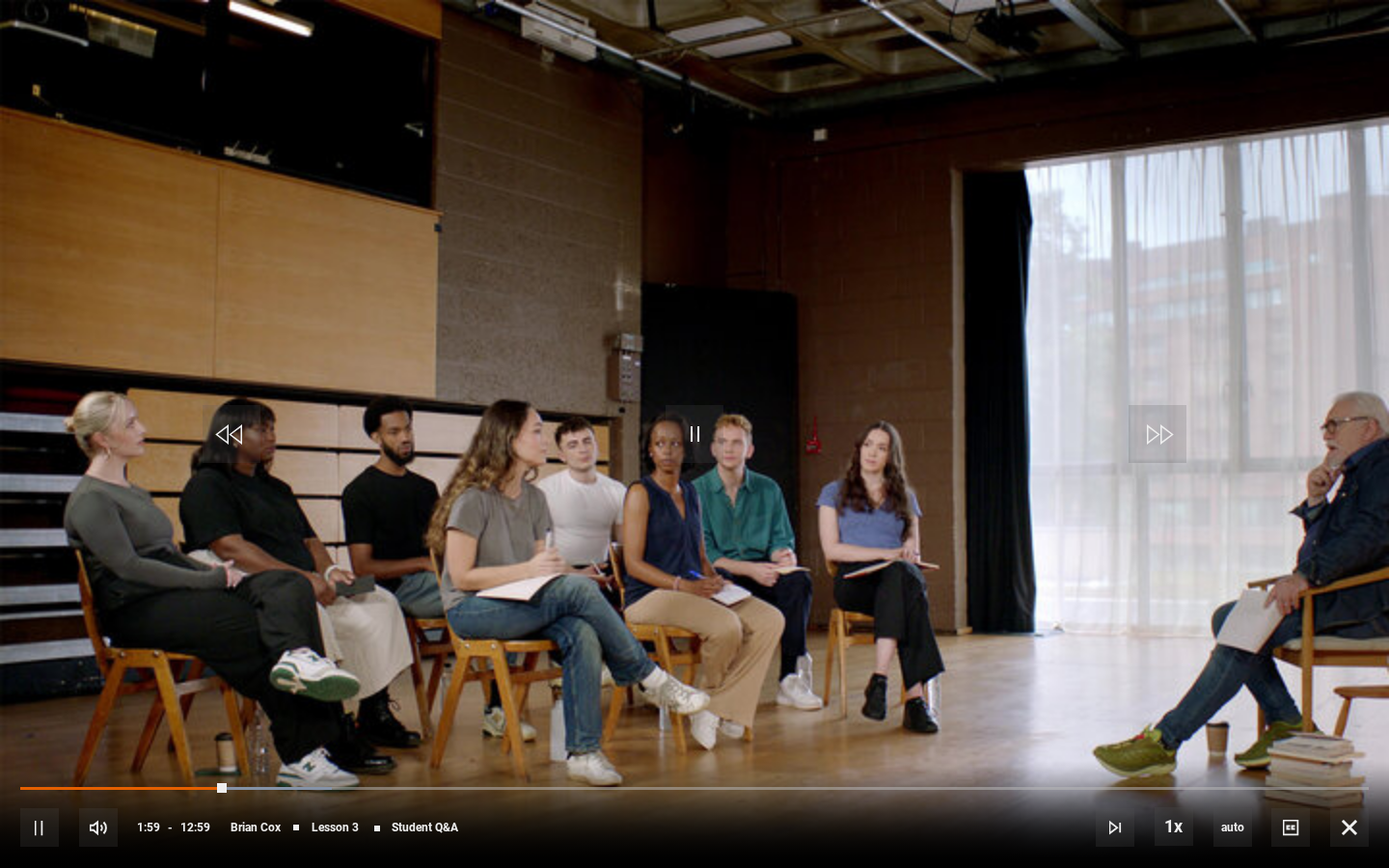 click on "10s Skip Back 10 seconds Pause 10s Skip Forward 10 seconds Loaded :  23.11% 06:08 01:59 Pause Mute Current Time  1:59 - Duration  12:59
Brian Cox
Lesson 3
Student Q&A
1x Playback Rate 2x 1.5x 1x , selected 0.5x auto Quality 360p 720p 1080p 2160p Auto , selected Captions captions off , selected English  Captions" at bounding box center (694, 814) 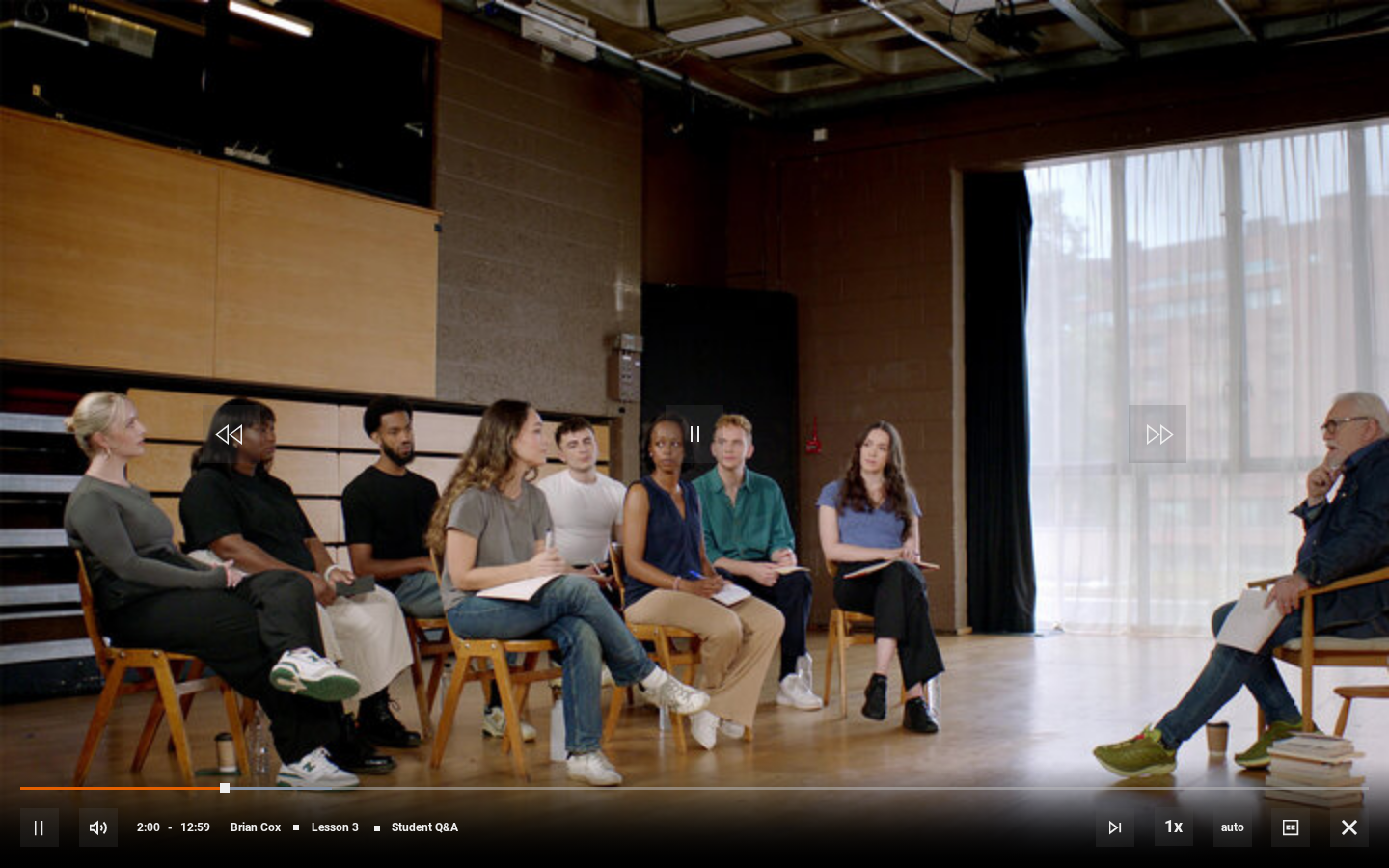 click on "10s Skip Back 10 seconds Pause 10s Skip Forward 10 seconds Loaded :  23.11% 06:08 02:00 Pause Mute Current Time  2:00 - Duration  12:59
Brian Cox
Lesson 3
Student Q&A
1x Playback Rate 2x 1.5x 1x , selected 0.5x auto Quality 360p 720p 1080p 2160p Auto , selected Captions captions off , selected English  Captions" at bounding box center [694, 814] 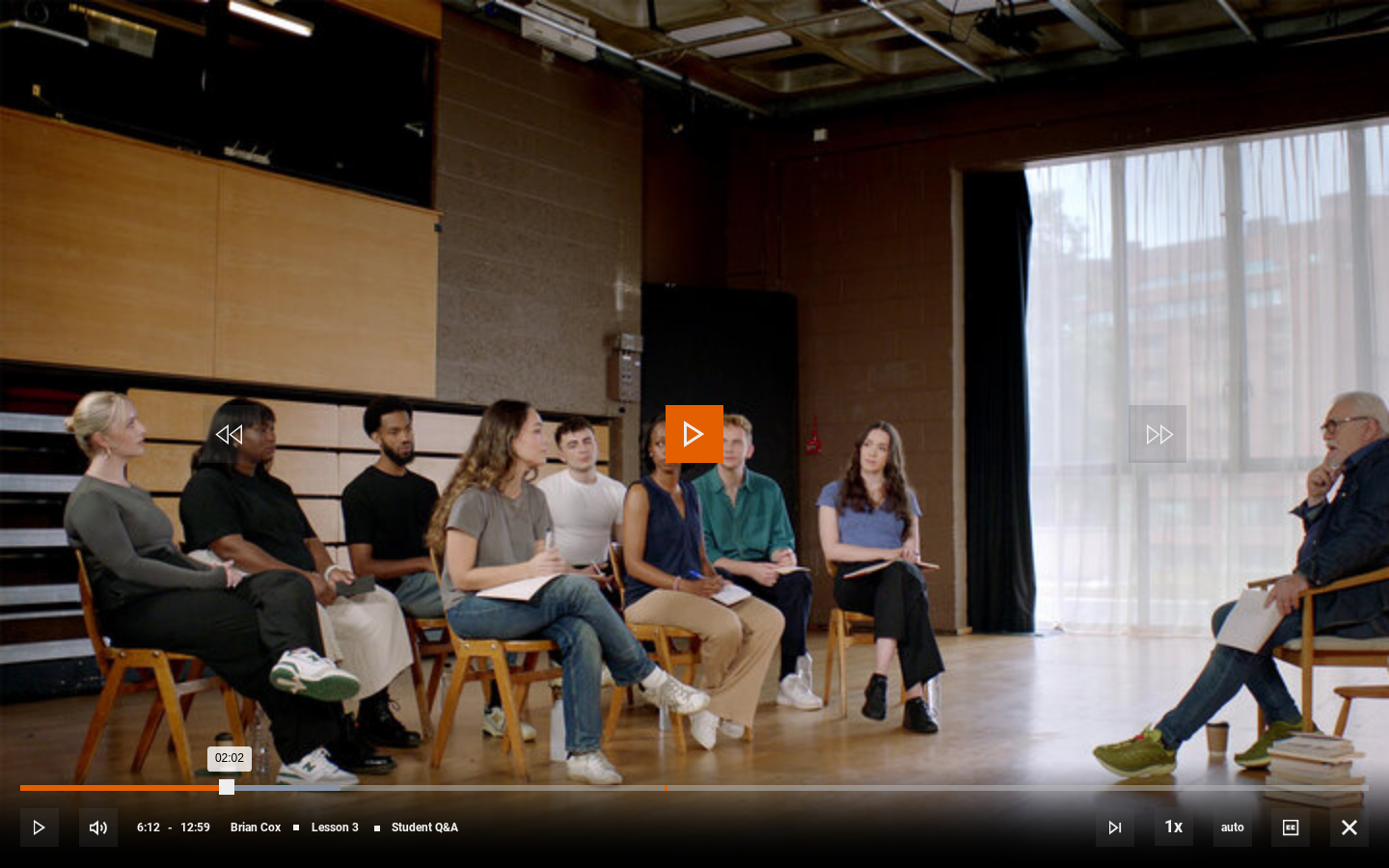 click on "Loaded :  23.75% 06:12 02:02" at bounding box center (694, 788) 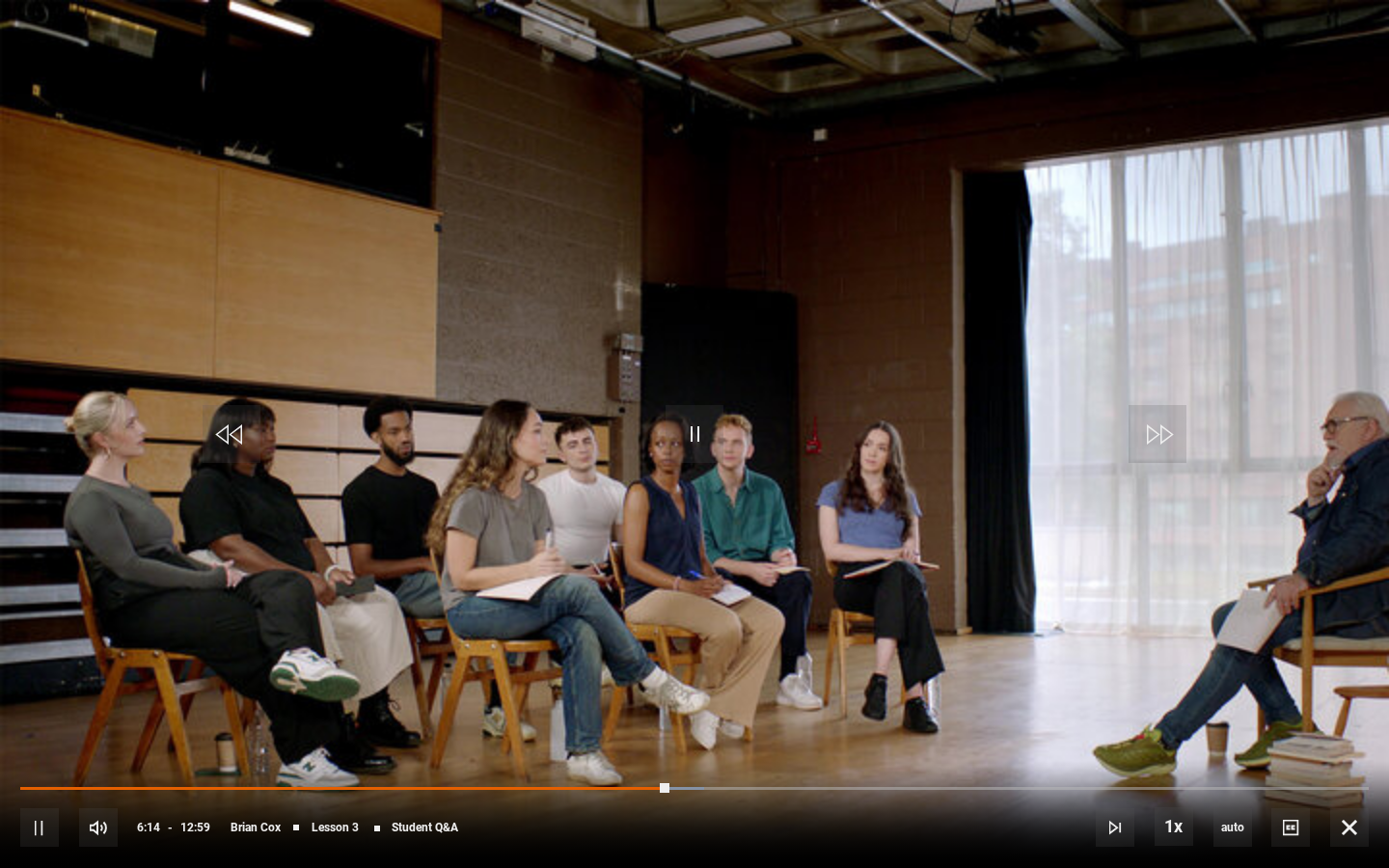 click on "10s Skip Back 10 seconds Pause 10s Skip Forward 10 seconds Loaded :  50.71% 06:06 06:14 Pause Mute Current Time  6:14 - Duration  12:59
Brian Cox
Lesson 3
Student Q&A
1x Playback Rate 2x 1.5x 1x , selected 0.5x auto Quality 360p 720p 1080p 2160p Auto , selected Captions captions off , selected English  Captions" at bounding box center (694, 814) 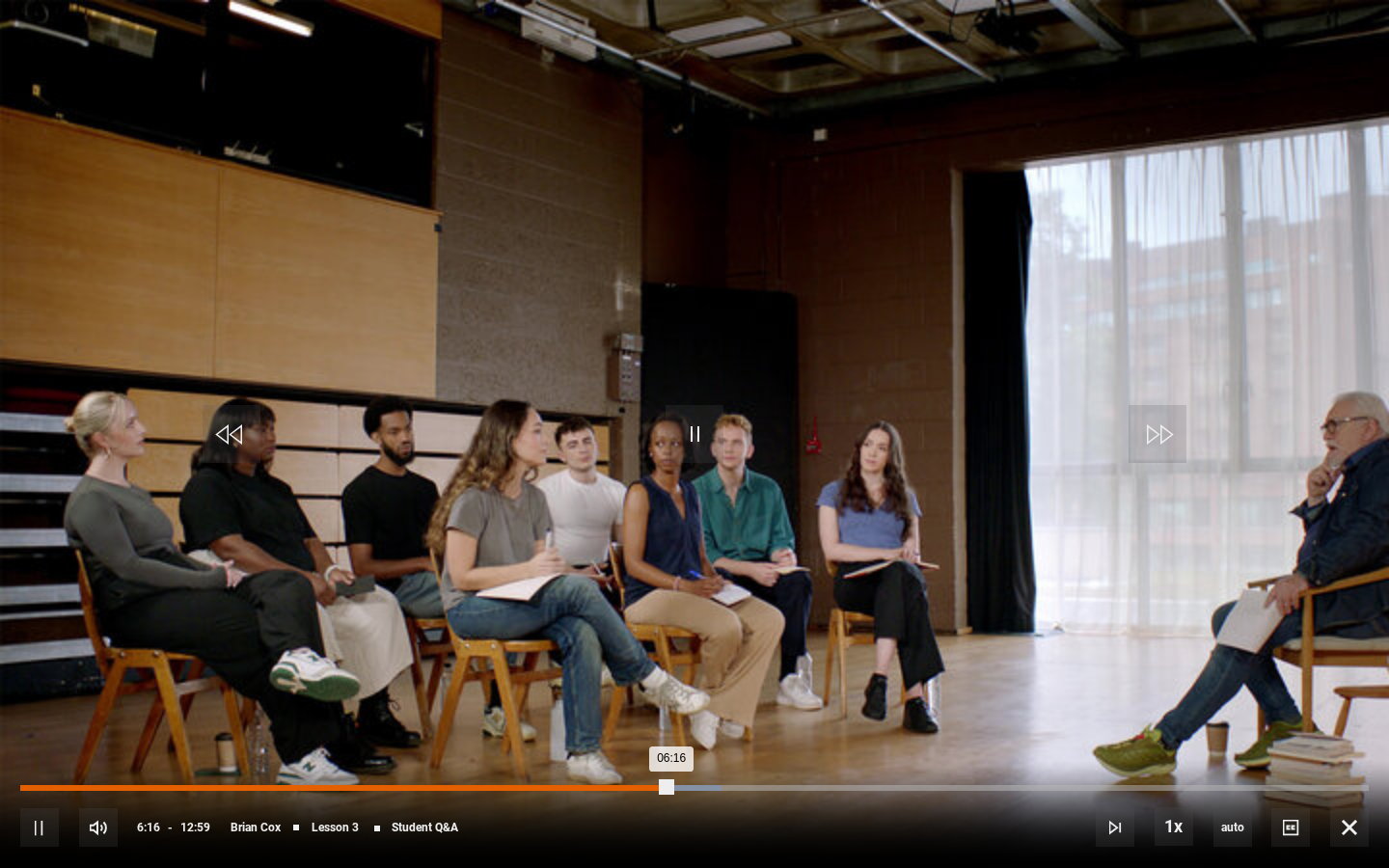 click on "06:16" at bounding box center [345, 788] 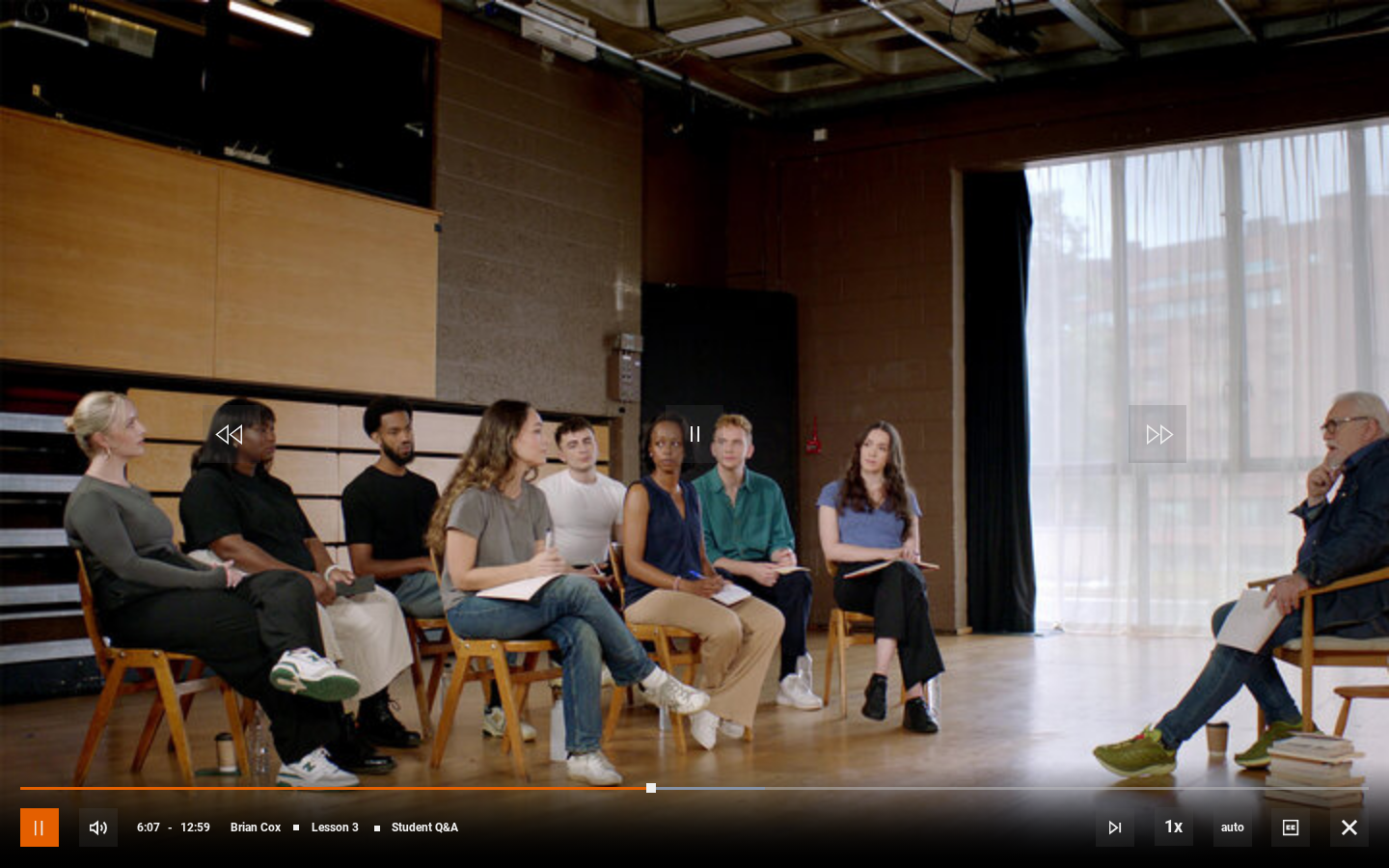 click at bounding box center [40, 827] 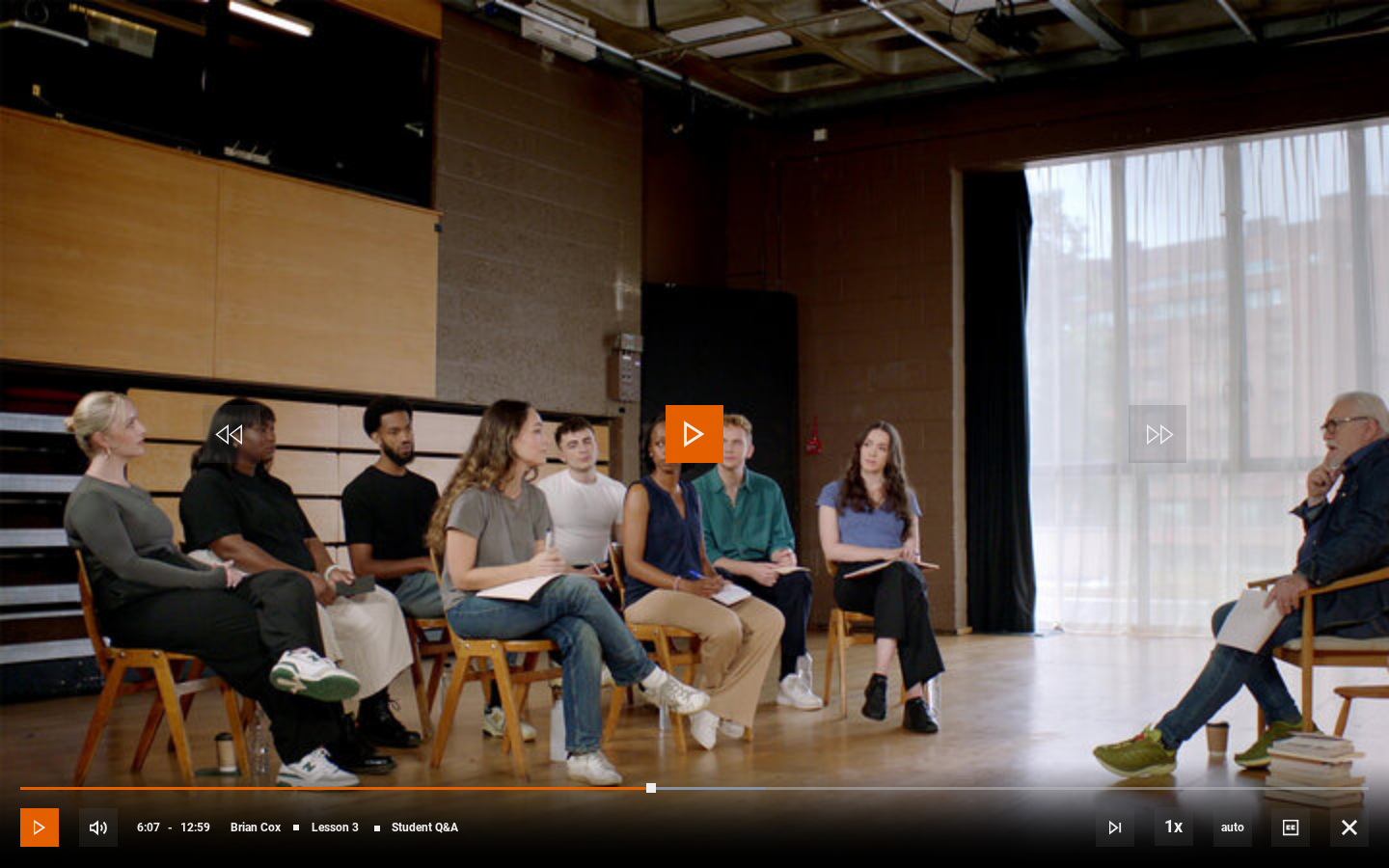 click at bounding box center [40, 827] 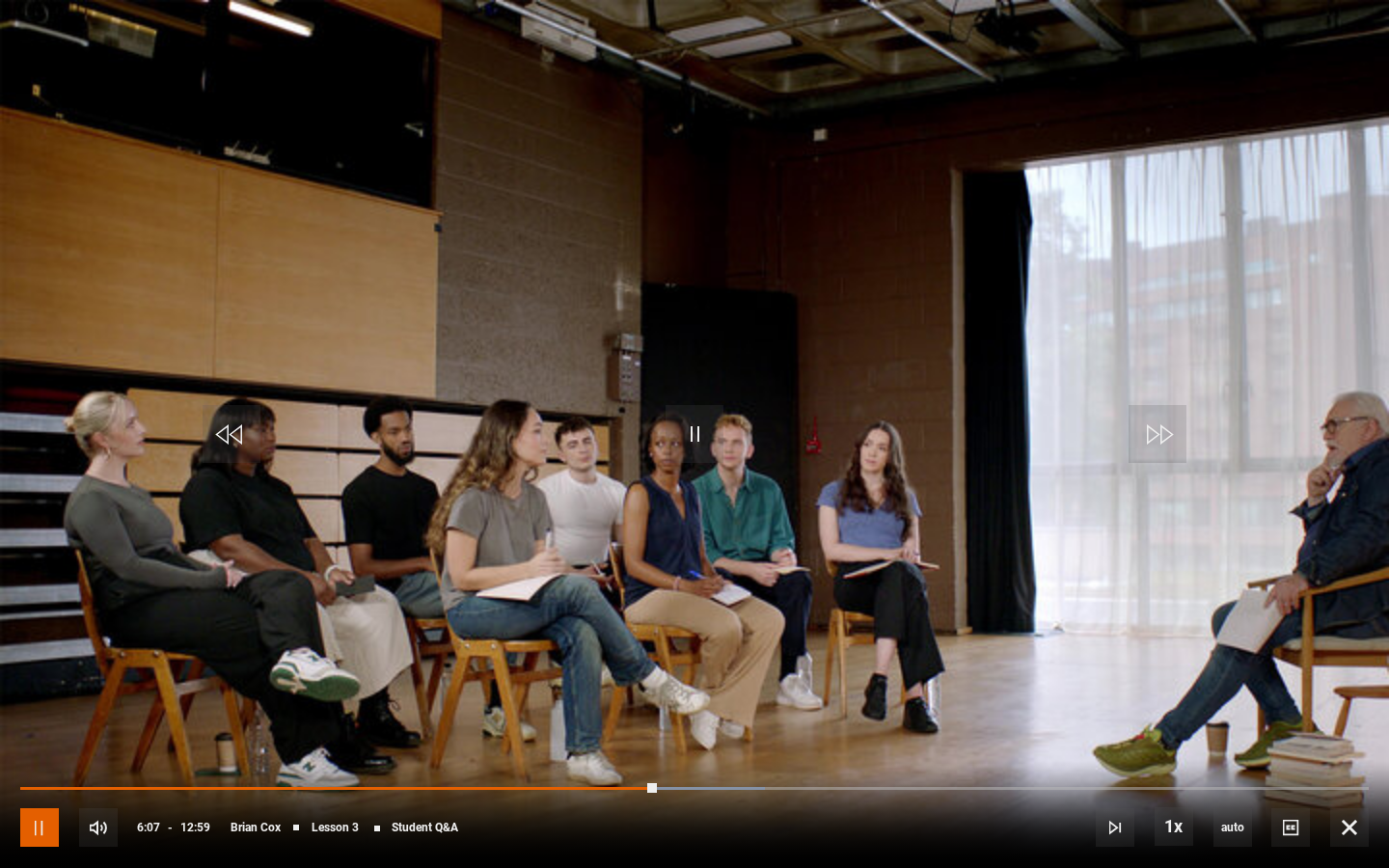click at bounding box center (40, 827) 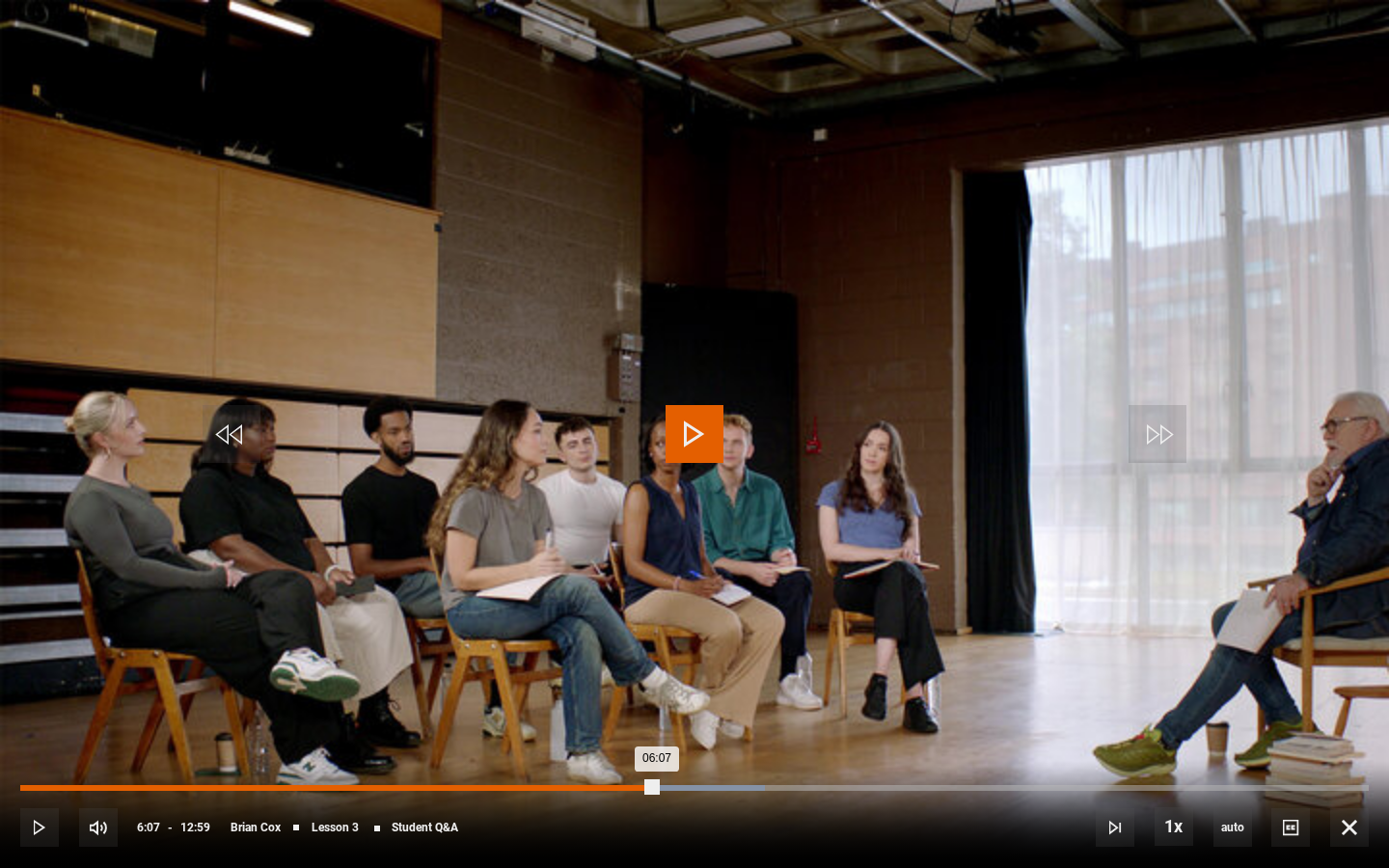 click on "00:08" at bounding box center [36, 788] 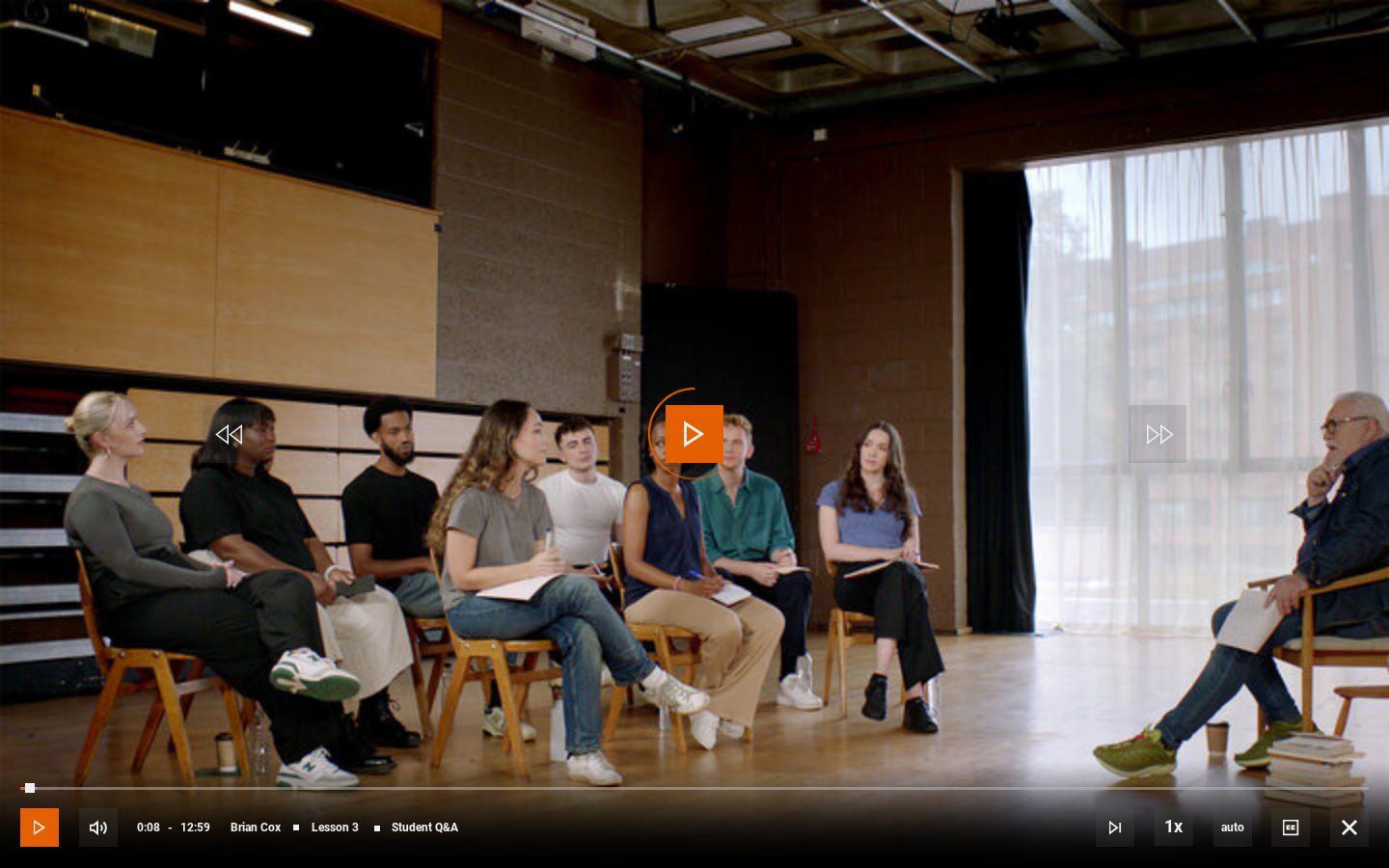 click at bounding box center (40, 827) 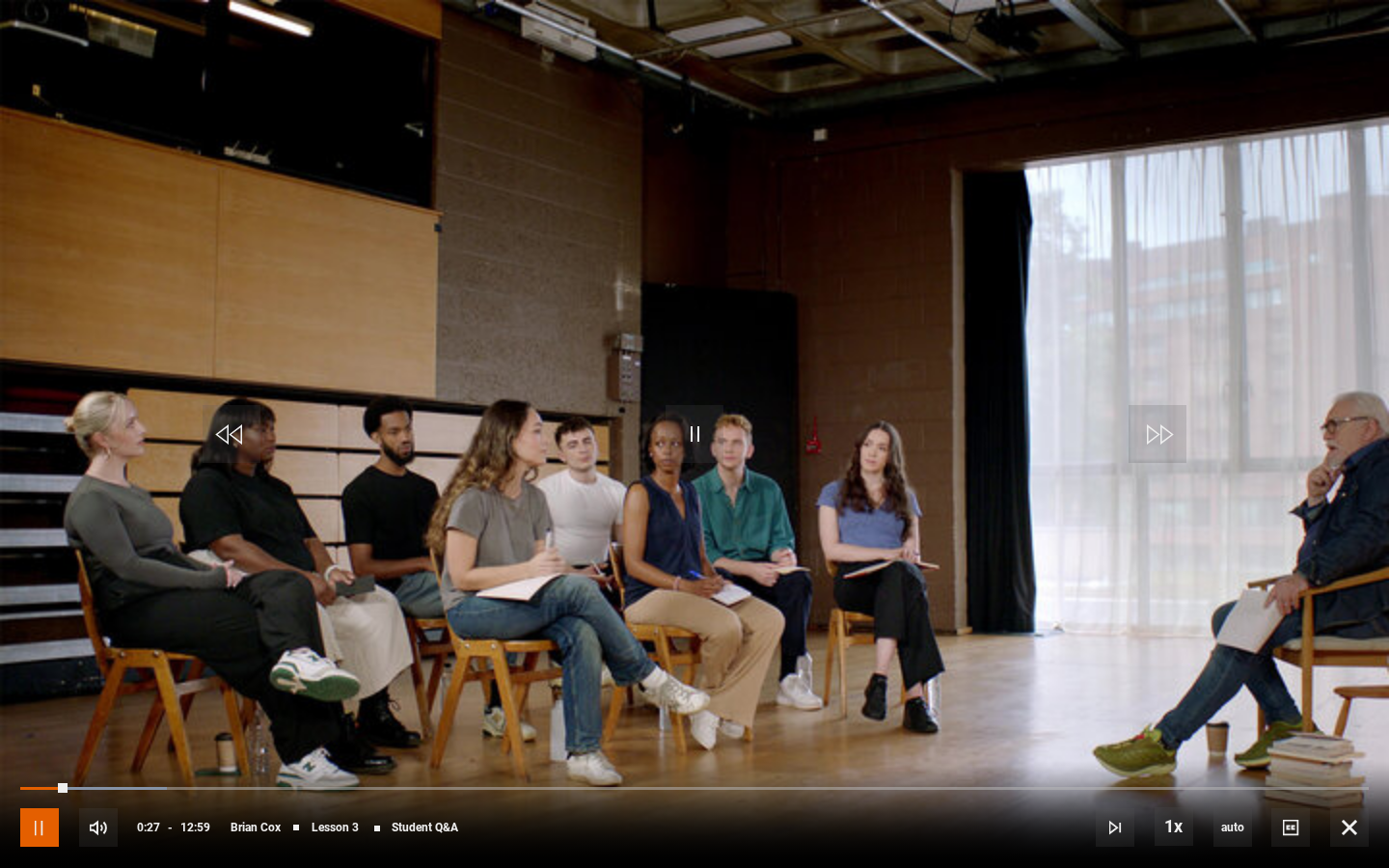 click at bounding box center (40, 827) 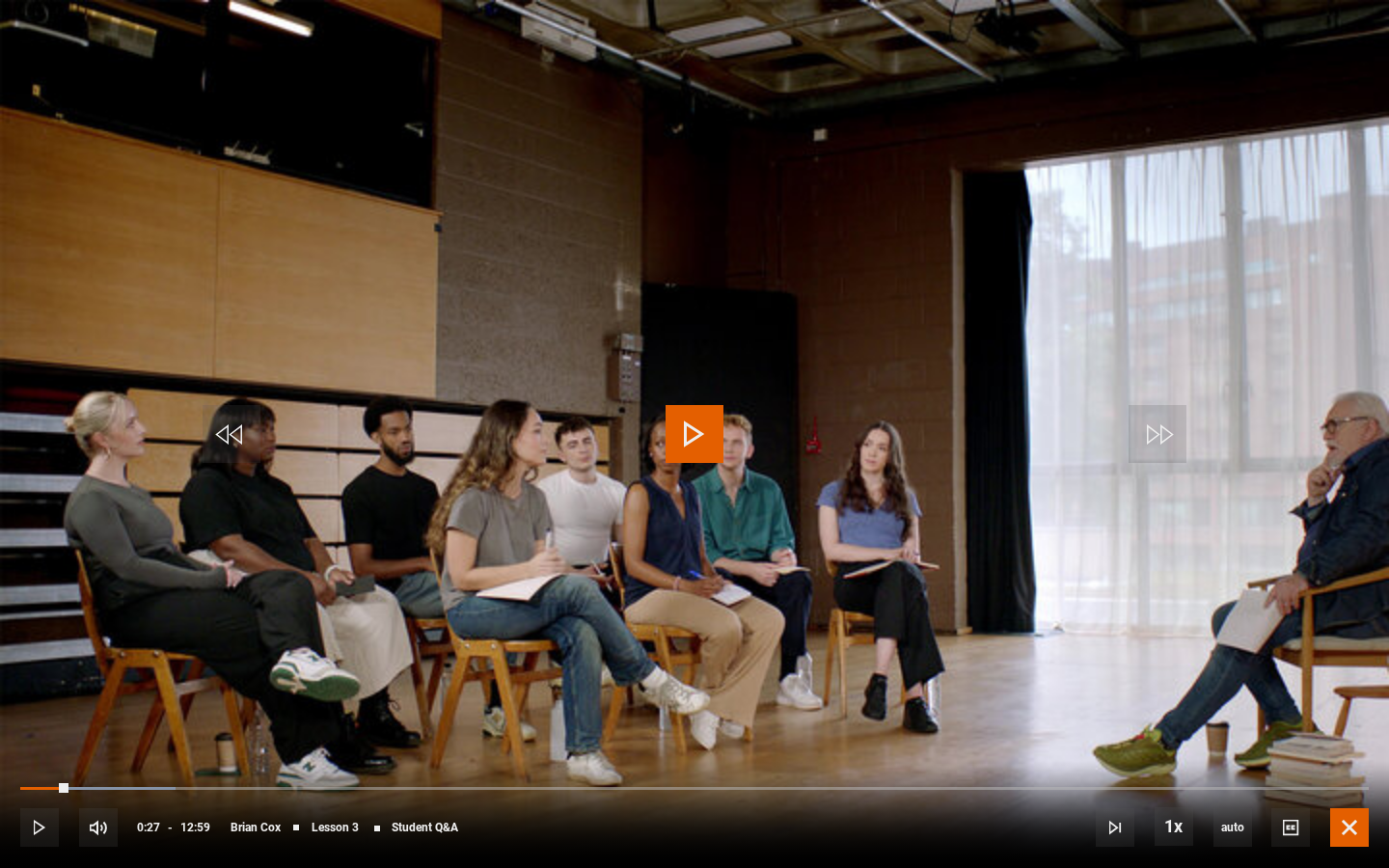 click at bounding box center (1349, 827) 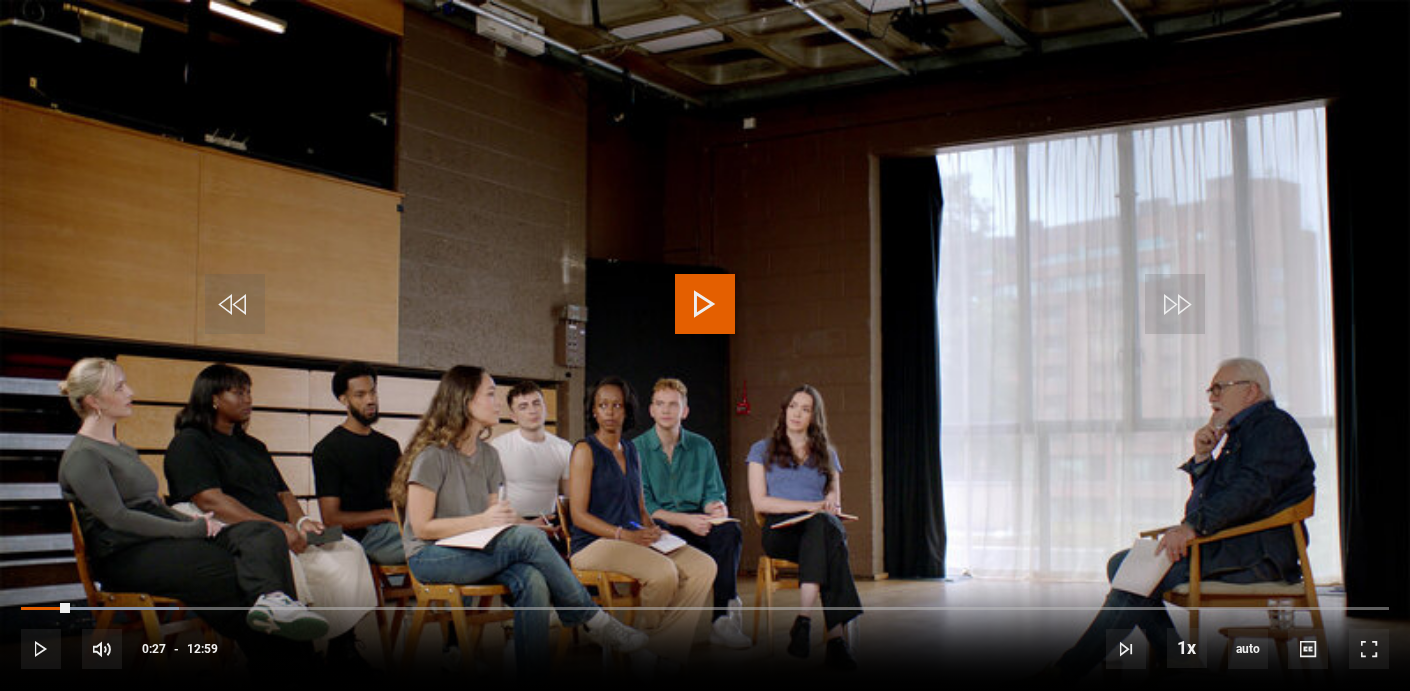 scroll, scrollTop: 1188, scrollLeft: 0, axis: vertical 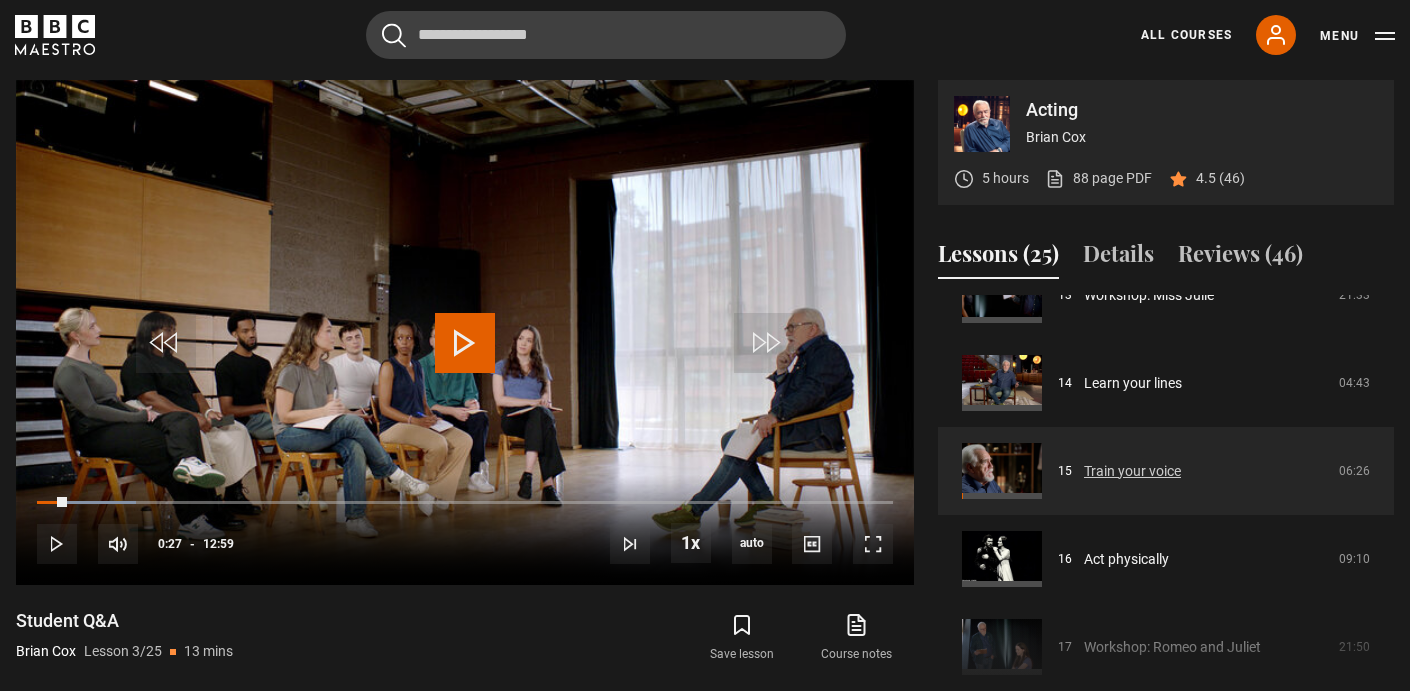 click on "Train your voice" at bounding box center [1132, 471] 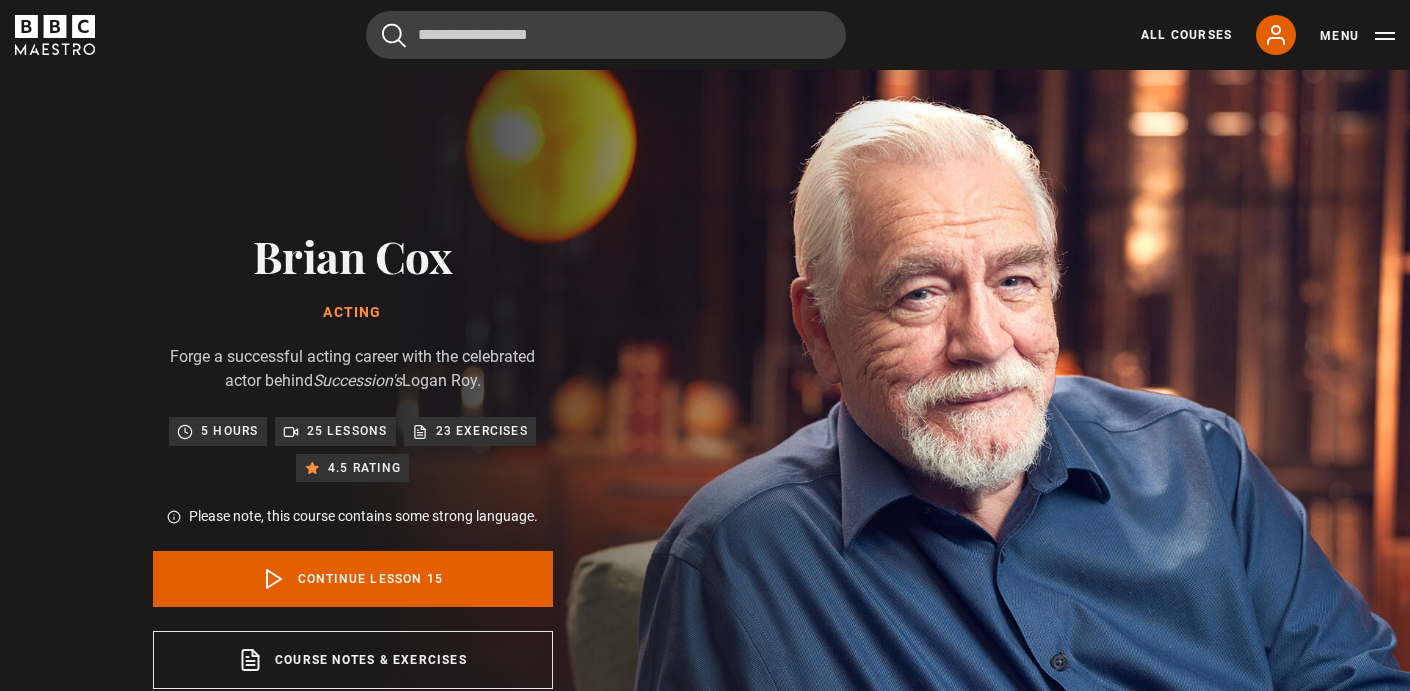 scroll, scrollTop: 849, scrollLeft: 0, axis: vertical 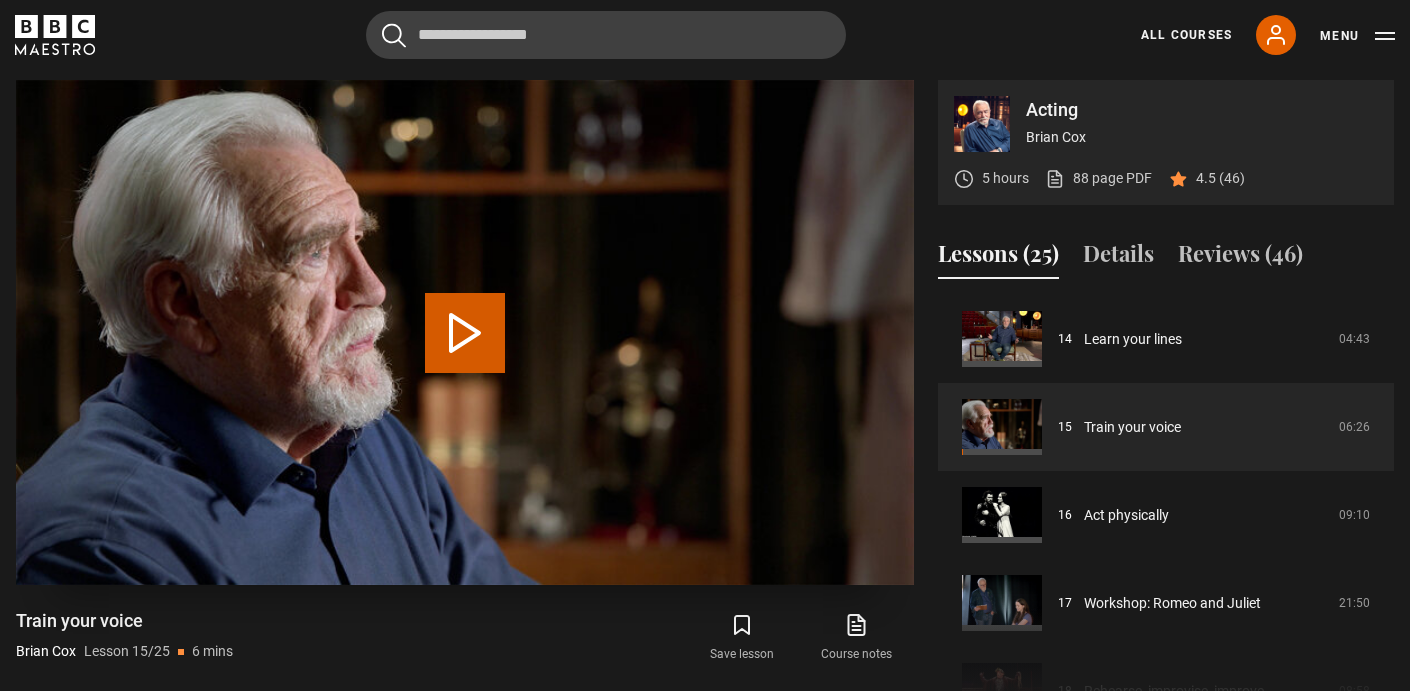 click on "Play Lesson Train your voice" at bounding box center [465, 333] 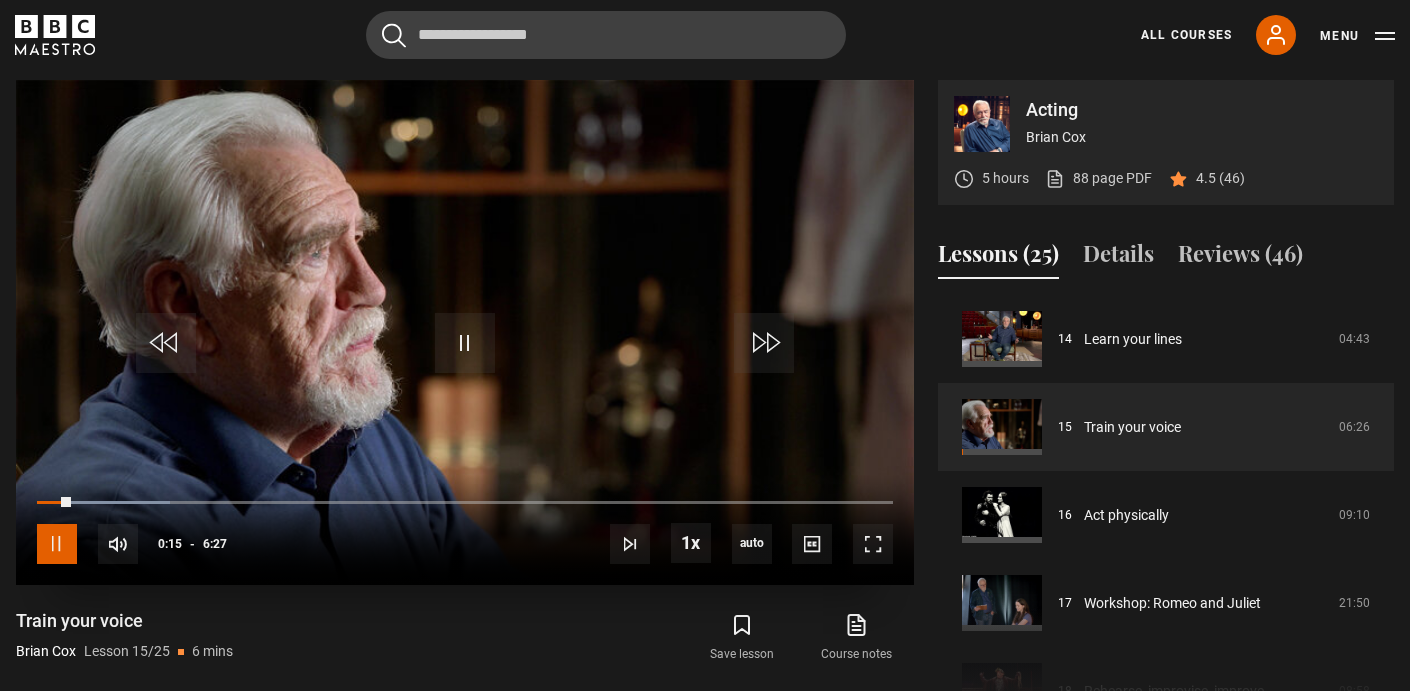 click at bounding box center [57, 544] 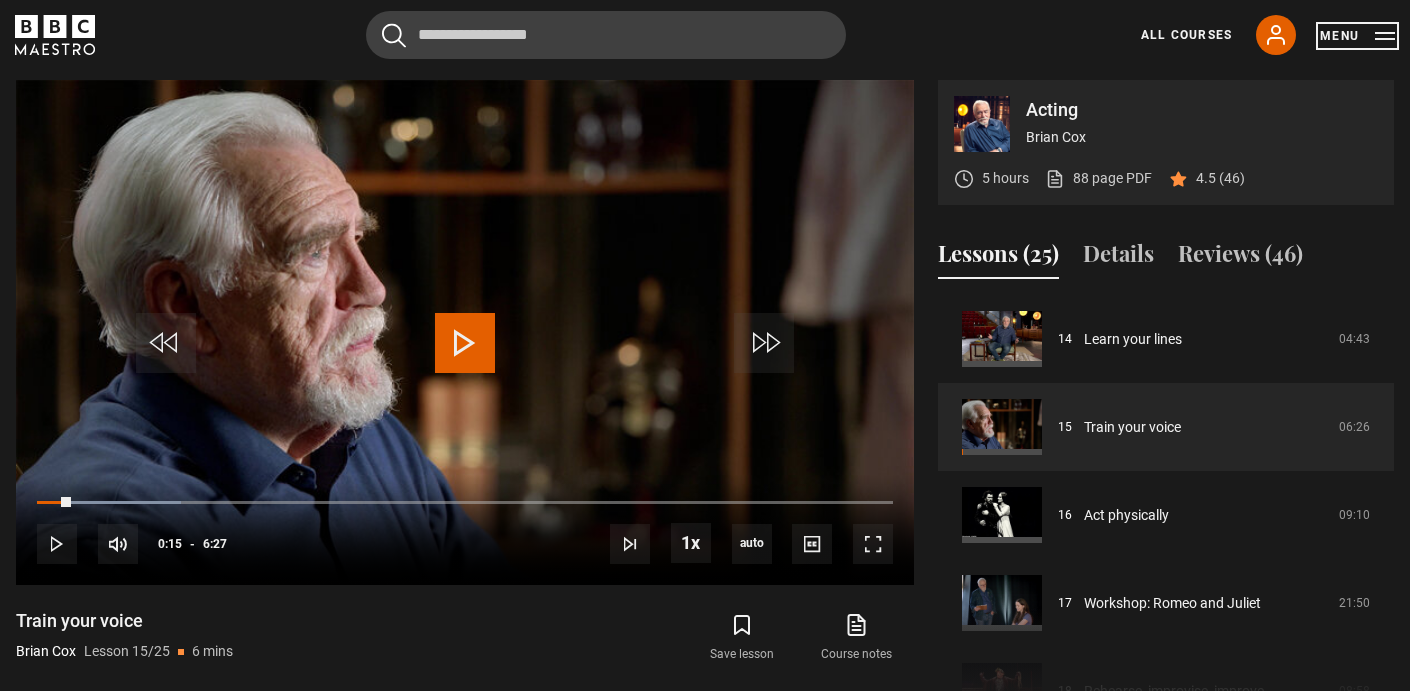 click on "Menu" at bounding box center (1357, 36) 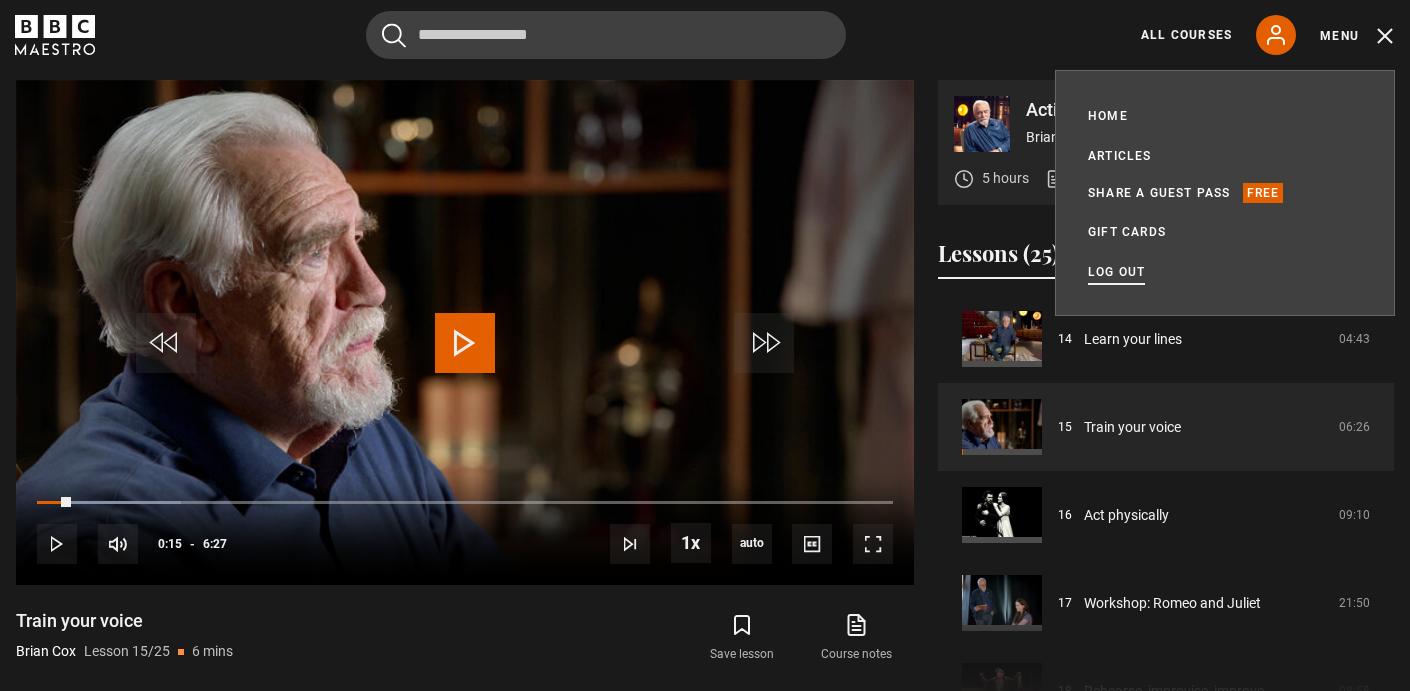 click on "Log out" at bounding box center (1116, 272) 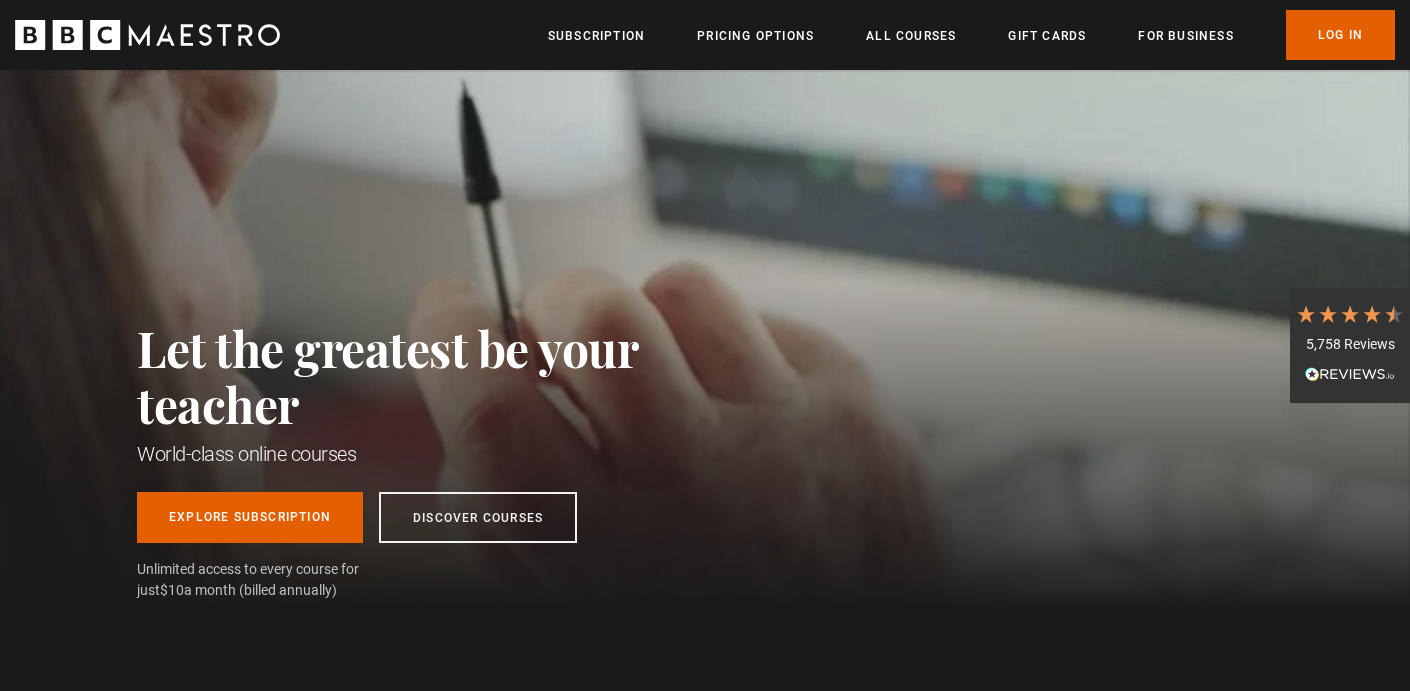 scroll, scrollTop: 0, scrollLeft: 0, axis: both 